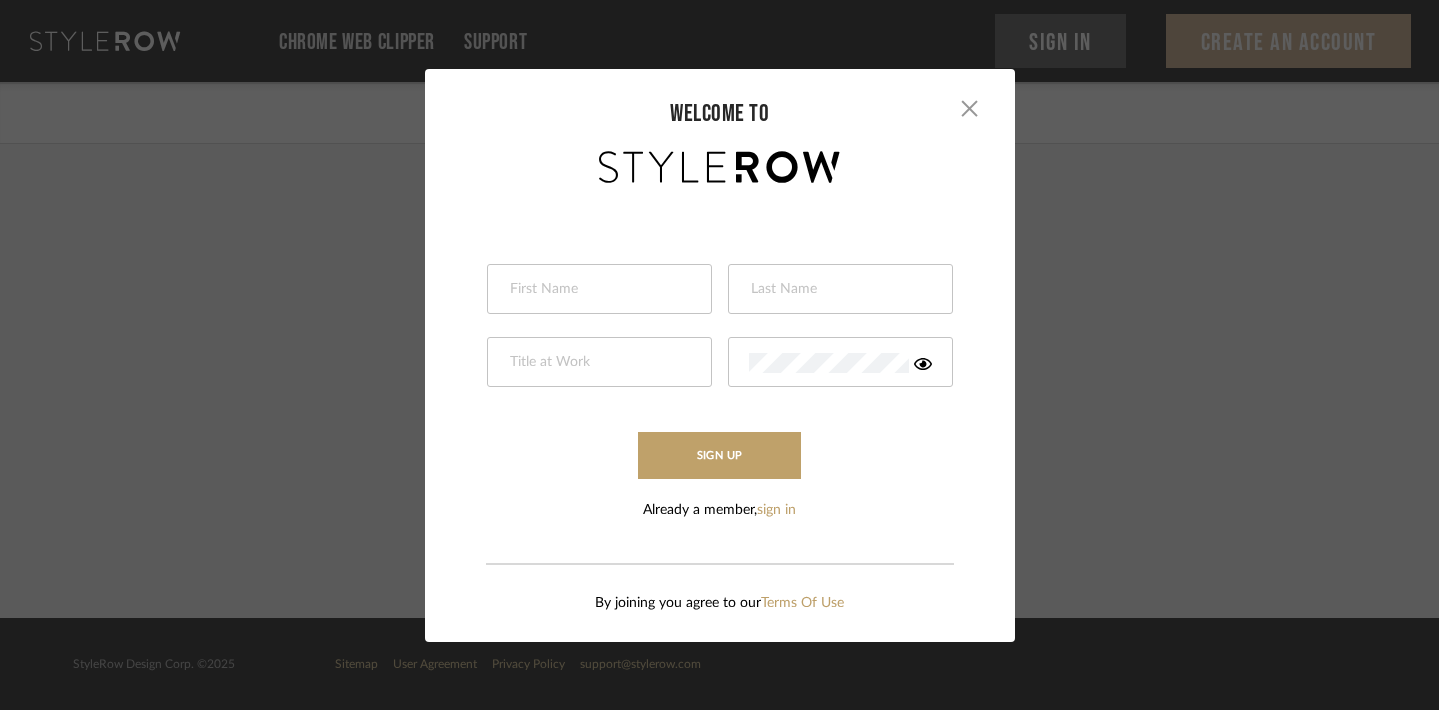 scroll, scrollTop: 0, scrollLeft: 0, axis: both 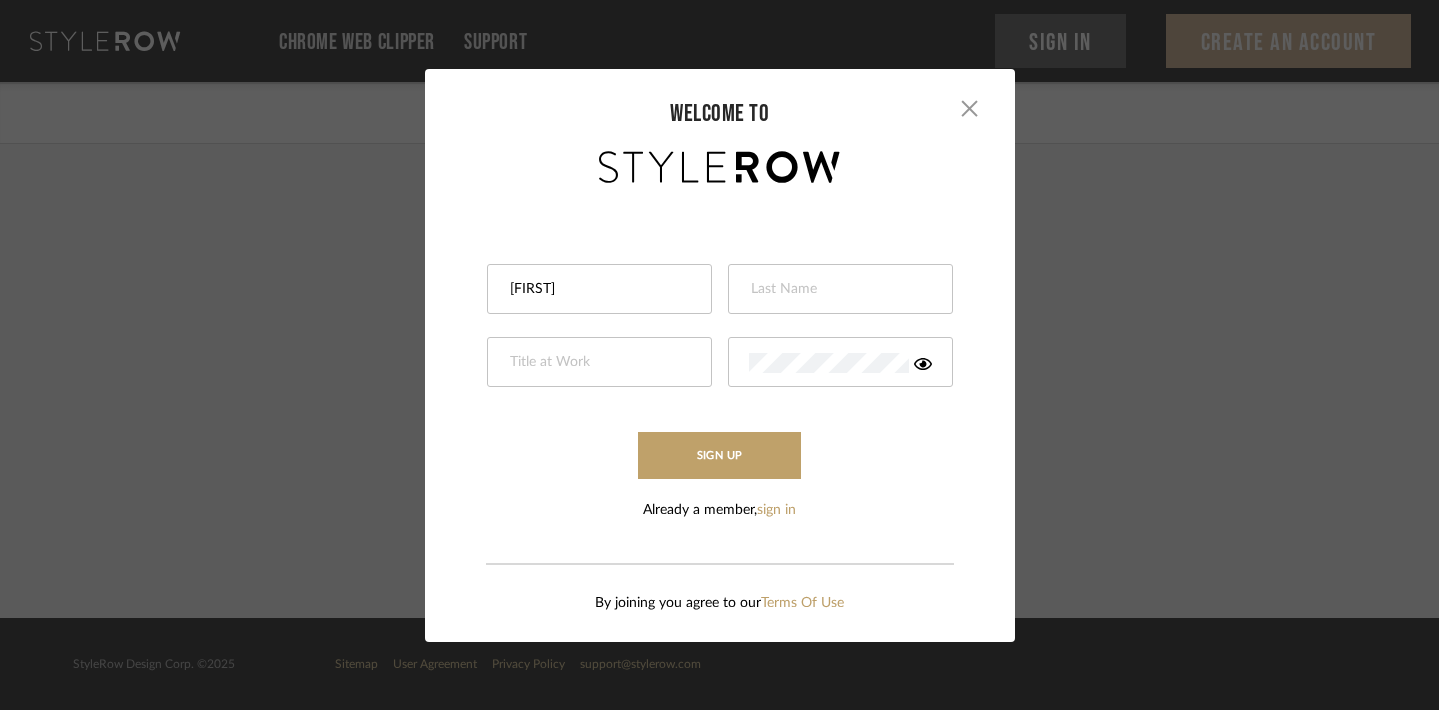 type on "Ashok" 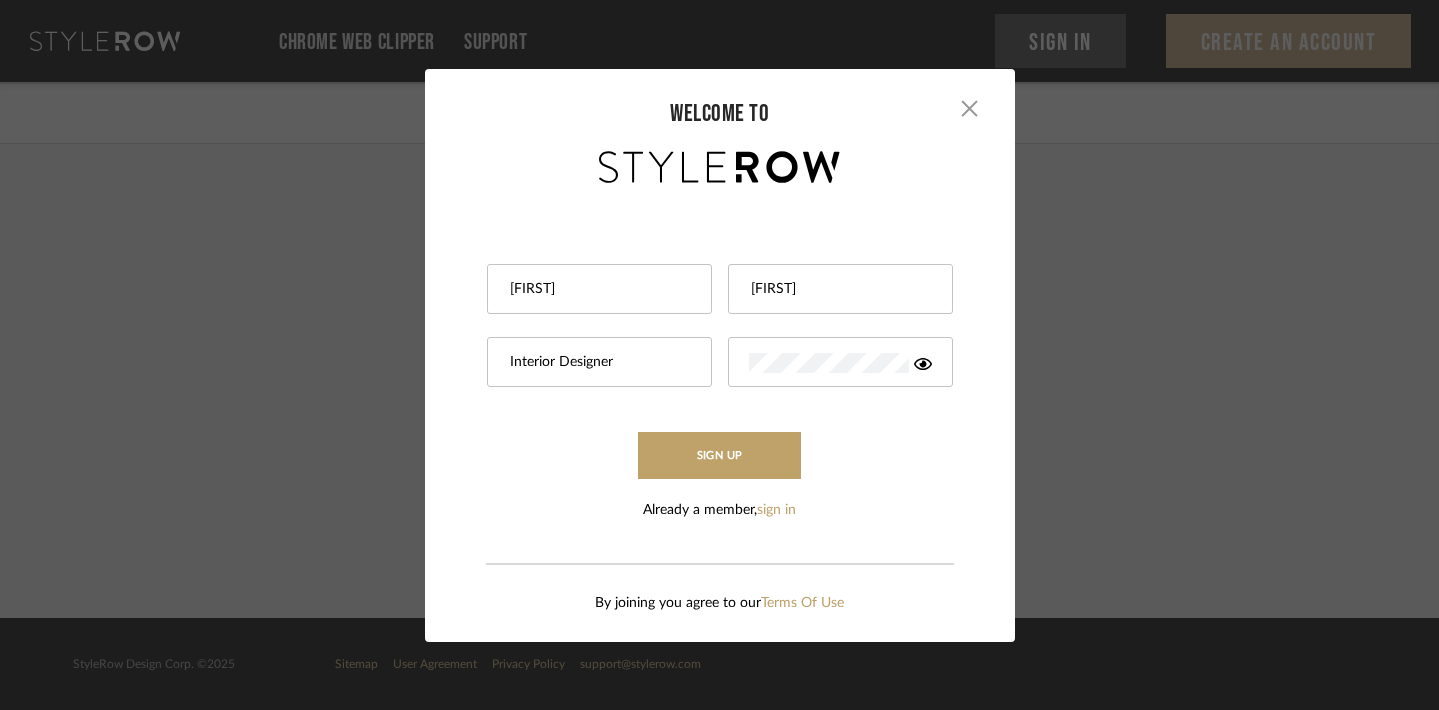 type on "Interior Designer" 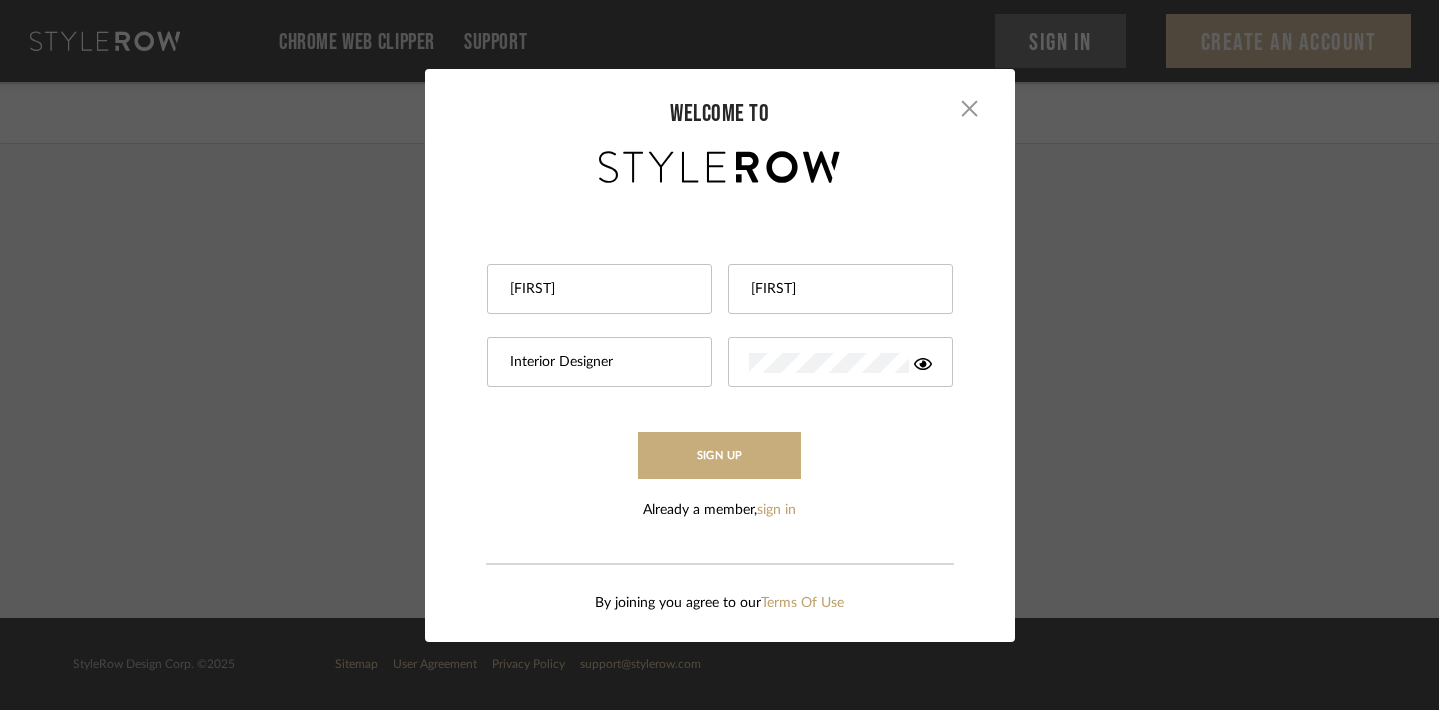 click on "Sign Up" at bounding box center (720, 455) 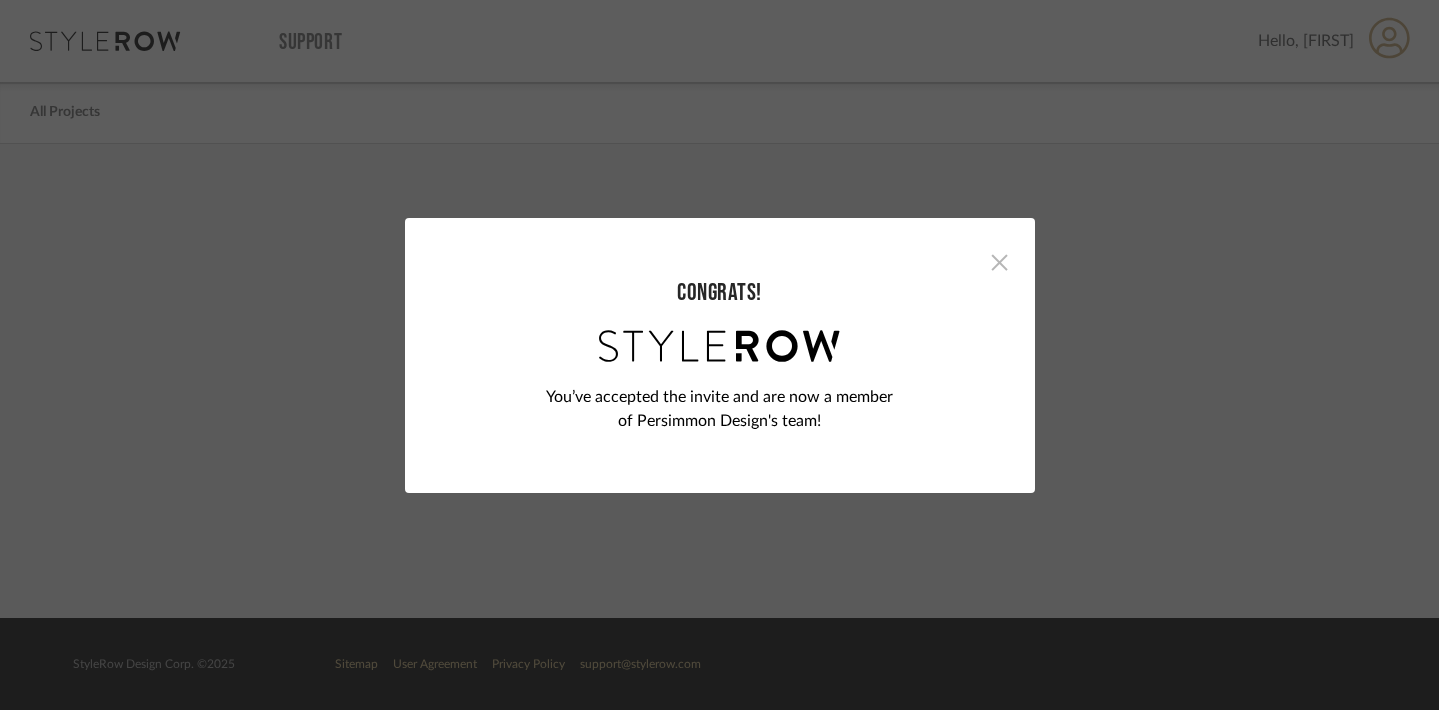 click at bounding box center (1000, 263) 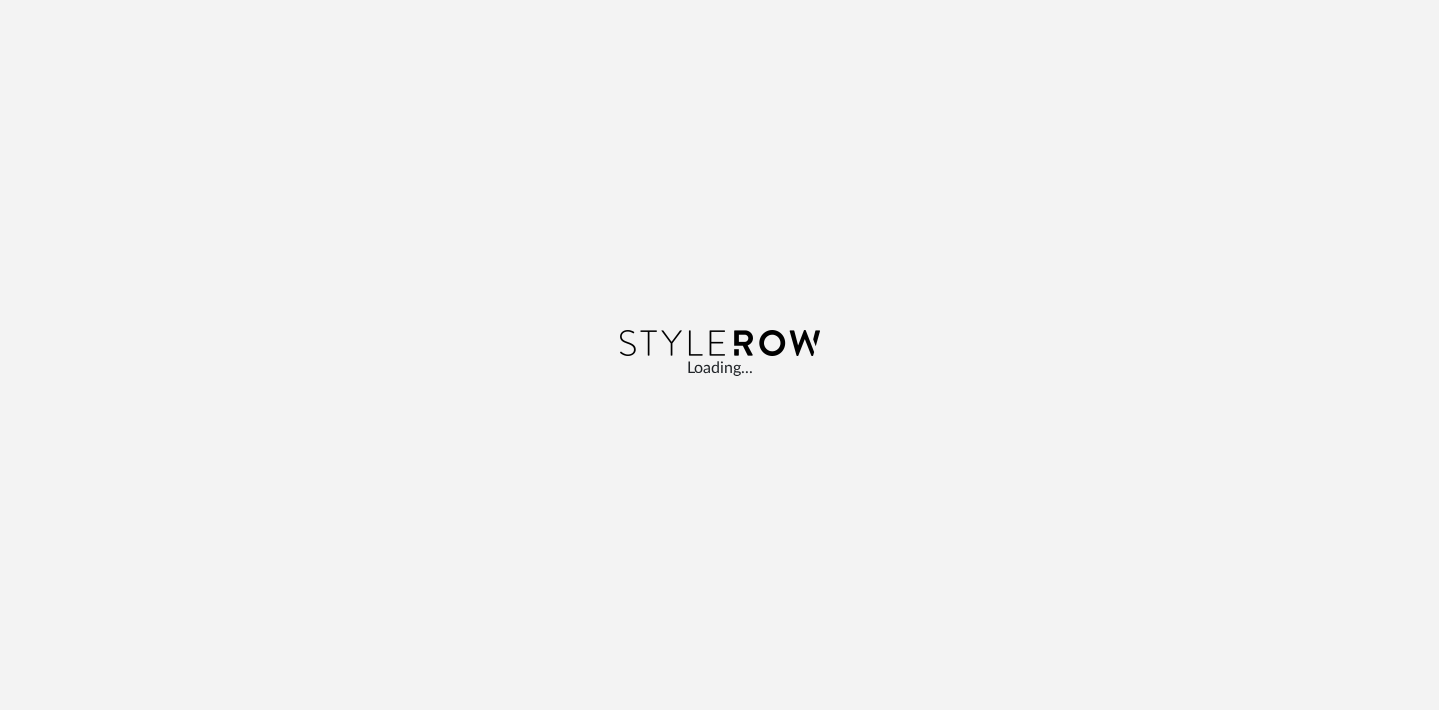 scroll, scrollTop: 0, scrollLeft: 0, axis: both 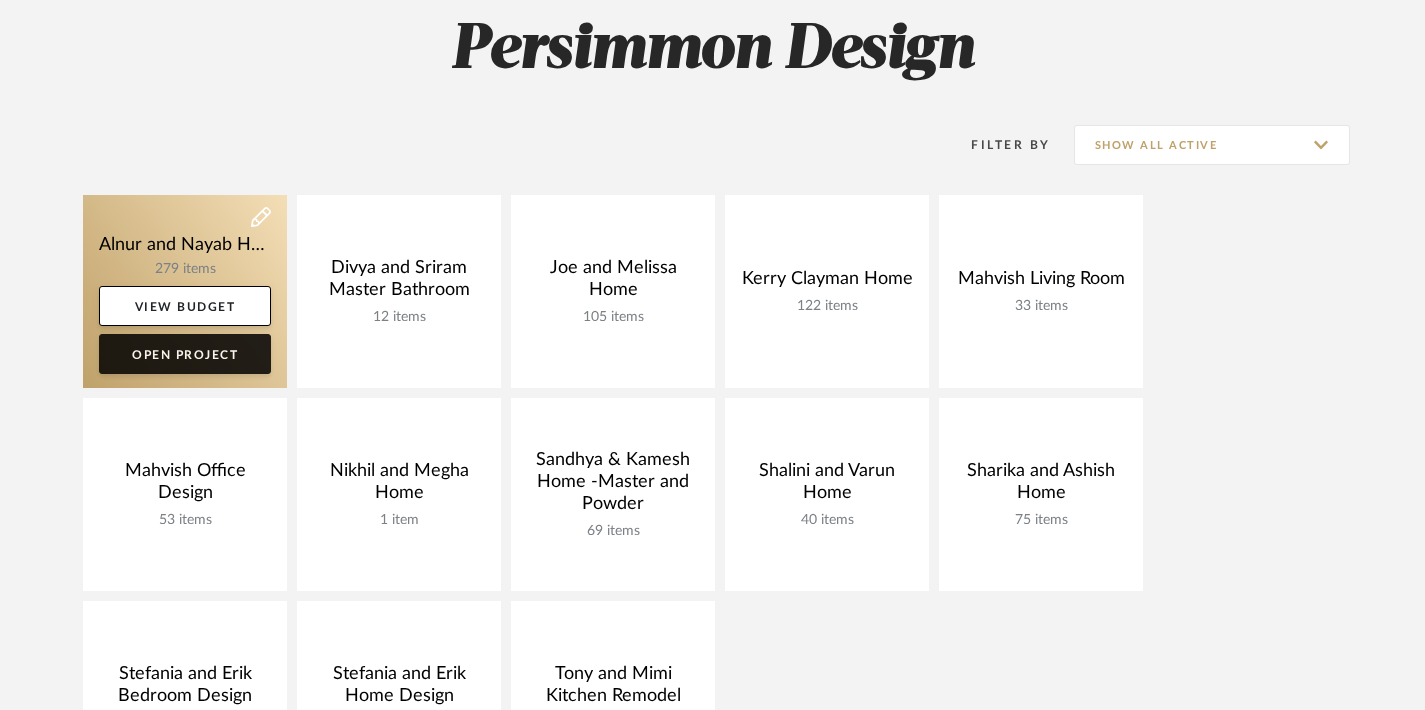 click on "Open Project" 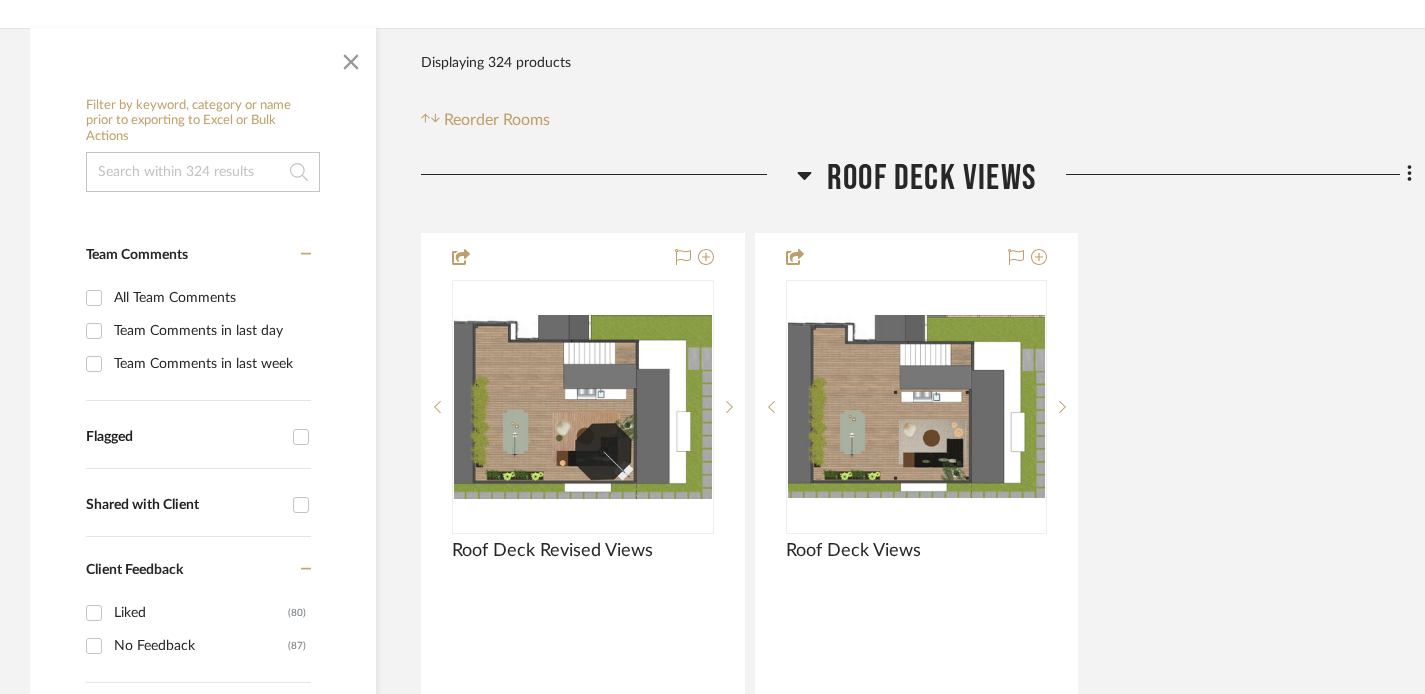 scroll, scrollTop: 366, scrollLeft: 0, axis: vertical 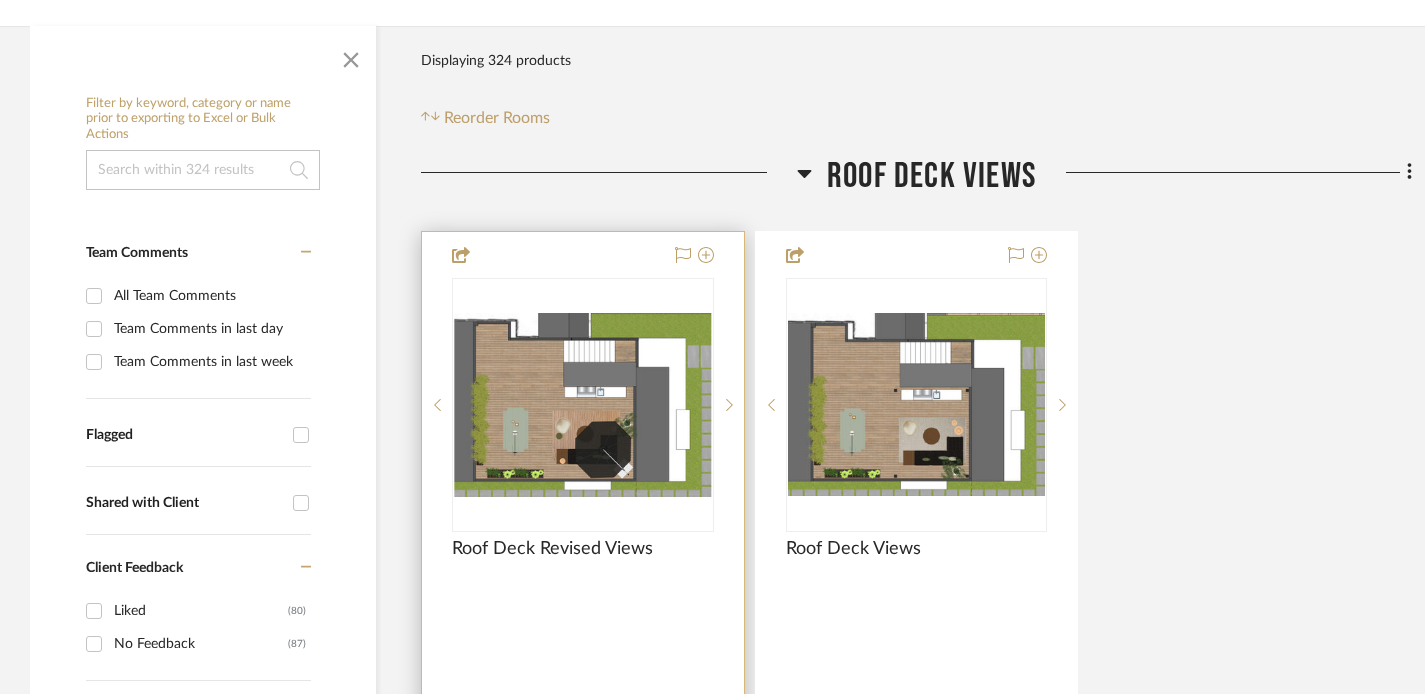 click at bounding box center [583, 405] 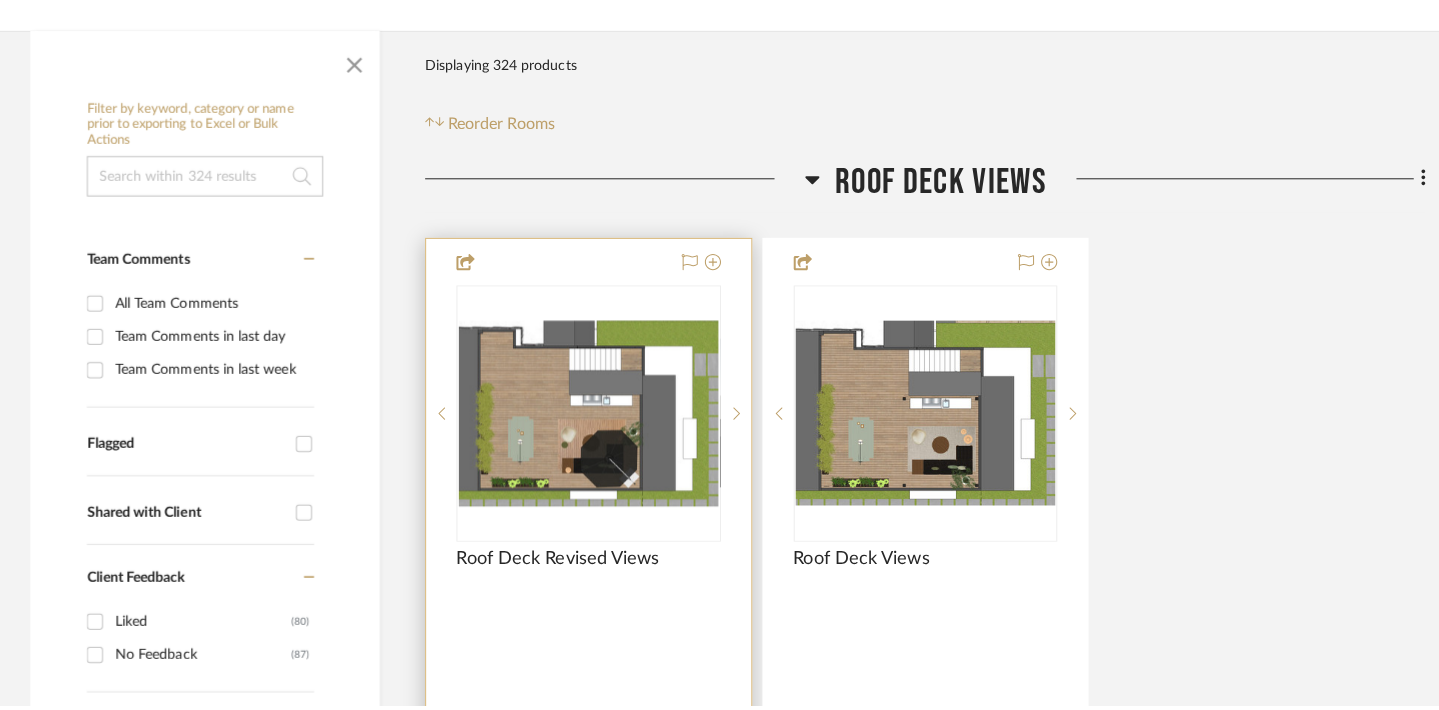 scroll, scrollTop: 0, scrollLeft: 0, axis: both 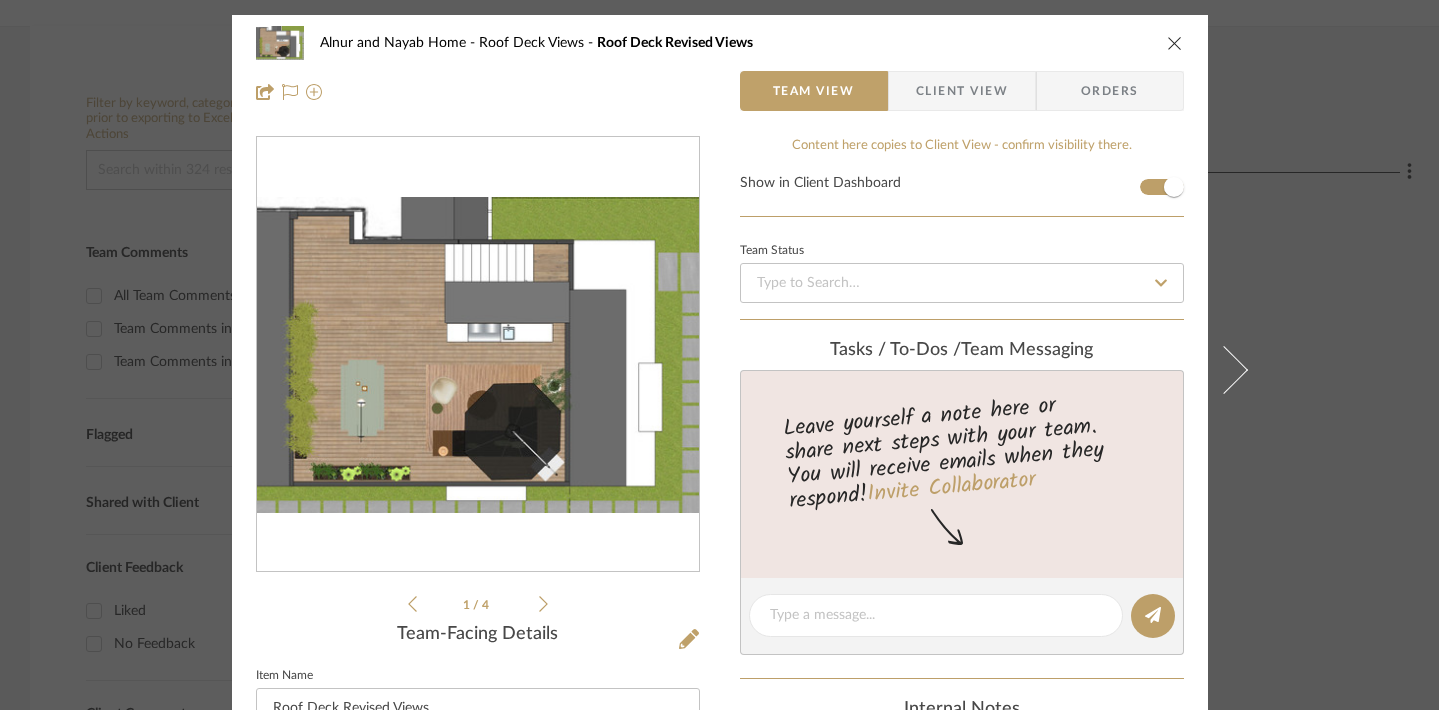 click on "Client View" at bounding box center [962, 91] 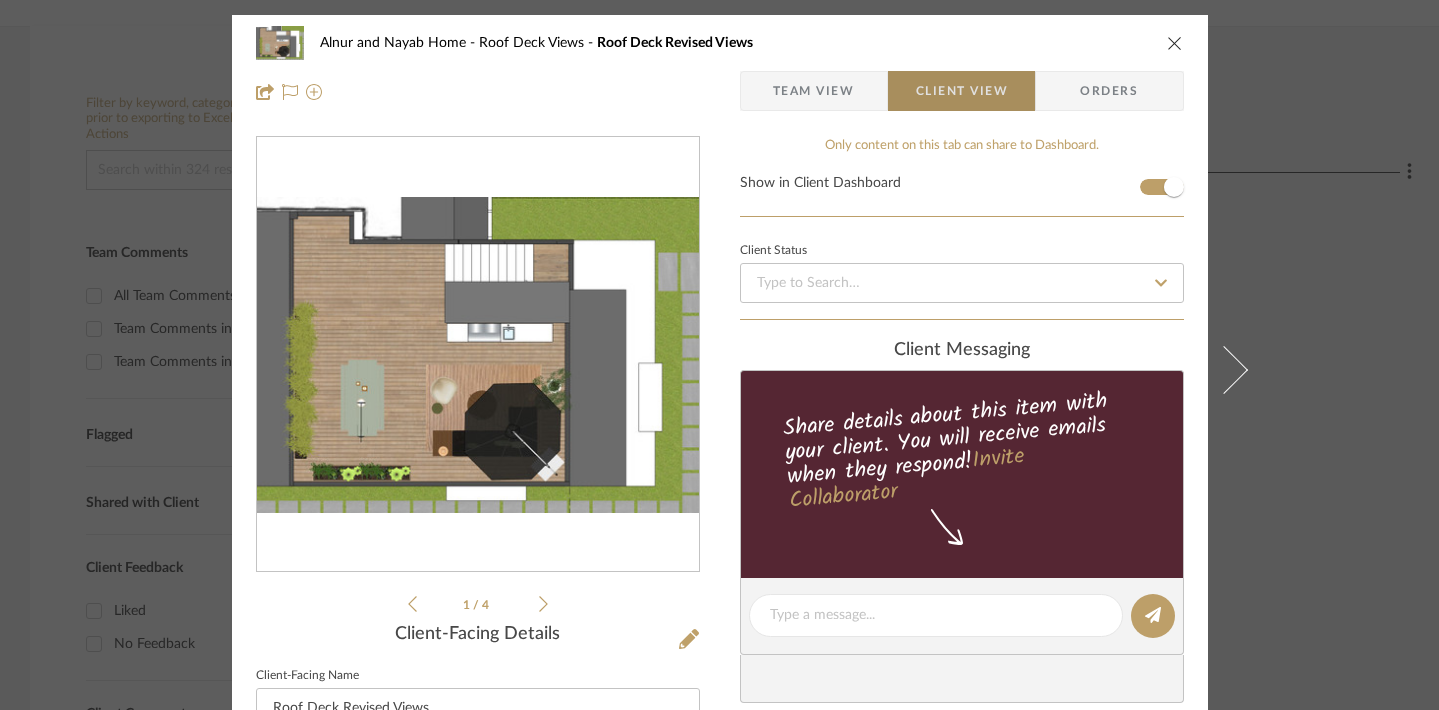 click 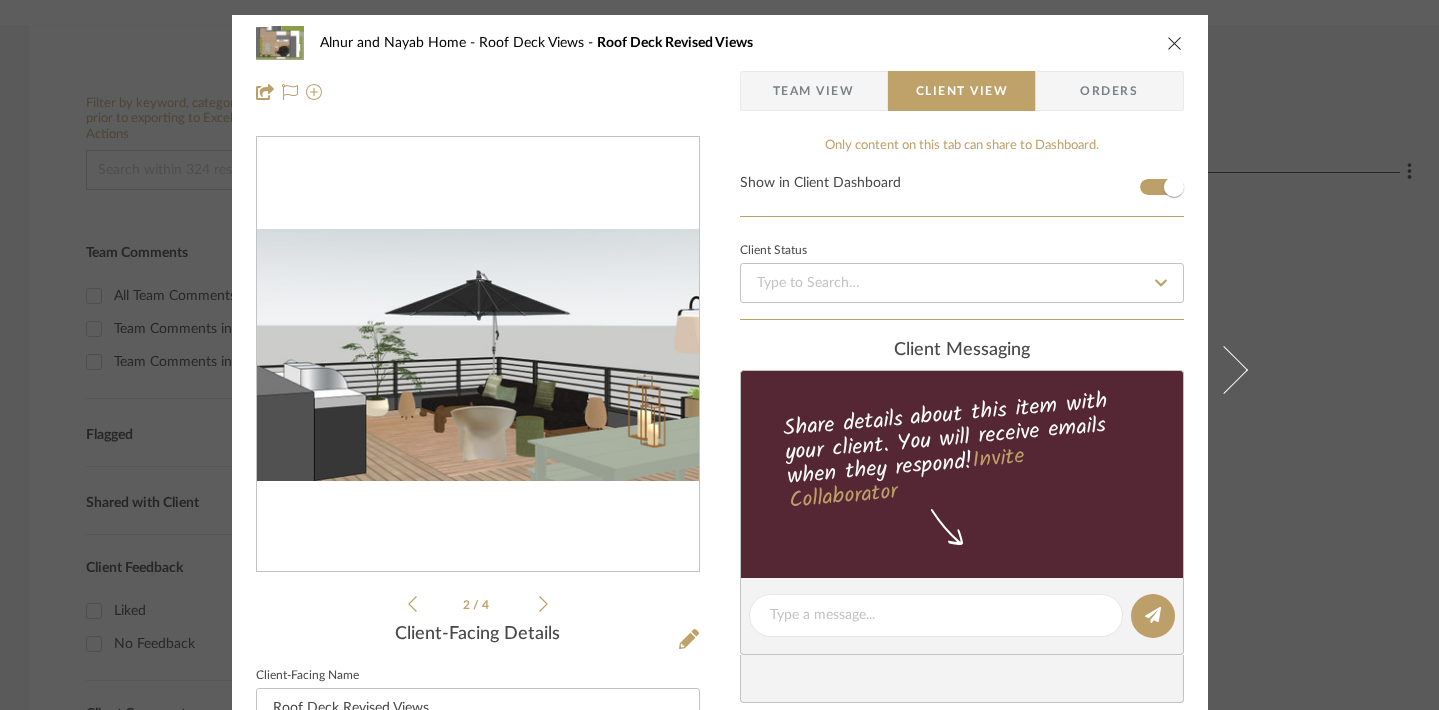 click 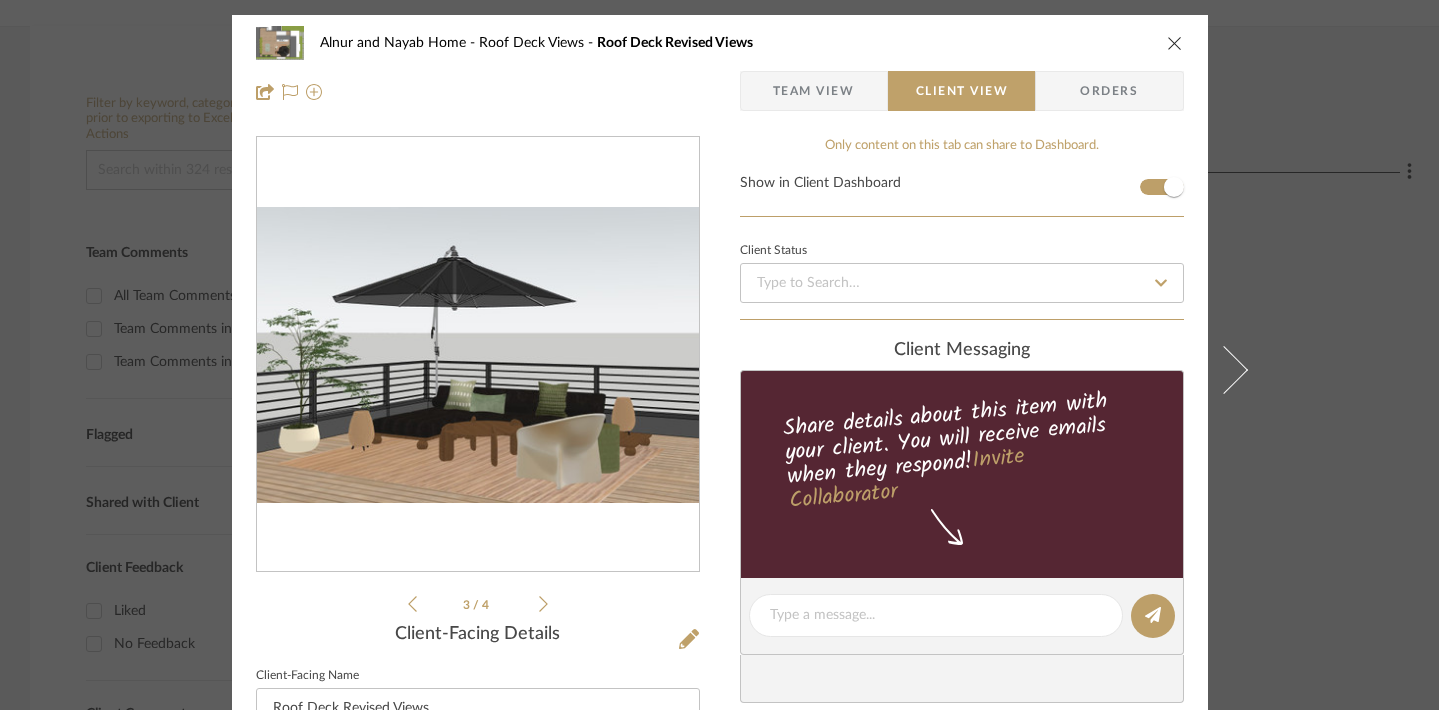 click 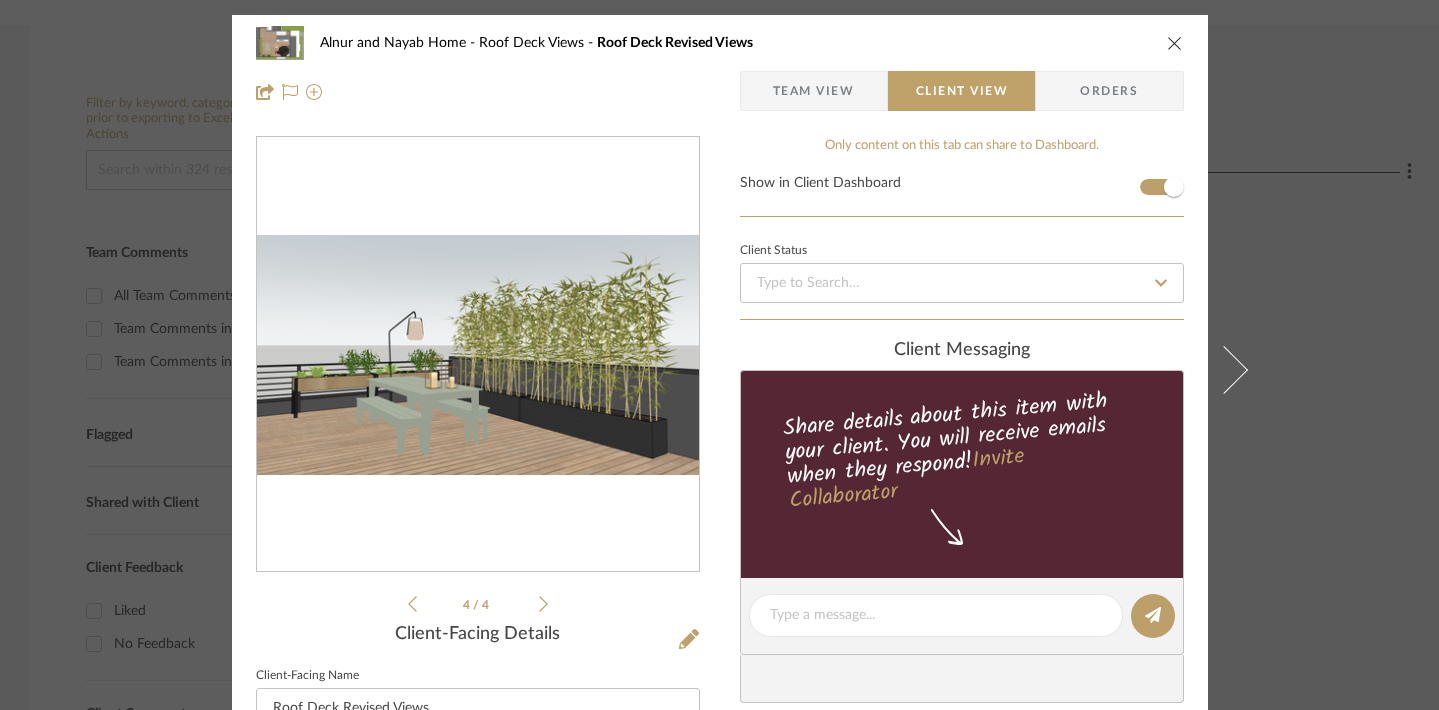 click on "Orders" at bounding box center [1109, 91] 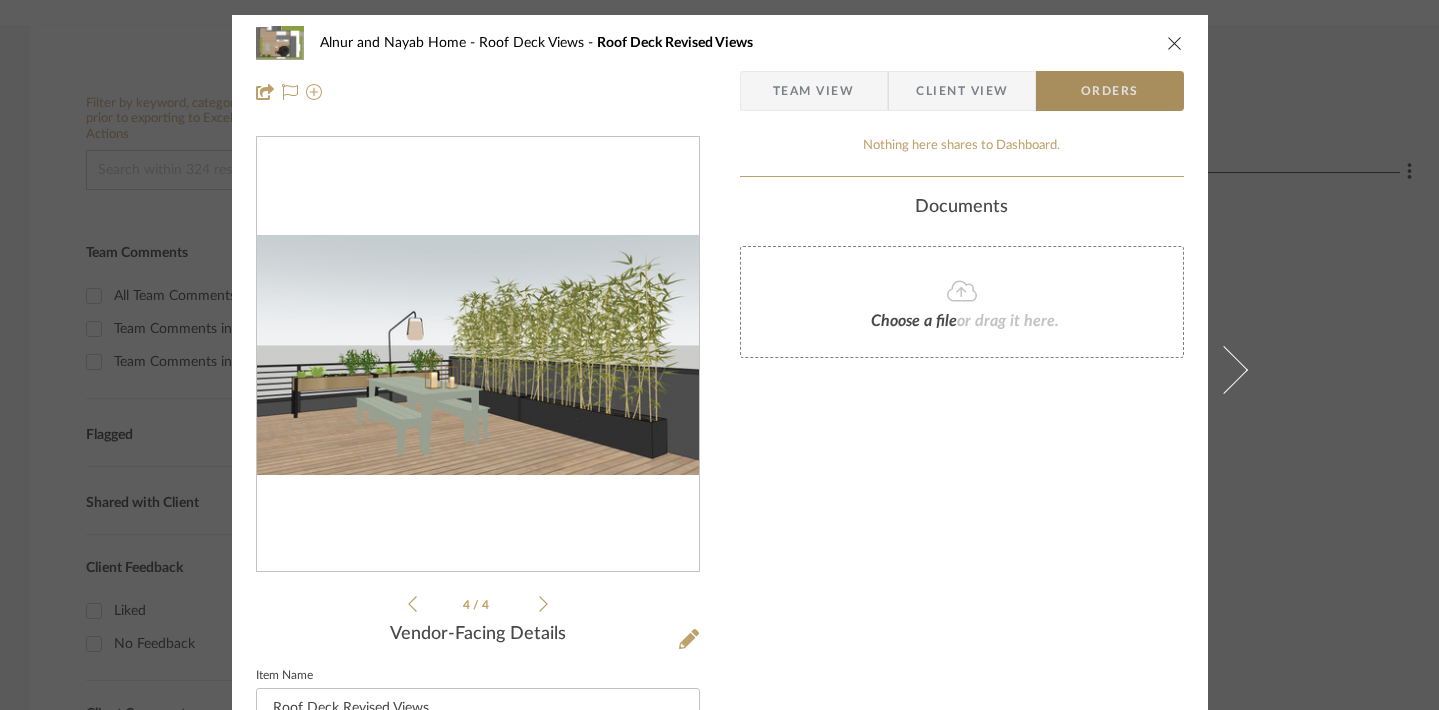 click on "Team View" at bounding box center (814, 91) 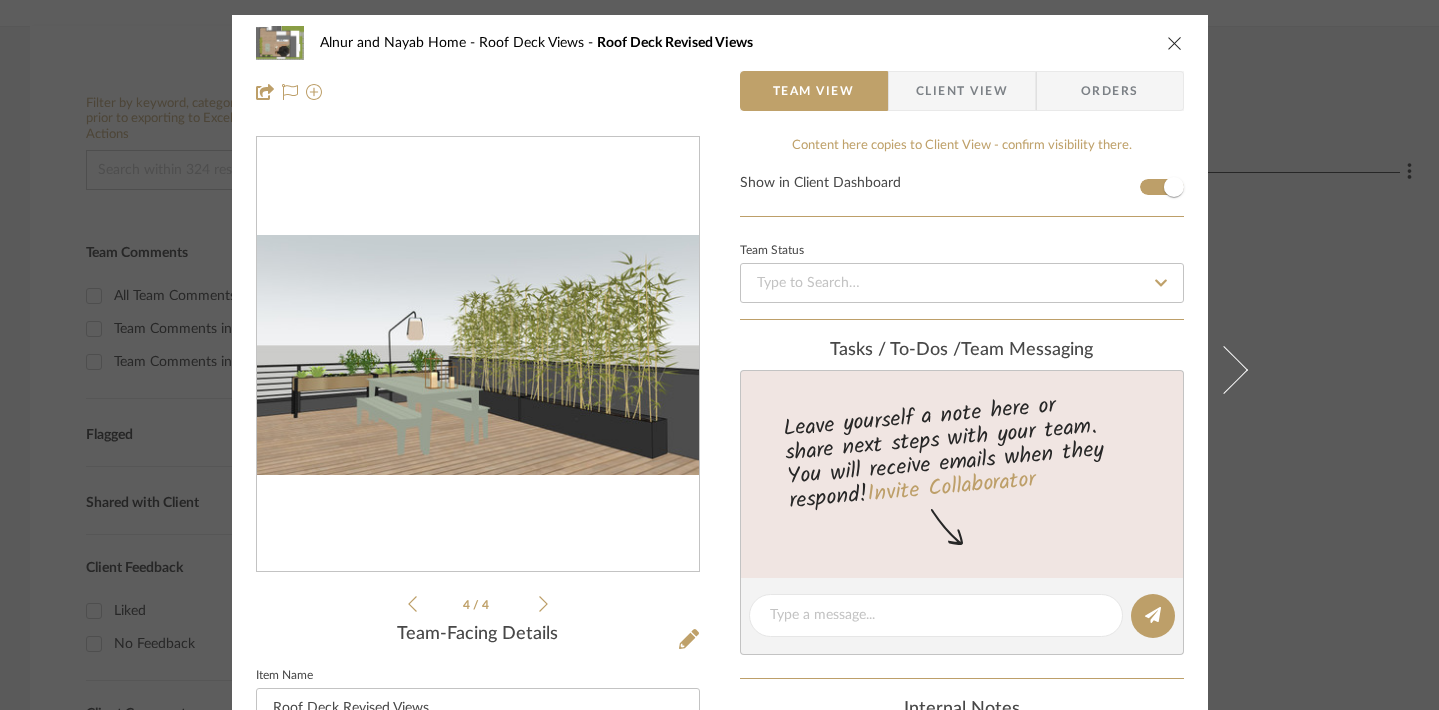 click at bounding box center [1175, 43] 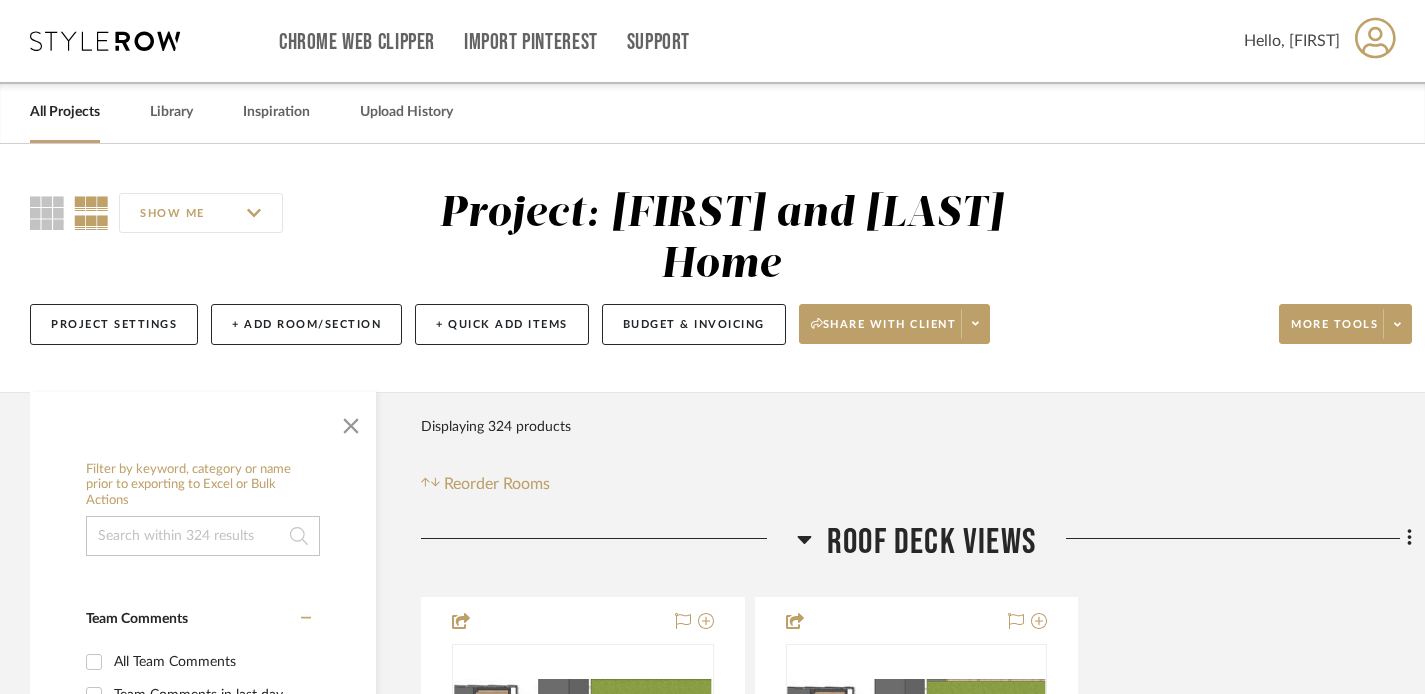 scroll, scrollTop: 0, scrollLeft: 0, axis: both 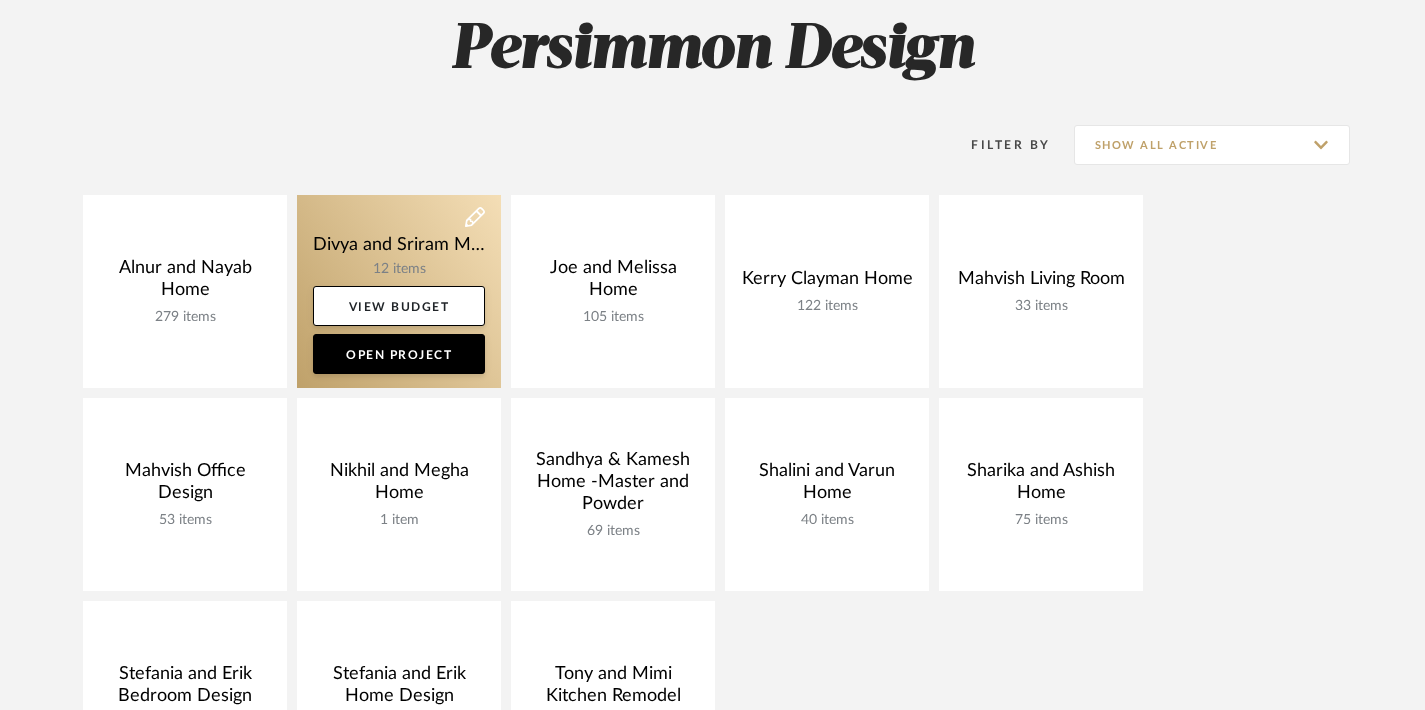 click 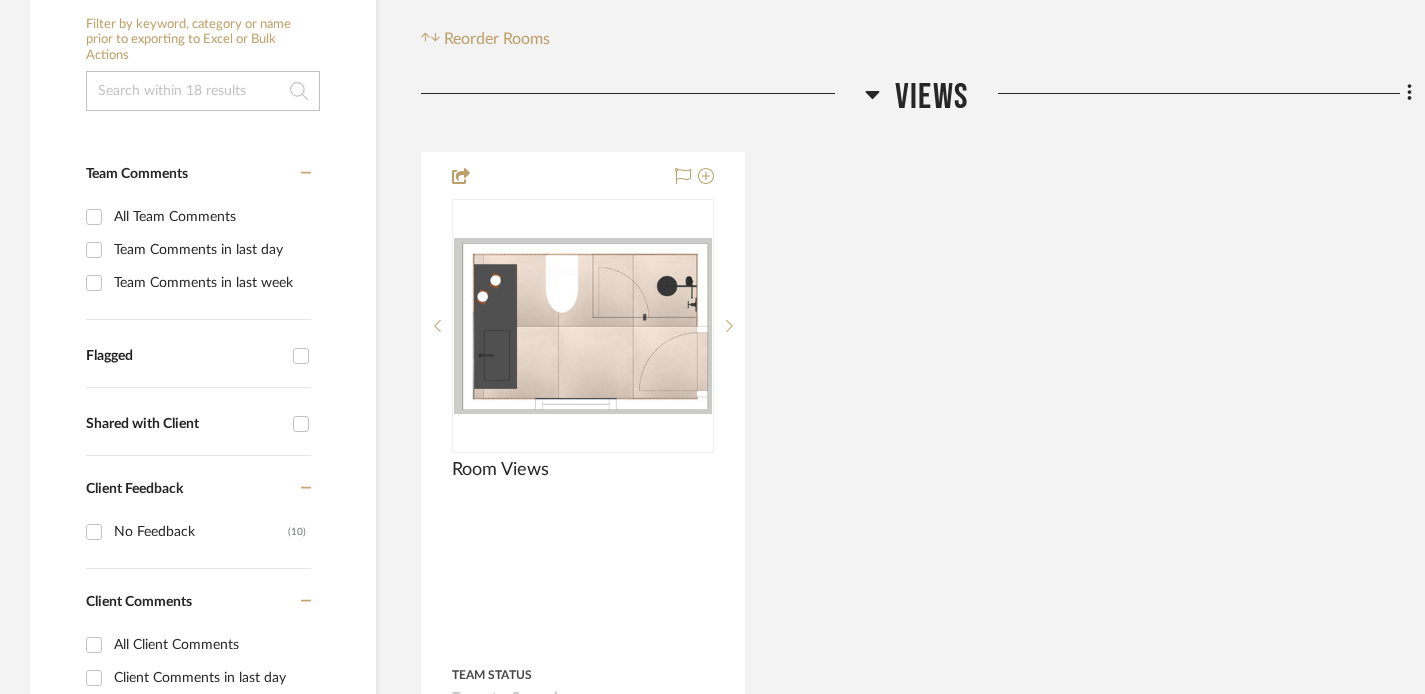 scroll, scrollTop: 453, scrollLeft: 0, axis: vertical 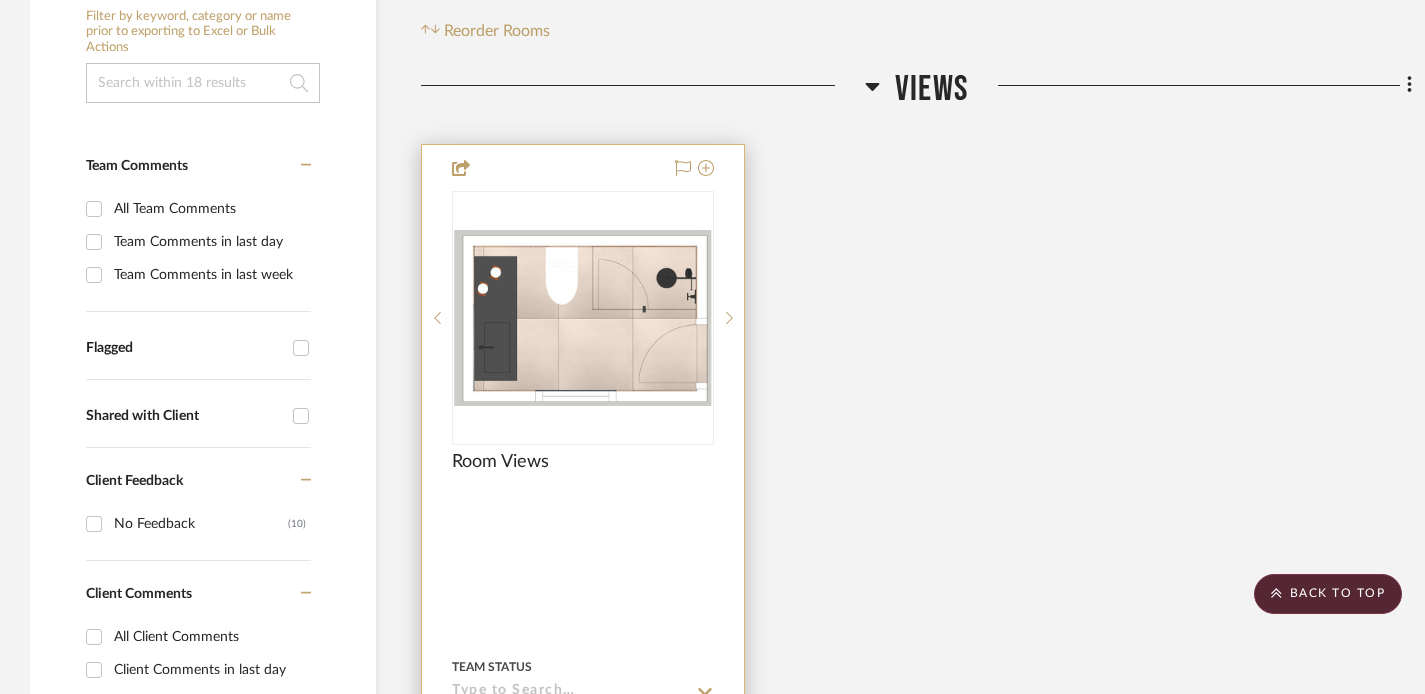 click at bounding box center [583, 318] 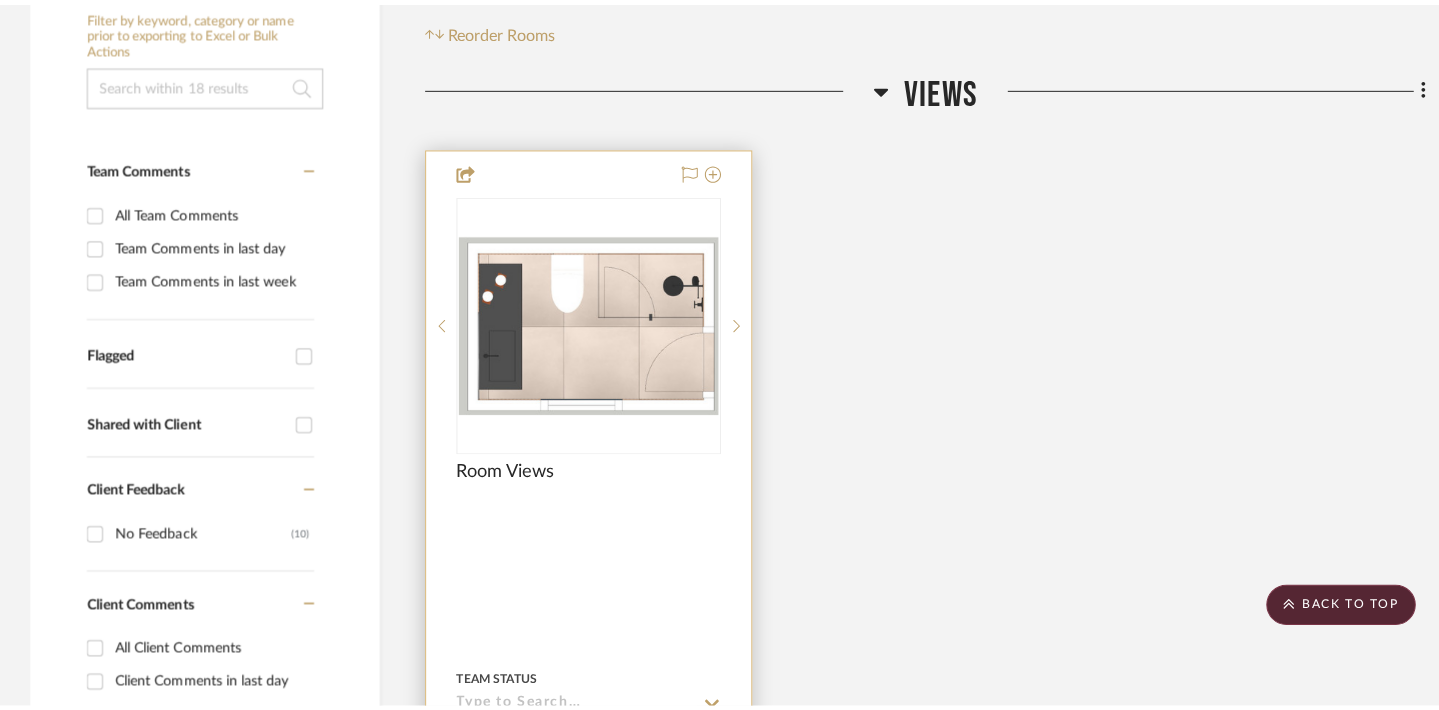 scroll, scrollTop: 0, scrollLeft: 0, axis: both 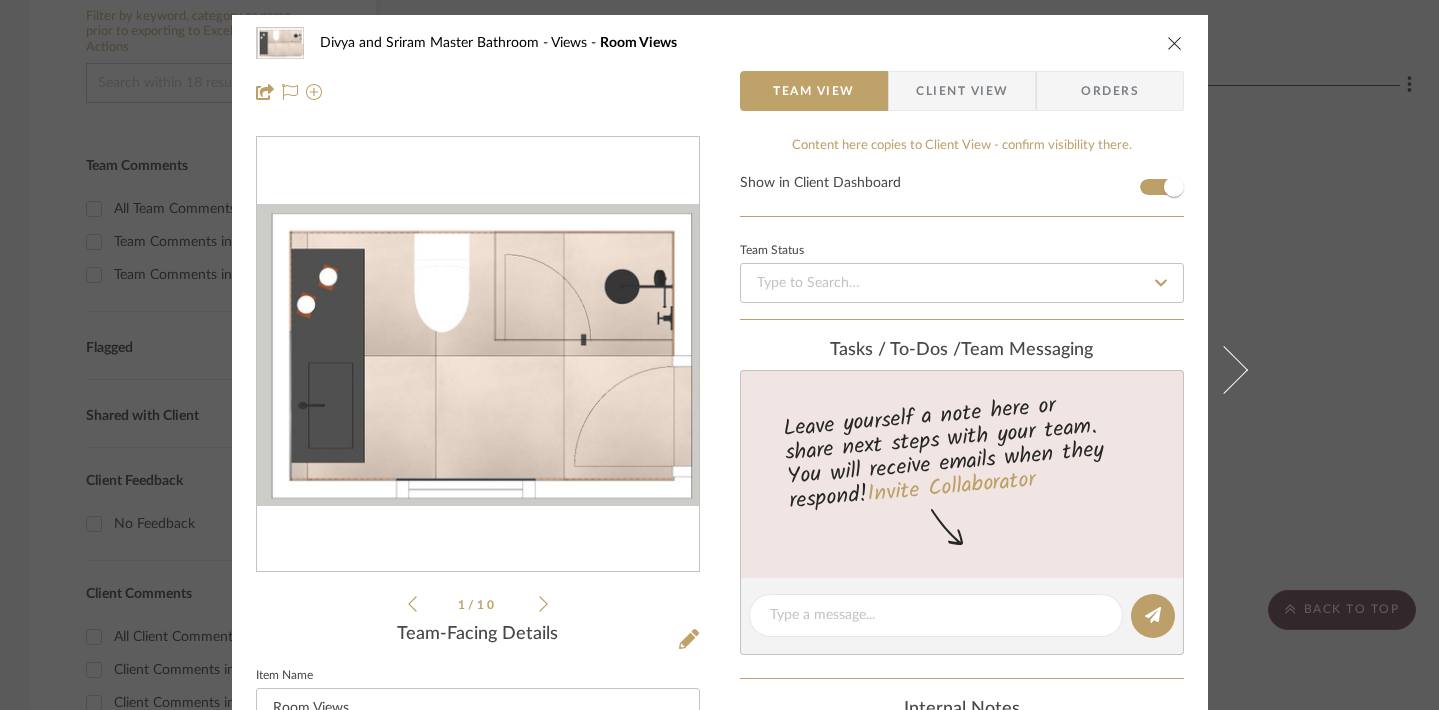 click 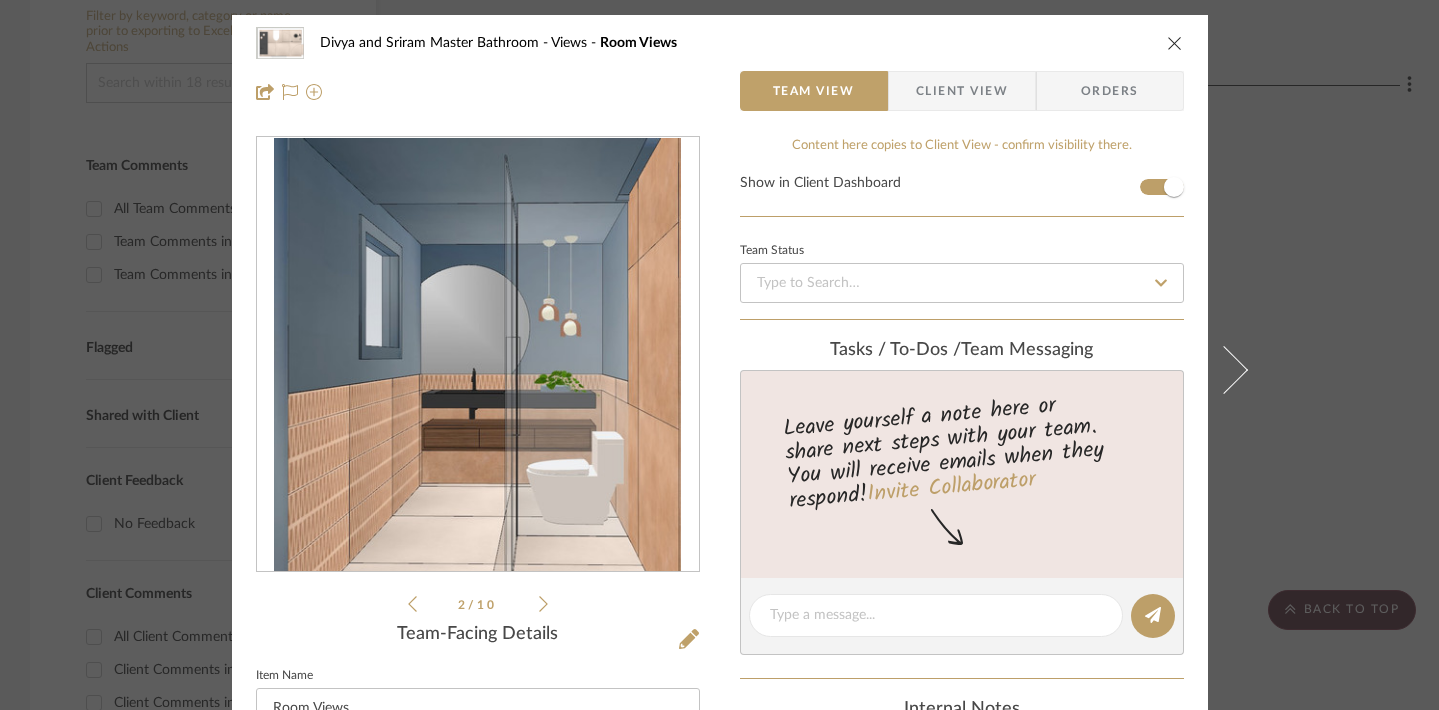 click 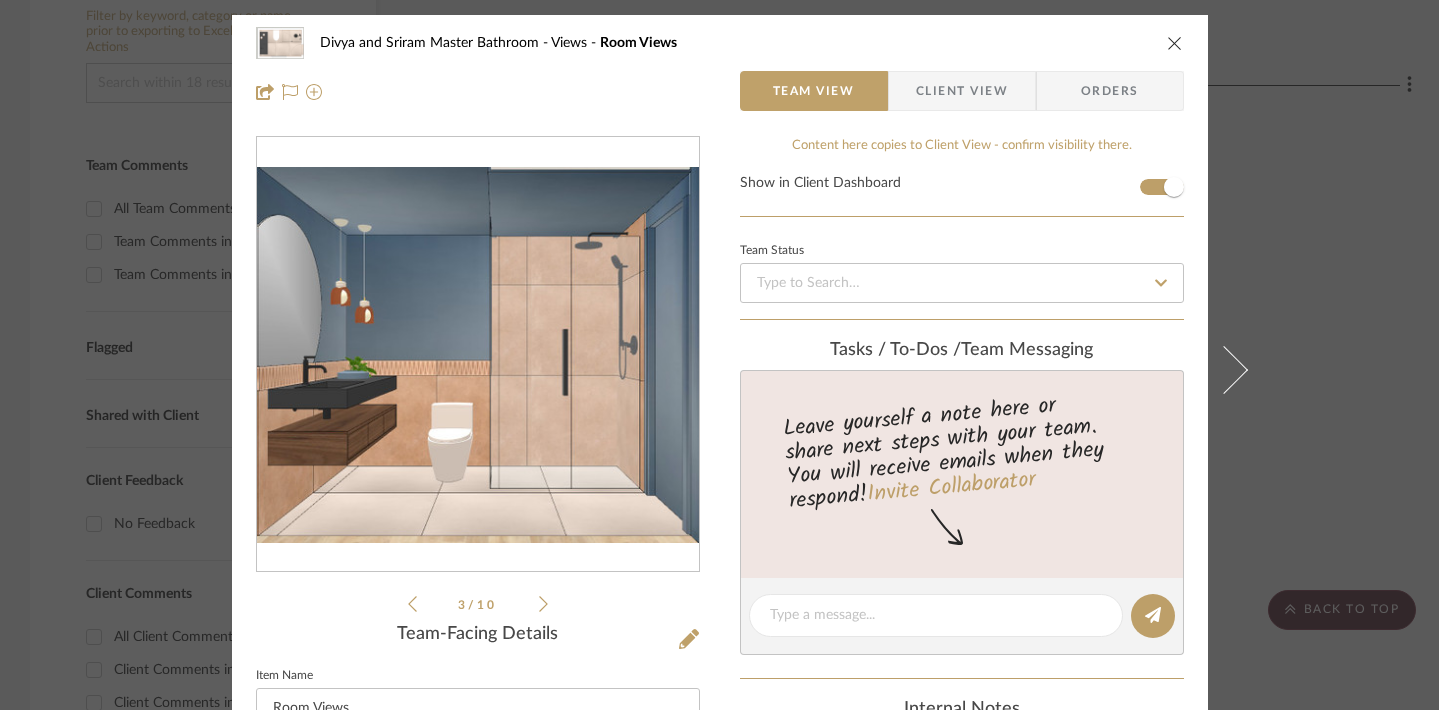 click 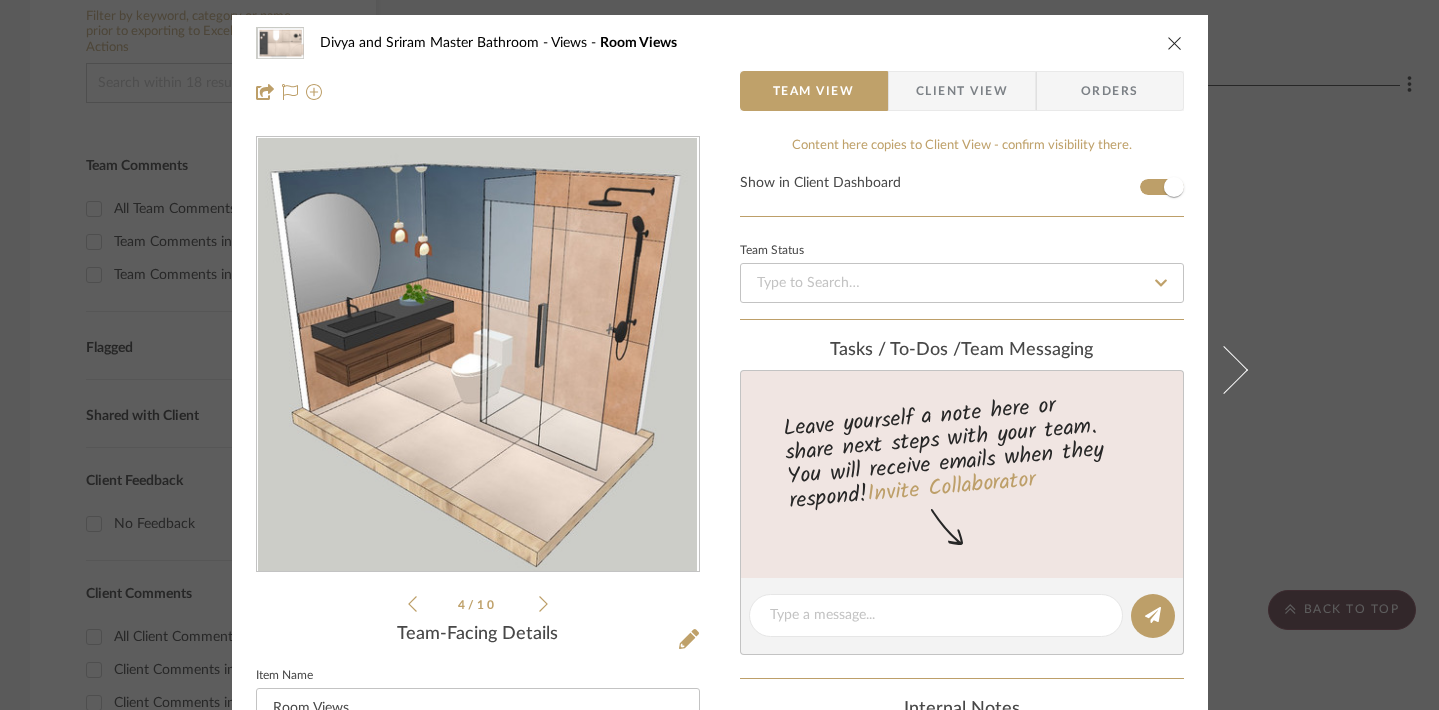 click 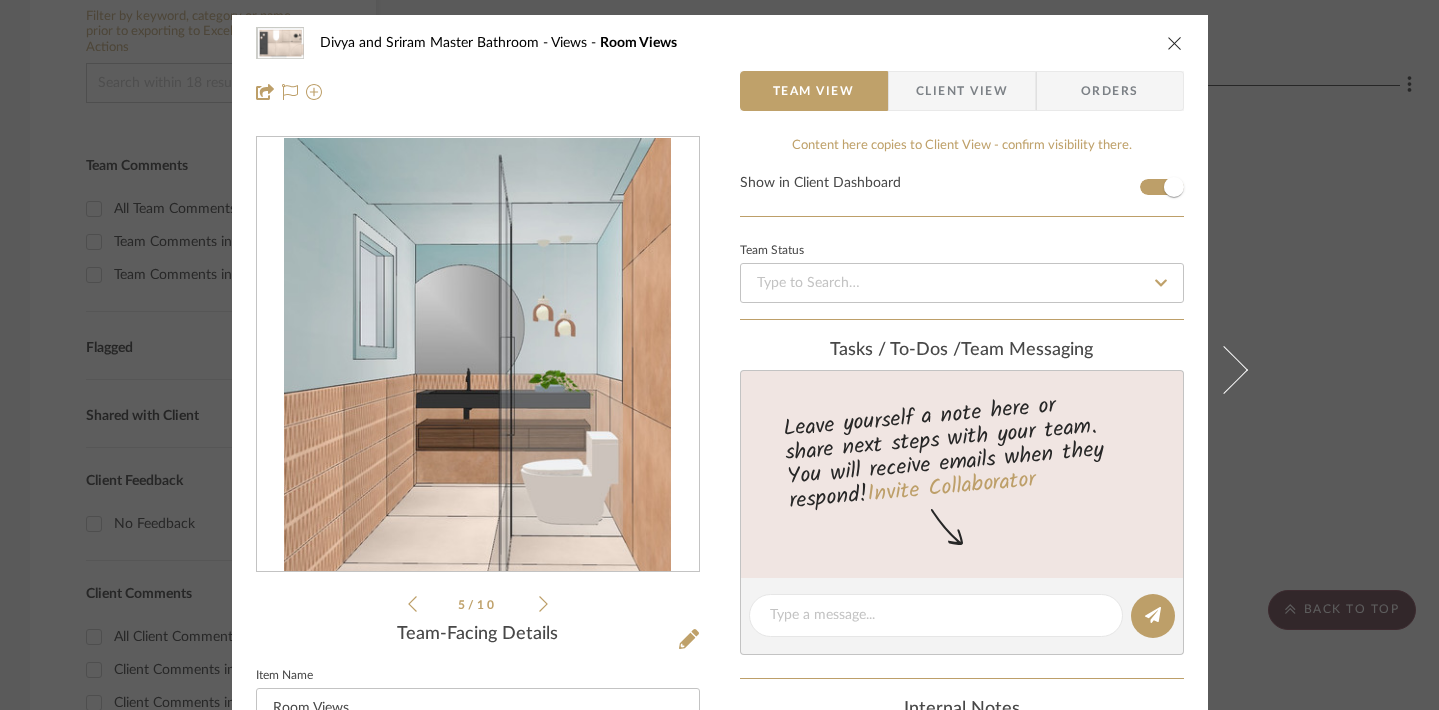 click 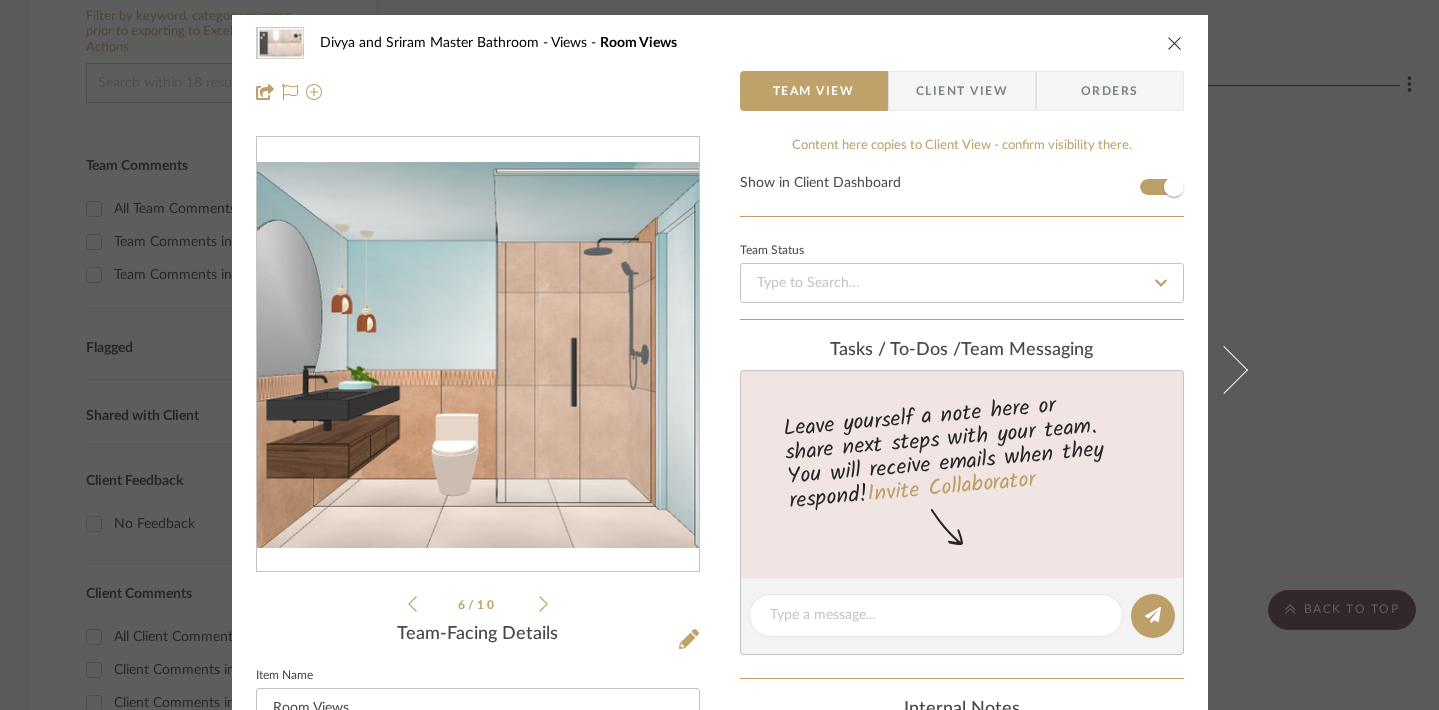 click 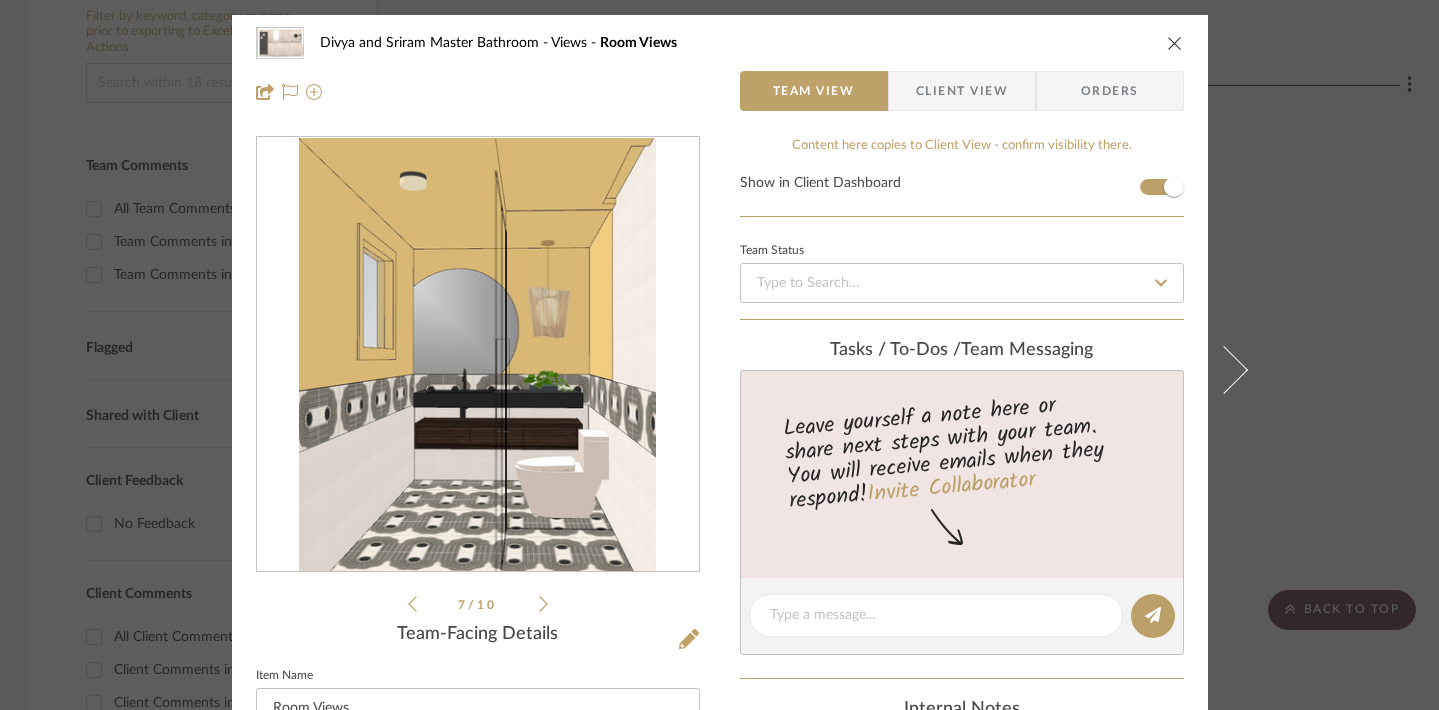 click 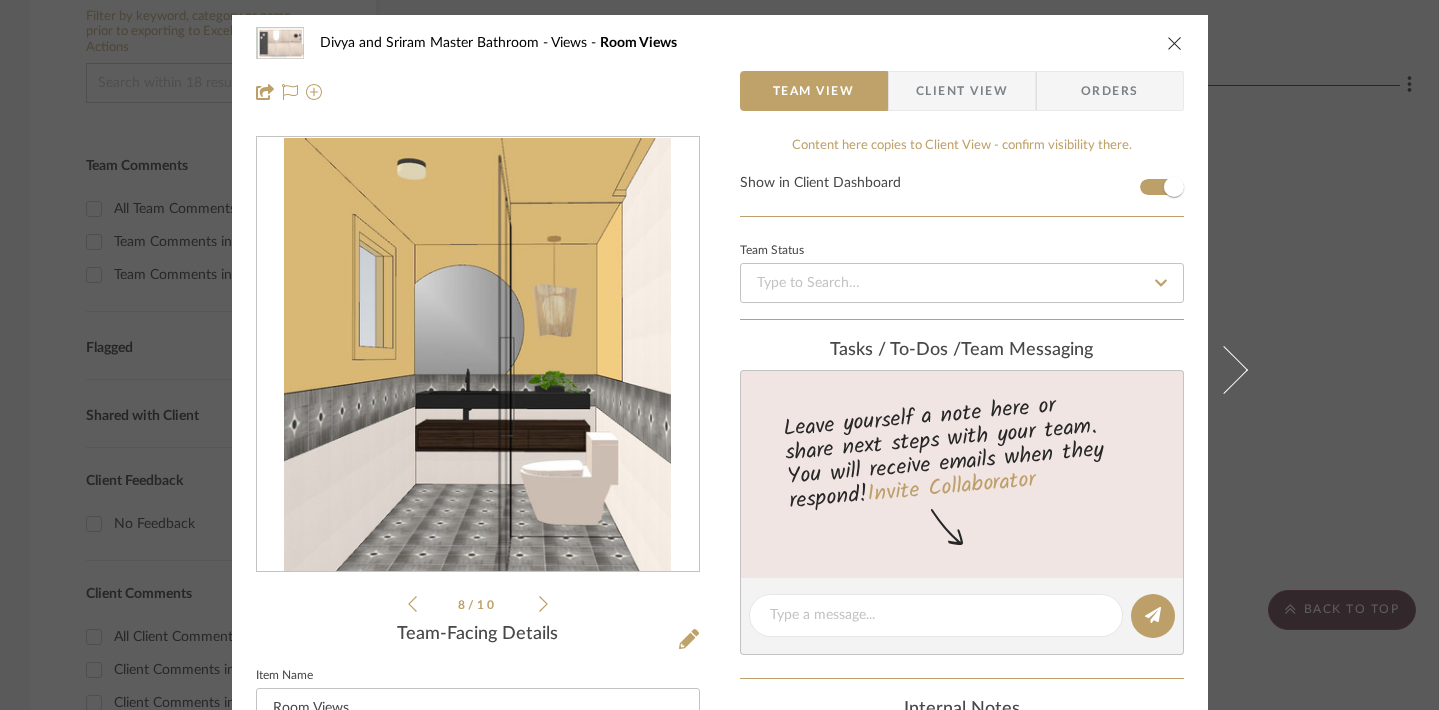 click 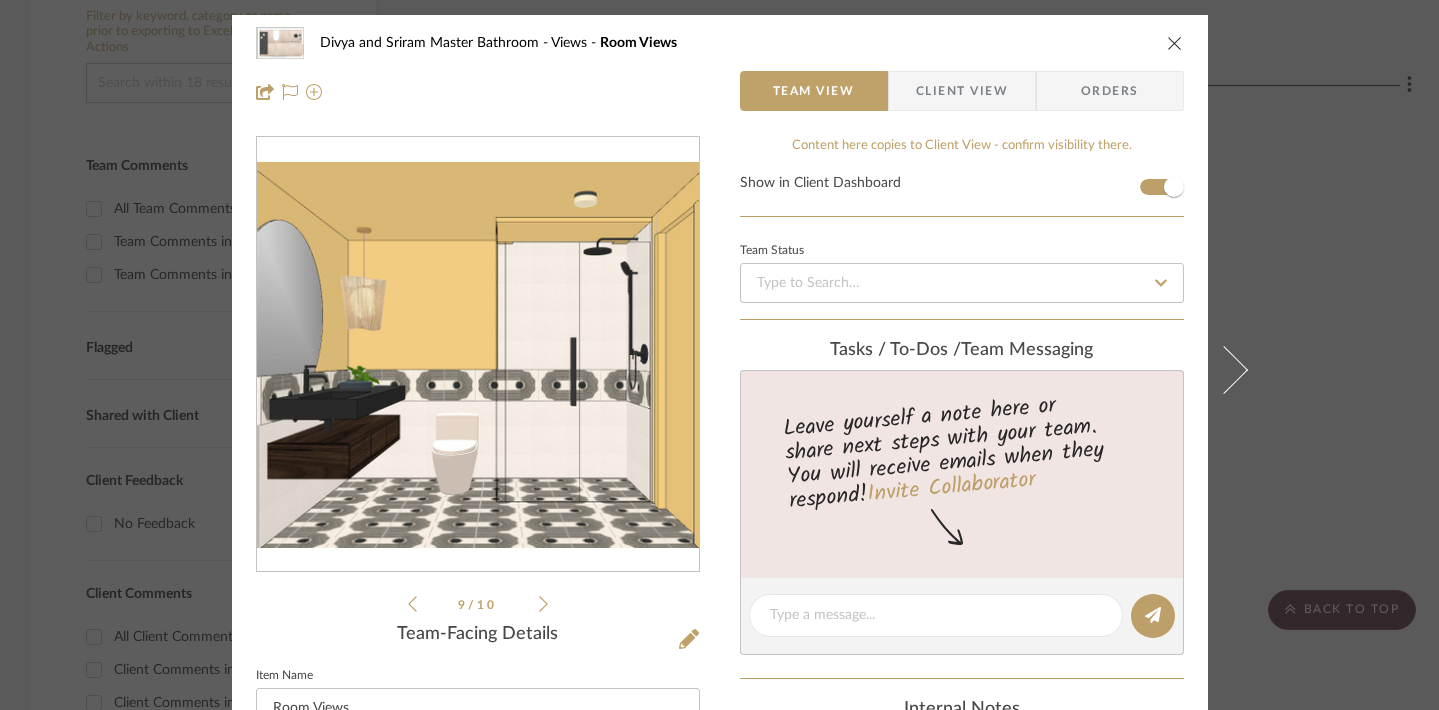 click 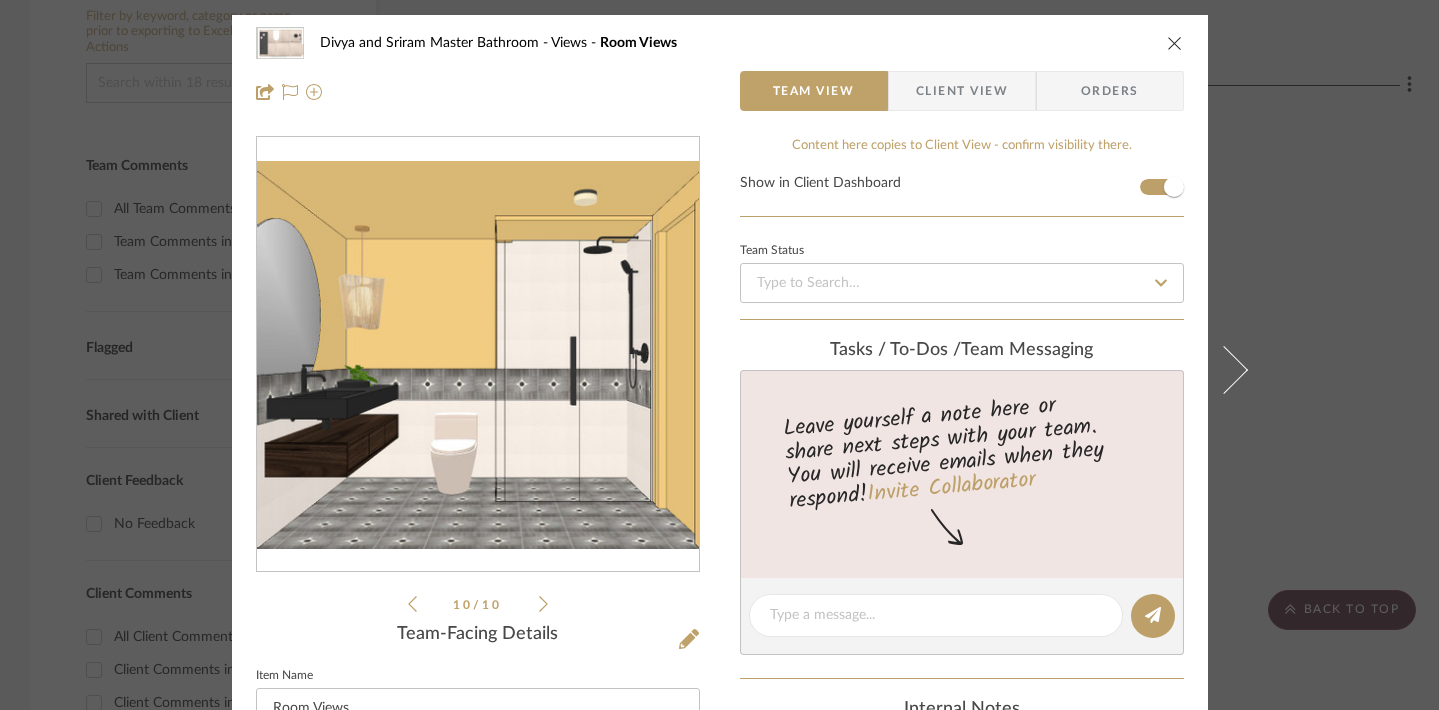 click 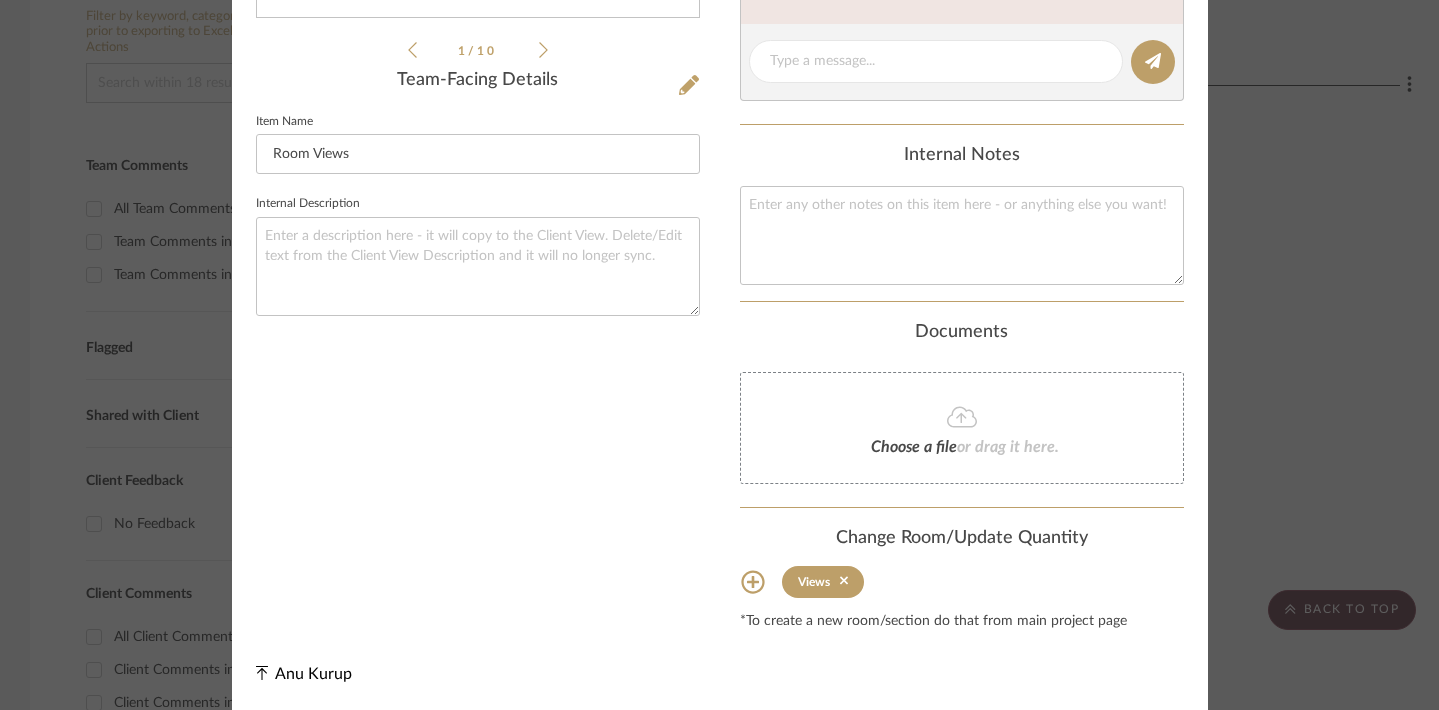 scroll, scrollTop: 550, scrollLeft: 0, axis: vertical 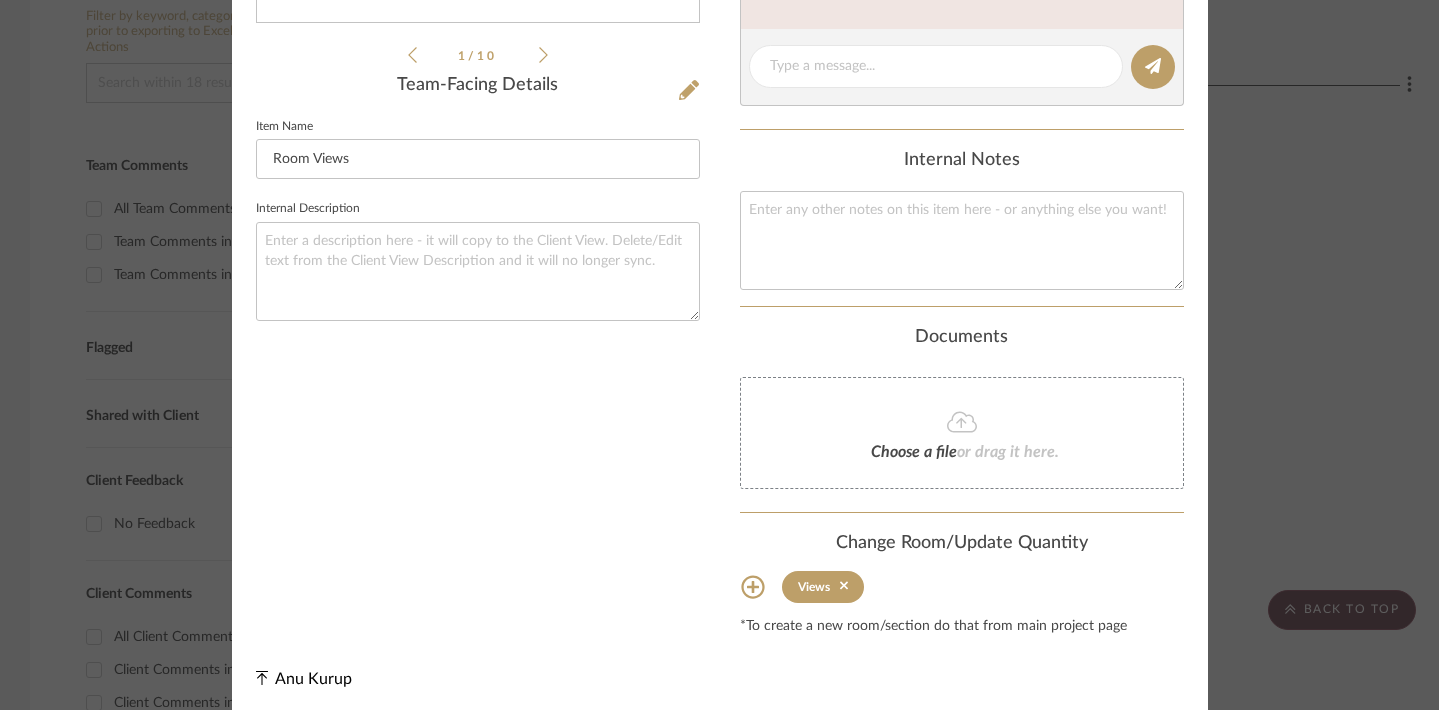 click on "[FIRST] and [LAST] Master Bathroom Views Room Views Team View Client View Orders 1 / 10  Team-Facing Details   Item Name  Room Views  Internal Description  Content here copies to Client View - confirm visibility there.  Show in Client Dashboard  Team Status Tasks / To-Dos /  team Messaging  Leave yourself a note here or share next steps with your team. You will receive emails when they
respond!  Invite Collaborator Internal Notes  Documents  Choose a file  or drag it here. Change Room/Update Quantity  Views  *To create a new room/section do that from main project page    [FIRST] [LAST]" at bounding box center (719, 355) 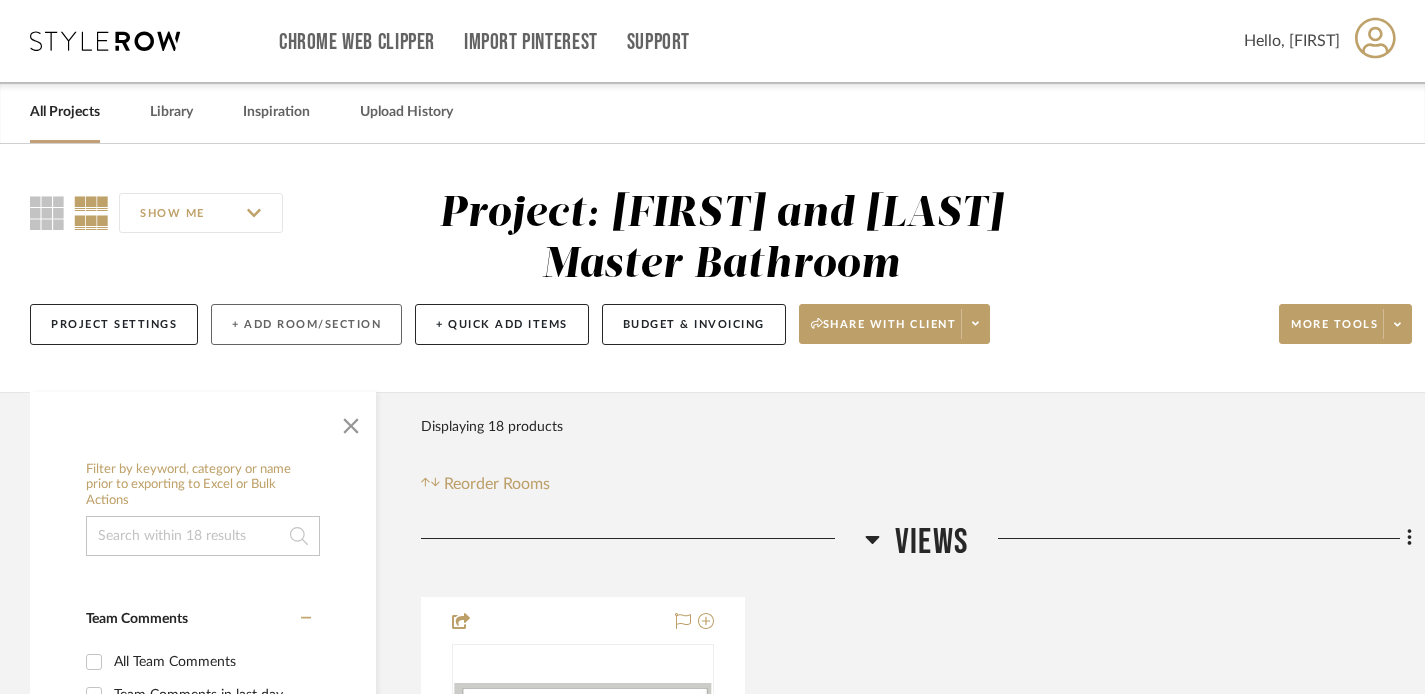 scroll, scrollTop: 0, scrollLeft: 0, axis: both 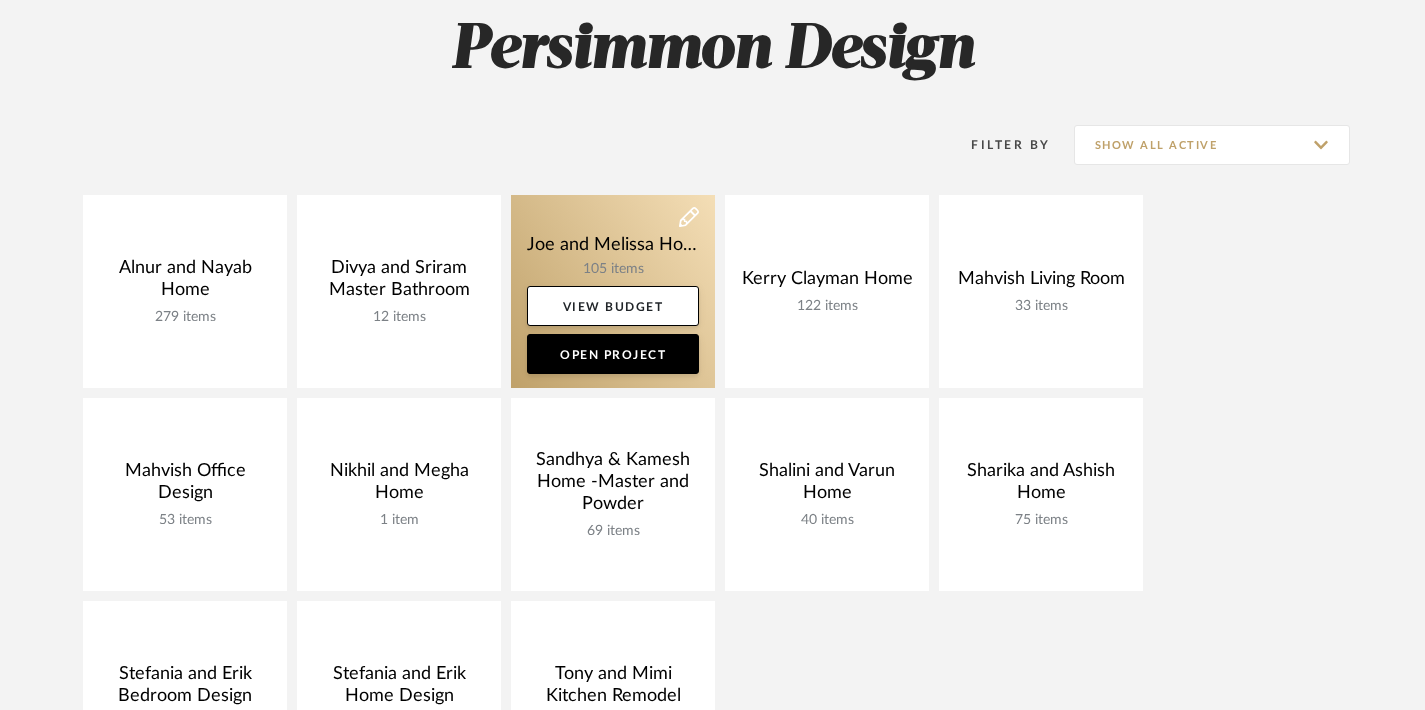 click 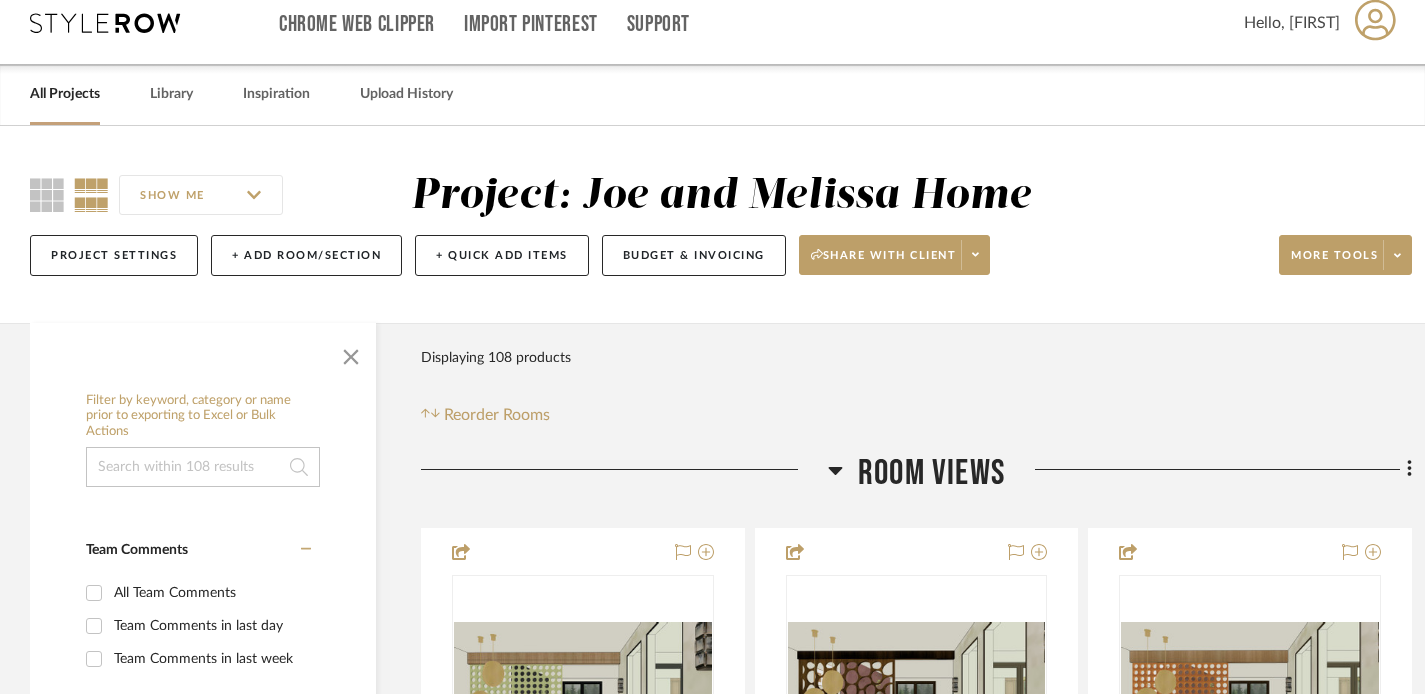 scroll, scrollTop: 29, scrollLeft: 0, axis: vertical 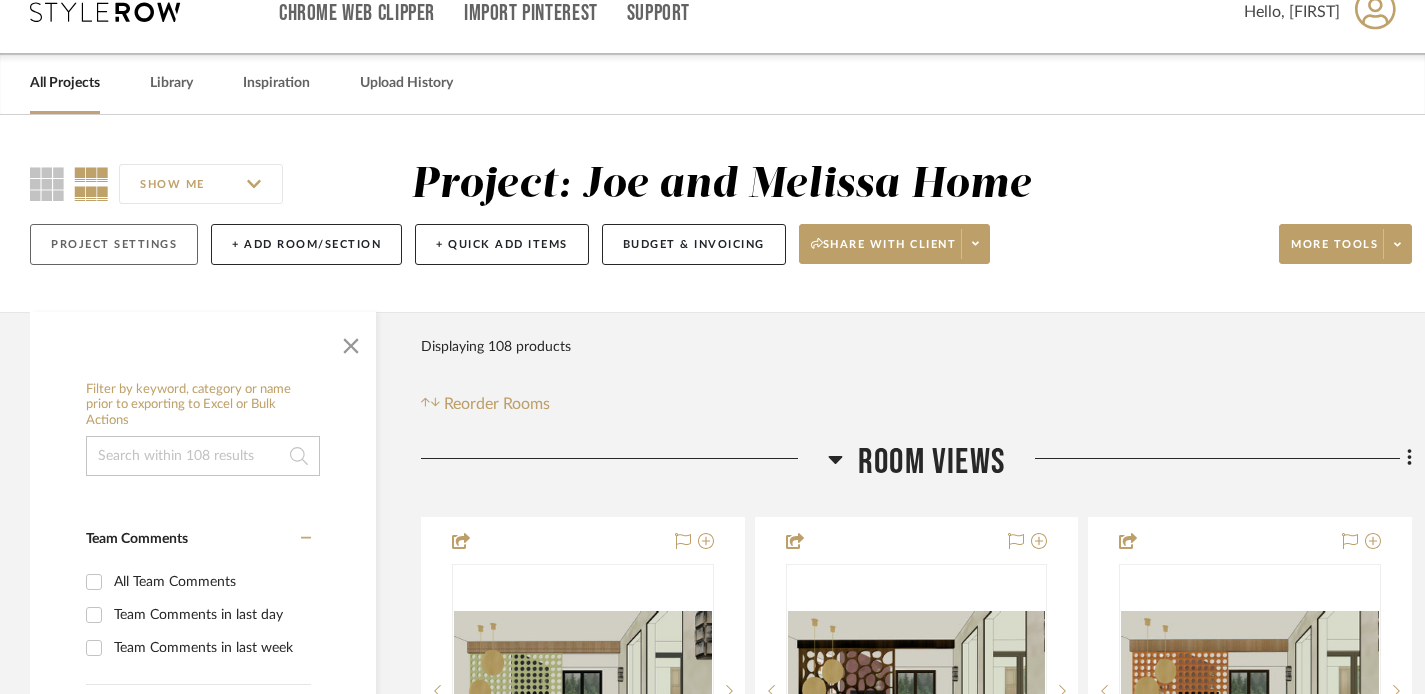 click on "Project Settings" 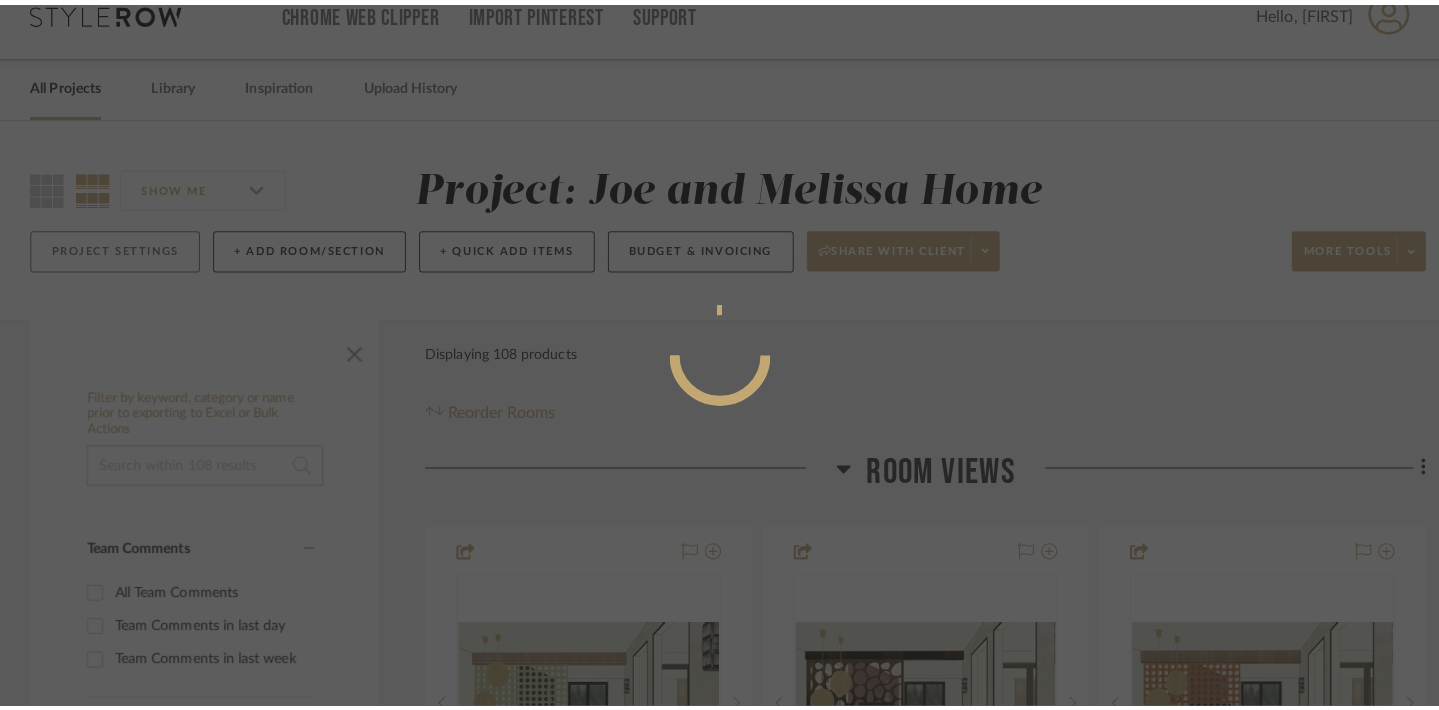 scroll, scrollTop: 0, scrollLeft: 0, axis: both 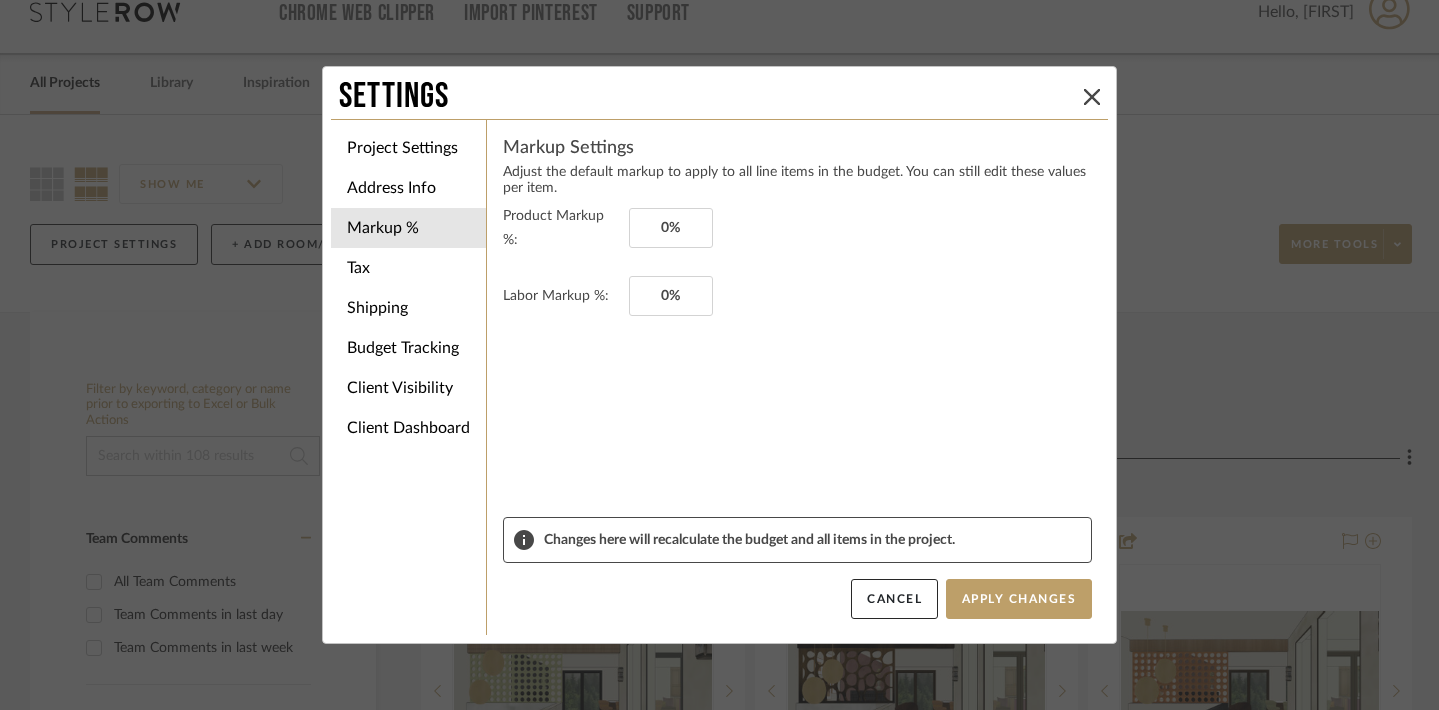 click on "Settings  Project Settings   Address Info   Markup %   Tax   Shipping   Budget Tracking   Client Visibility   Client Dashboard  Markup Settings  Adjust the default markup to apply to all line items in the budget. You can still edit these values per item.   Product Markup %:  0%  Labor Markup %:  0%  Changes here will recalculate the budget and all items in the project.  Cancel Apply Changes" at bounding box center [719, 355] 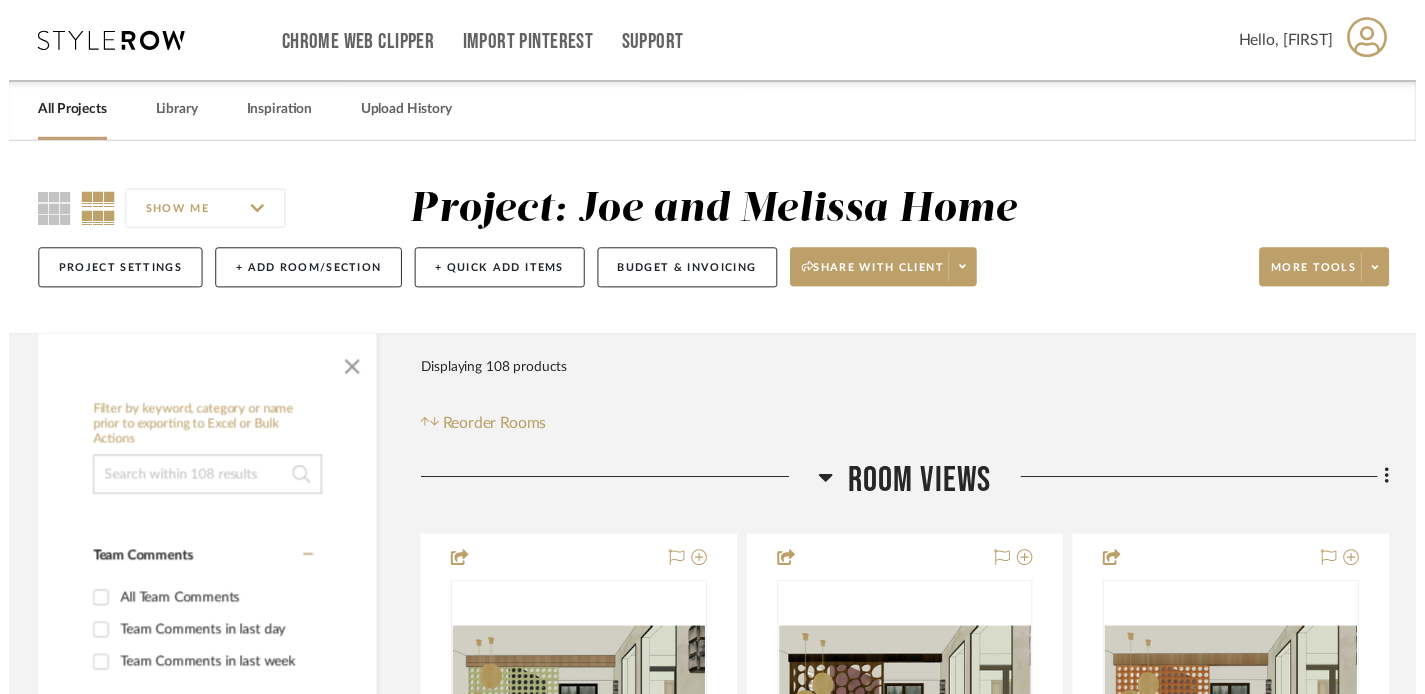 scroll, scrollTop: 29, scrollLeft: 0, axis: vertical 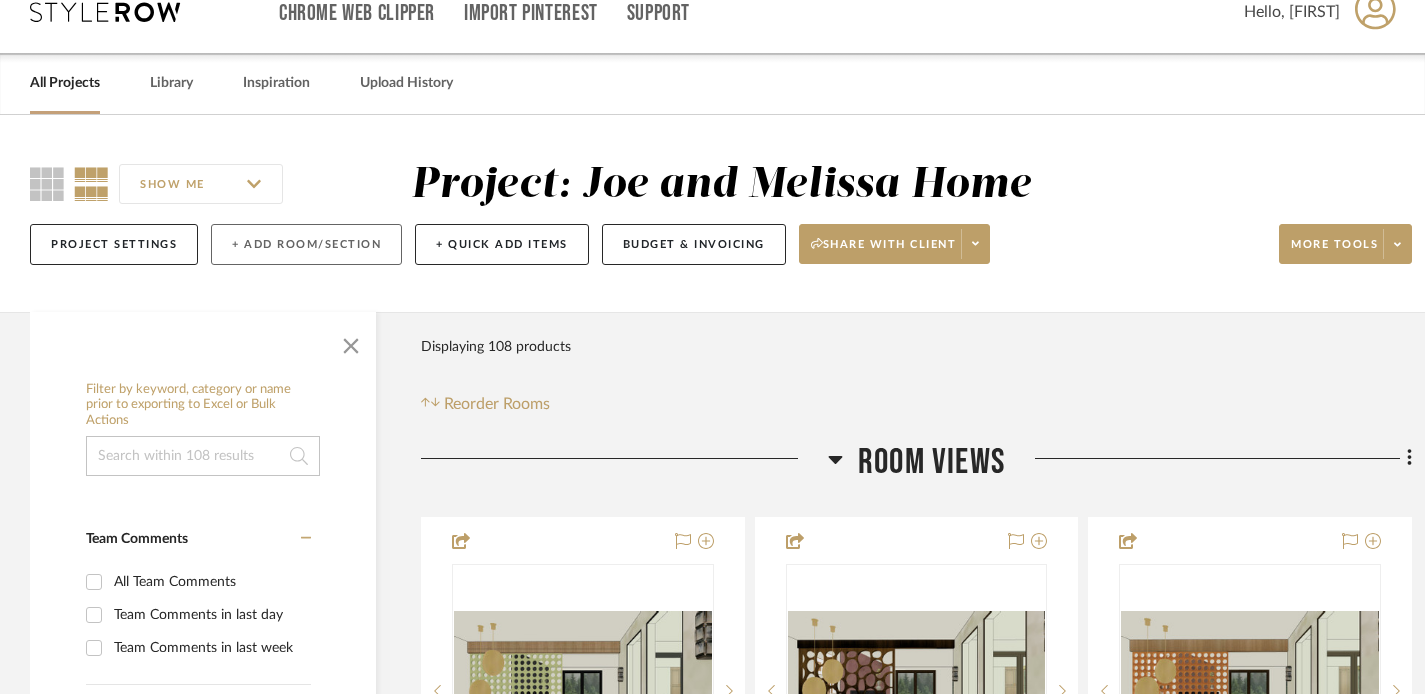 click on "+ Add Room/Section" 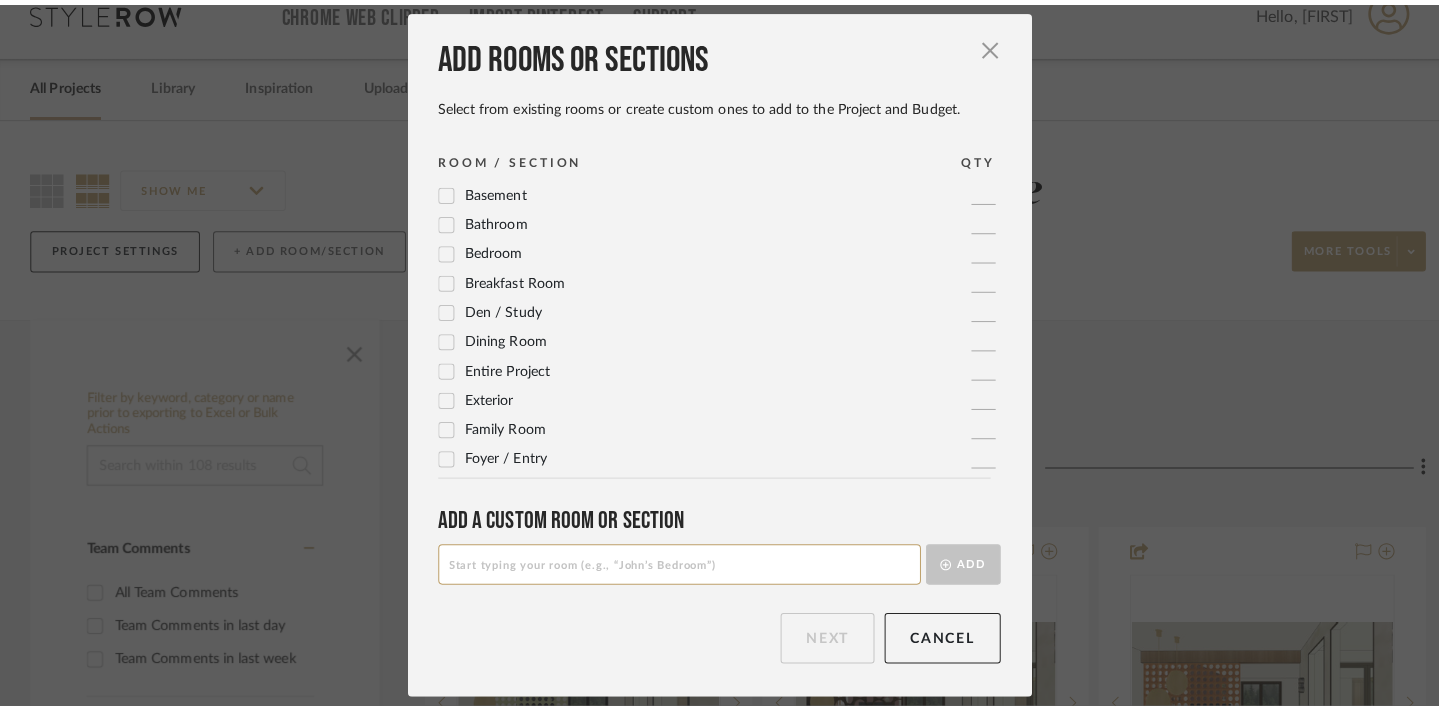 scroll, scrollTop: 0, scrollLeft: 0, axis: both 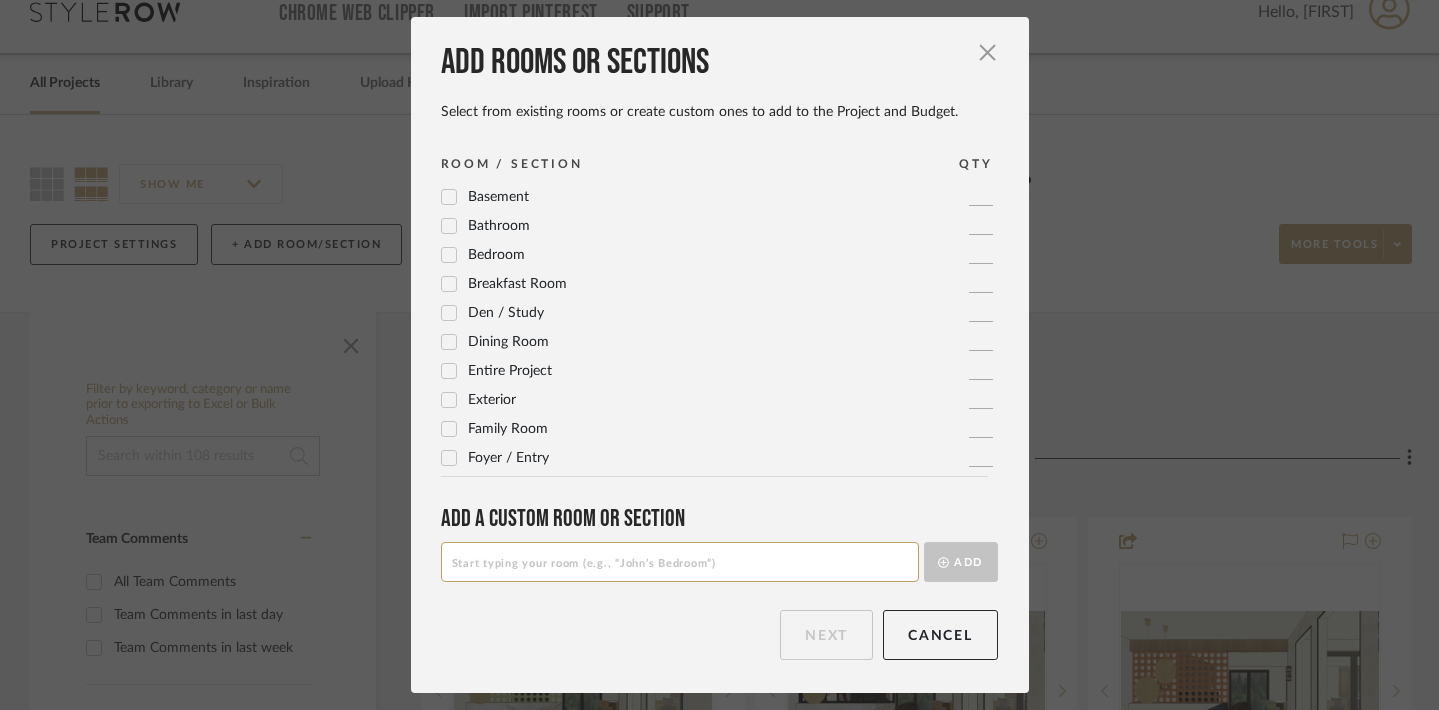 click on "Add rooms or sections Select from existing rooms or create custom ones to add to the Project and Budget. ×  ROOM / SECTION   QTY  Basement 1 Bathroom 1 Bedroom 1 Breakfast Room 1 Den / Study 1 Dining Room 1 Entire Project 1 Exterior 1 Family Room 1 Foyer / Entry 1 Game Room / Billiards Room 1 Guest Bathroom 1 Guest Bedroom 1 Guest House 1 Great Room 1 Gym 1 Hallway 1 Kid's Bedroom 1 Kitchen 1 Laundry Room 1 Library 1 Living Room 1 Mud Room 1 Nursery 1 Office 1 Pantry 1 Playroom 1 Pool Bath 1 Pool House 1 Powder Room 1 Primary Bathroom 1 Primary Bedroom 1 Theater 1 Add a Custom room or Section  Add  Next Cancel" at bounding box center (719, 355) 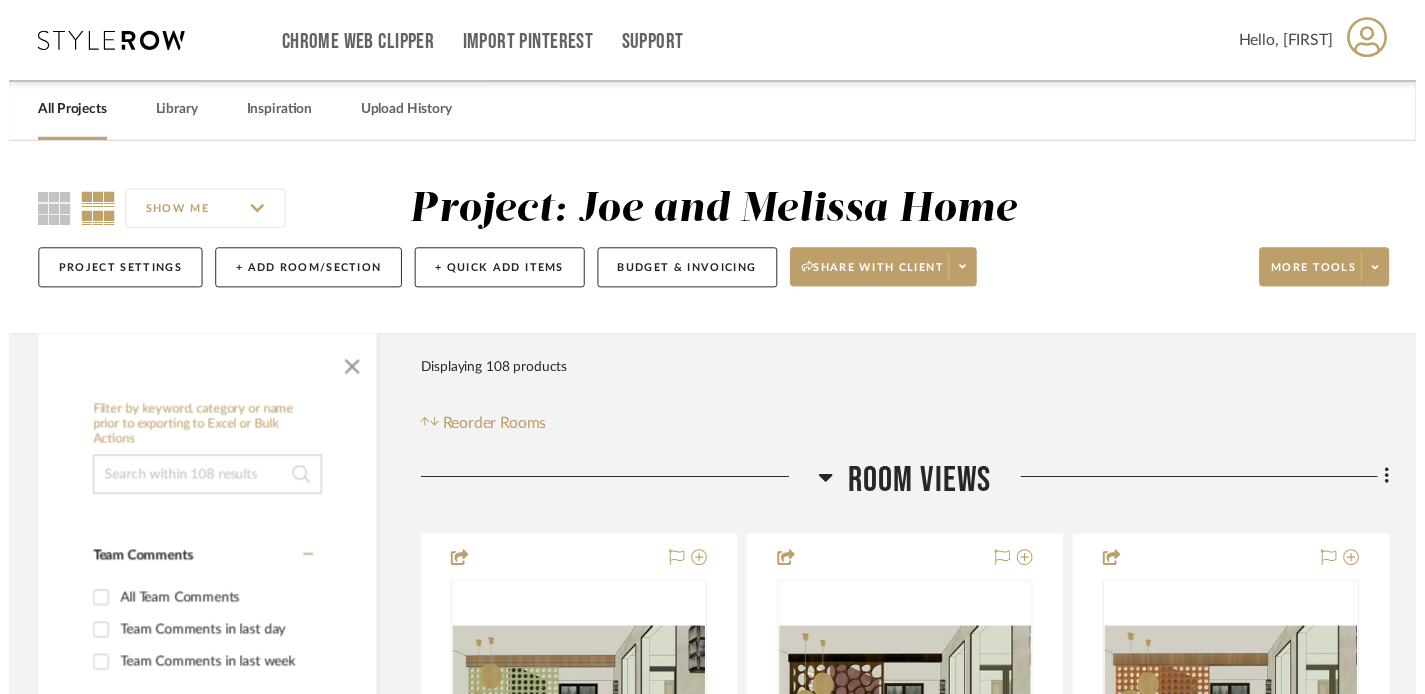 scroll, scrollTop: 29, scrollLeft: 0, axis: vertical 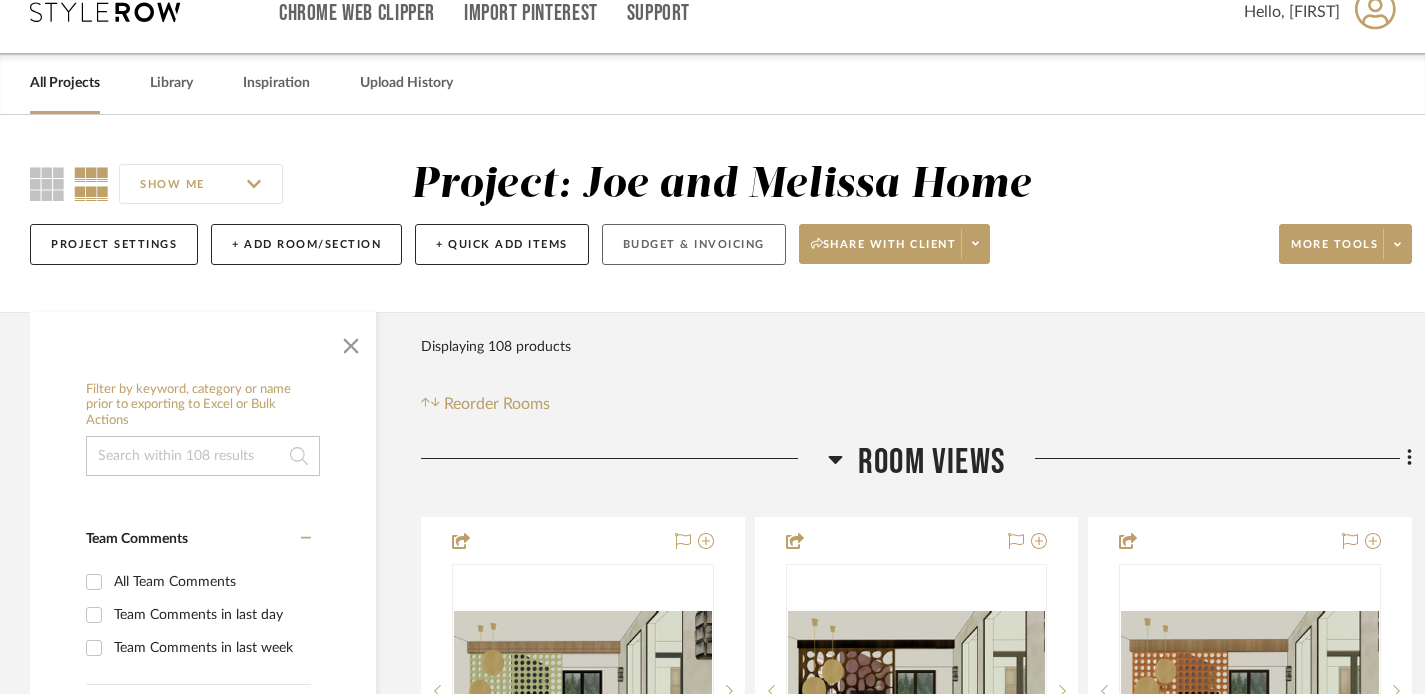 click on "Budget & Invoicing" 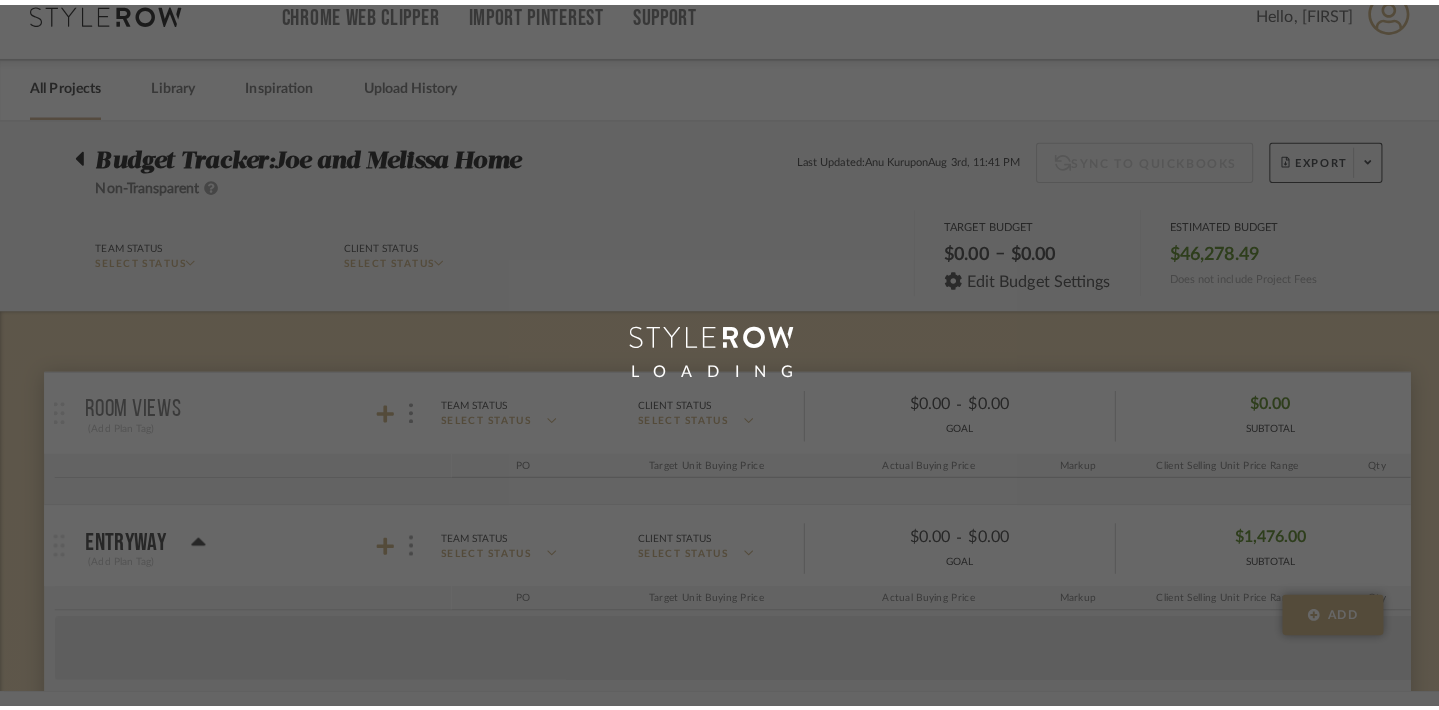 scroll, scrollTop: 0, scrollLeft: 0, axis: both 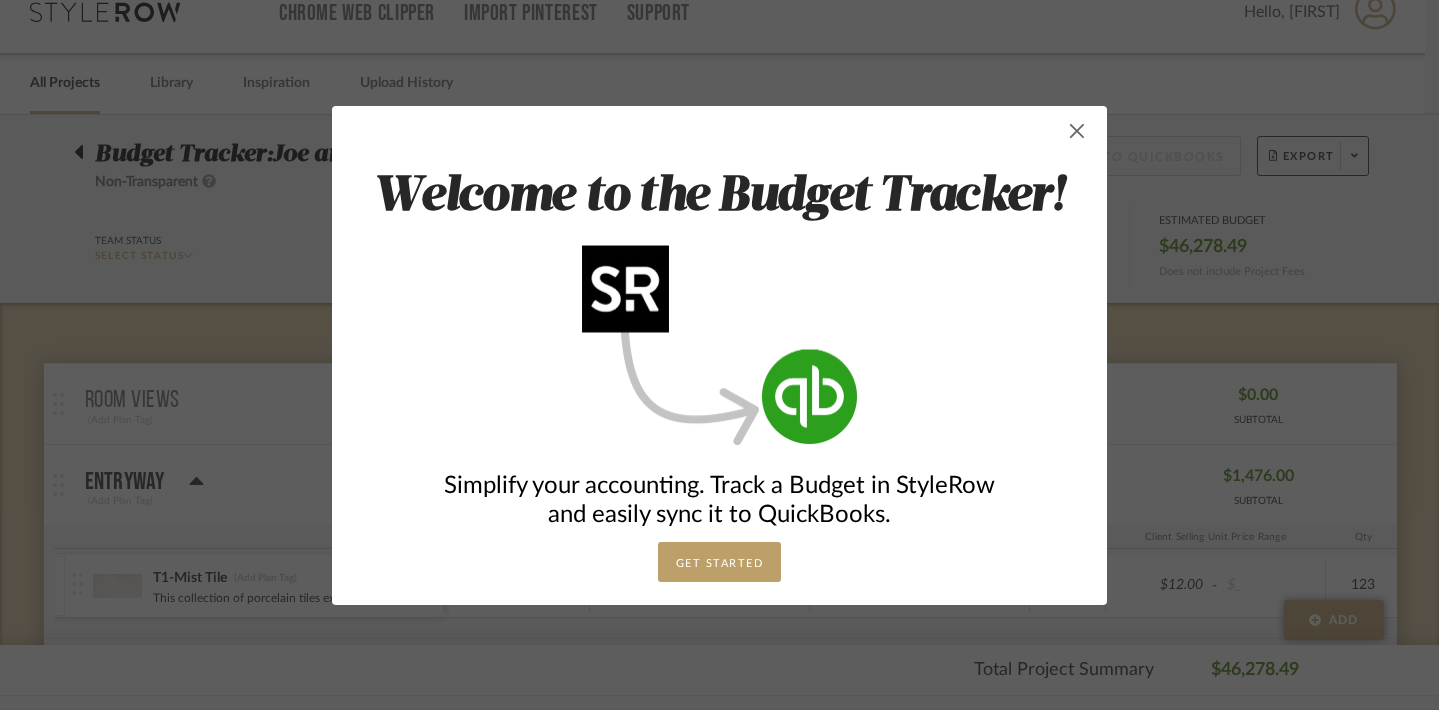 click at bounding box center [1077, 131] 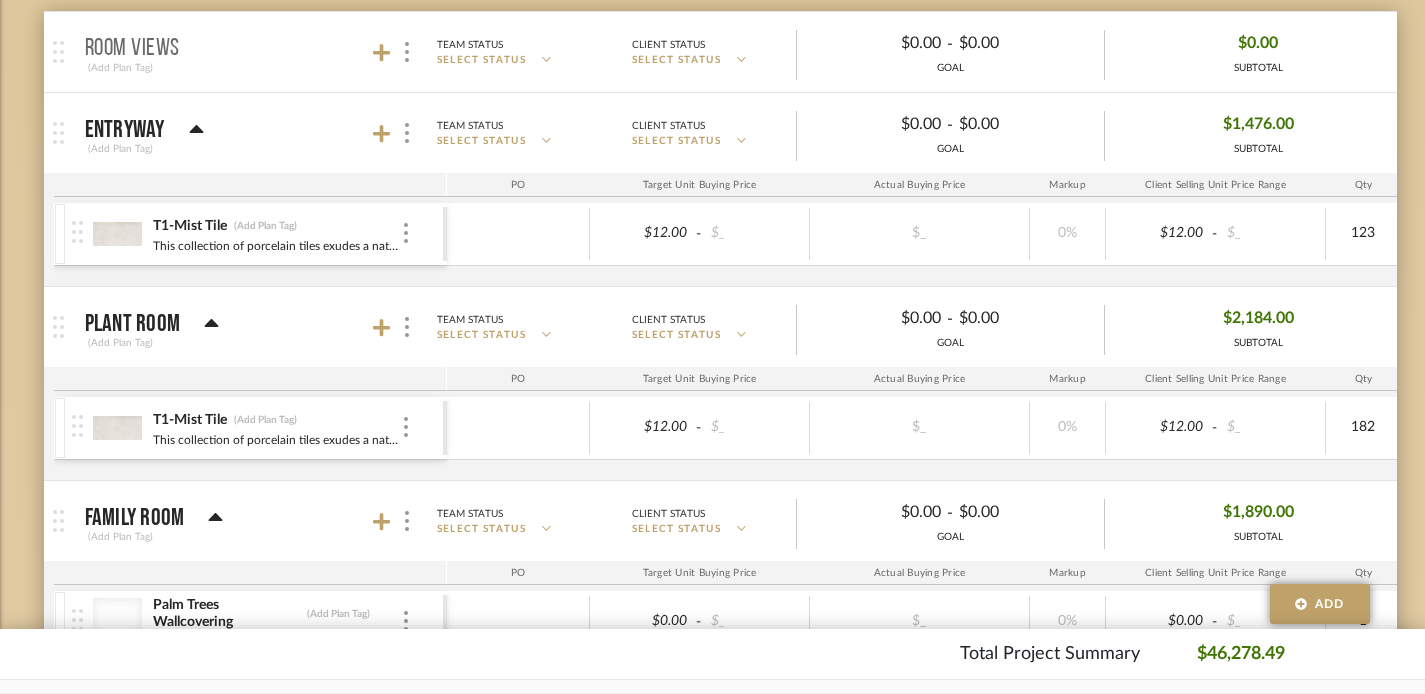 scroll, scrollTop: 382, scrollLeft: 0, axis: vertical 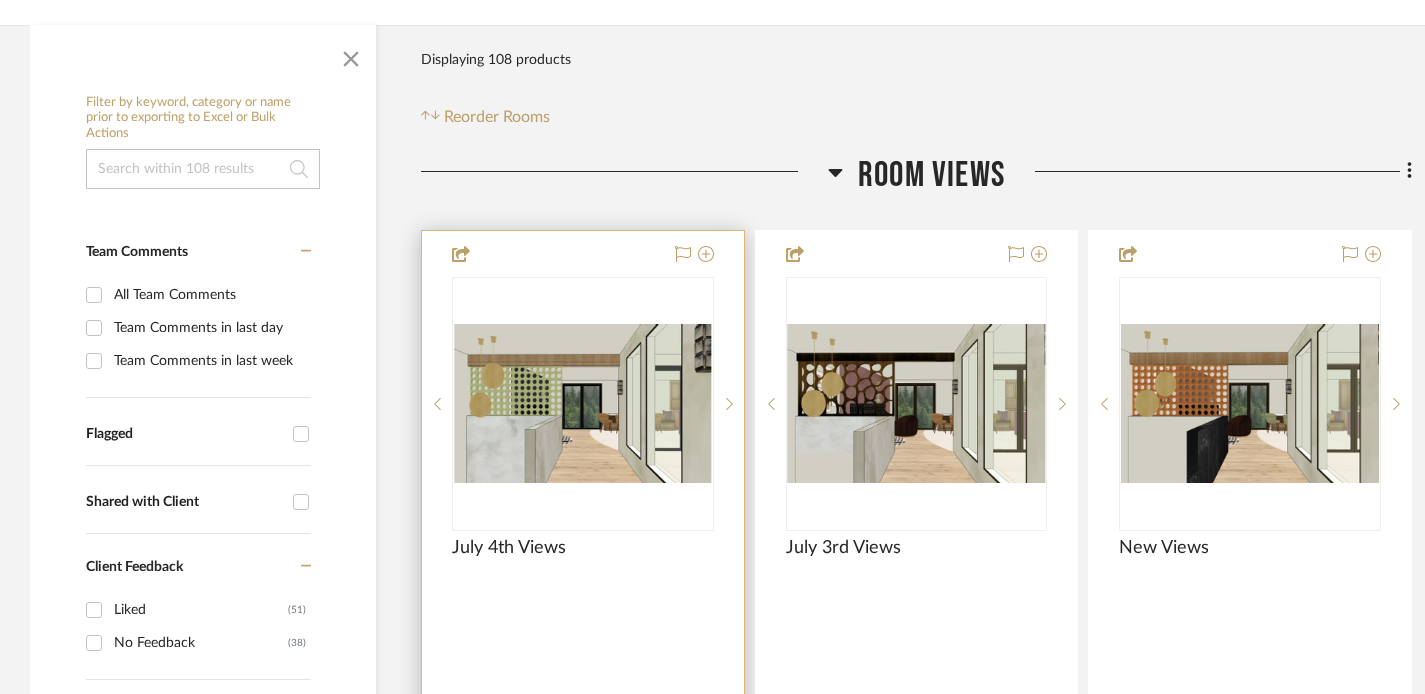 click at bounding box center [583, 403] 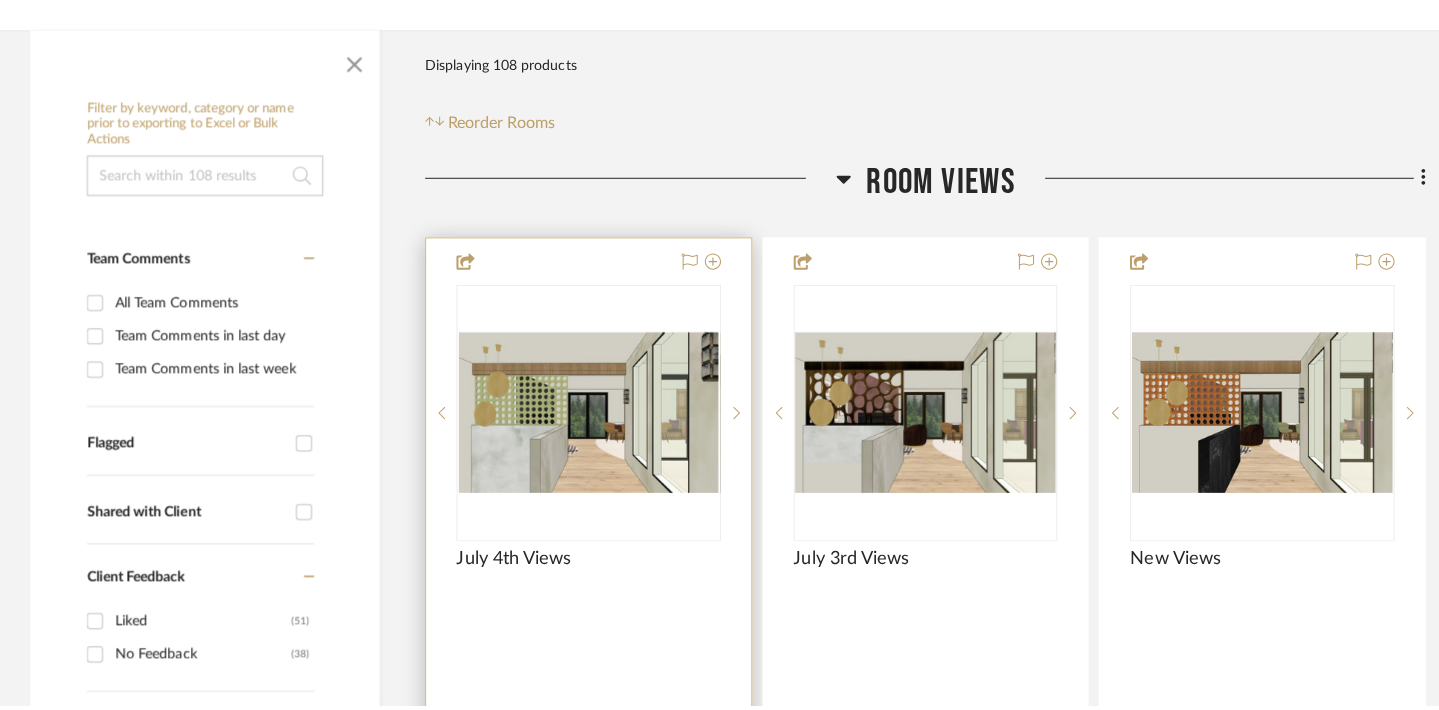 scroll, scrollTop: 0, scrollLeft: 0, axis: both 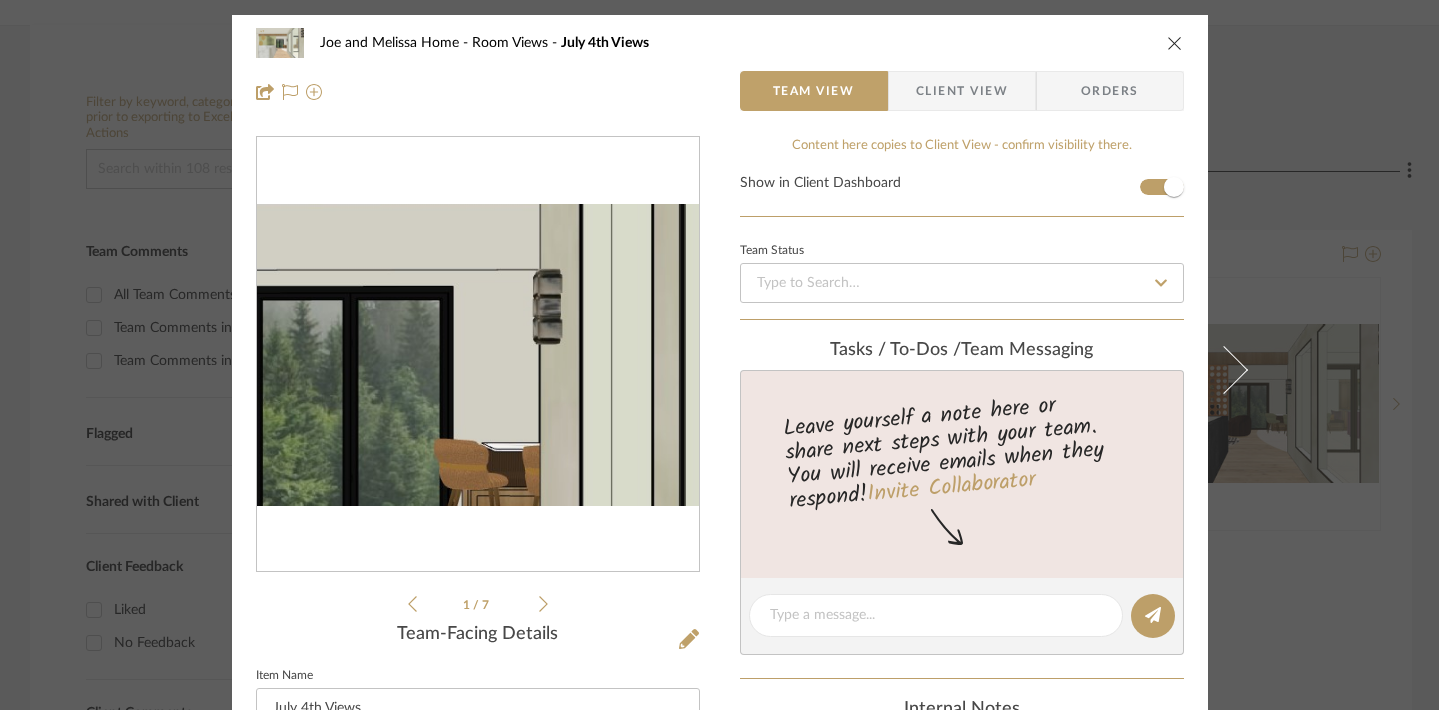 click at bounding box center [478, 354] 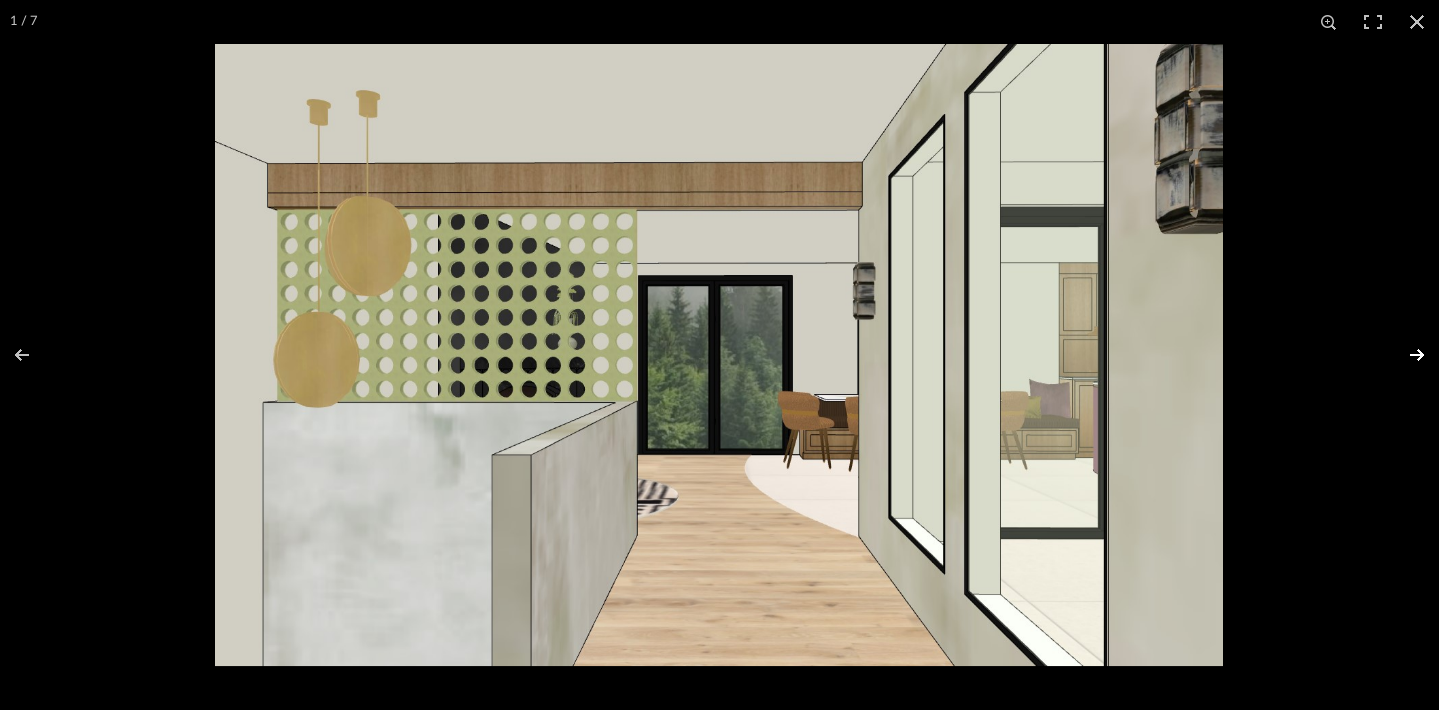 click at bounding box center (1404, 355) 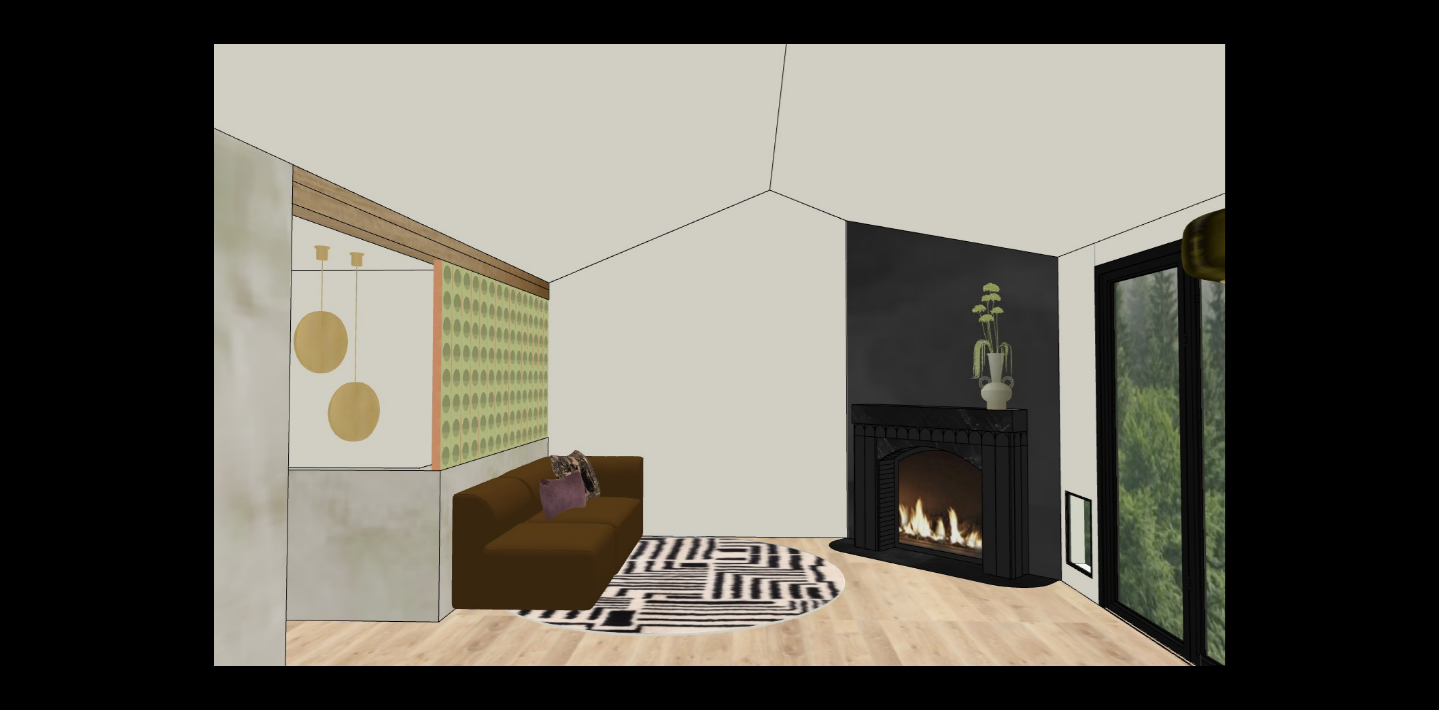 click at bounding box center [1404, 355] 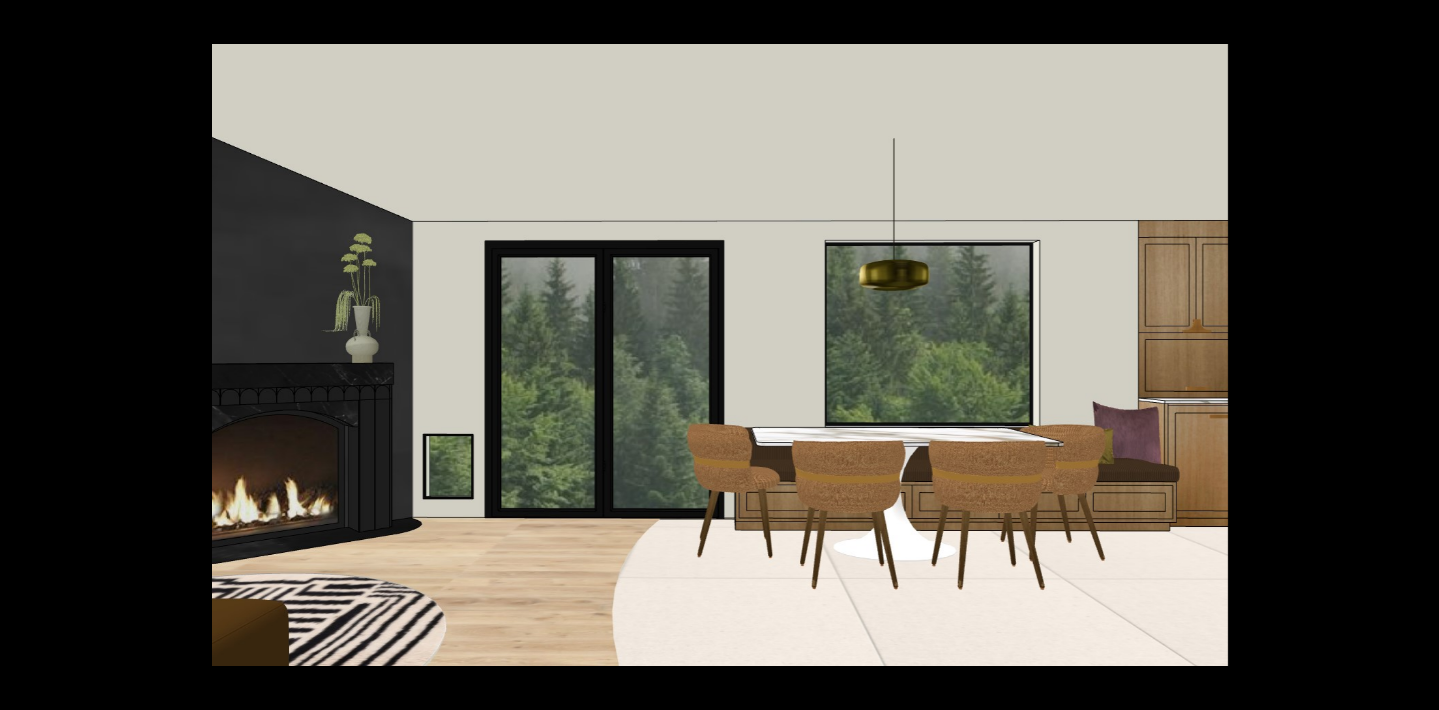 click at bounding box center [1404, 355] 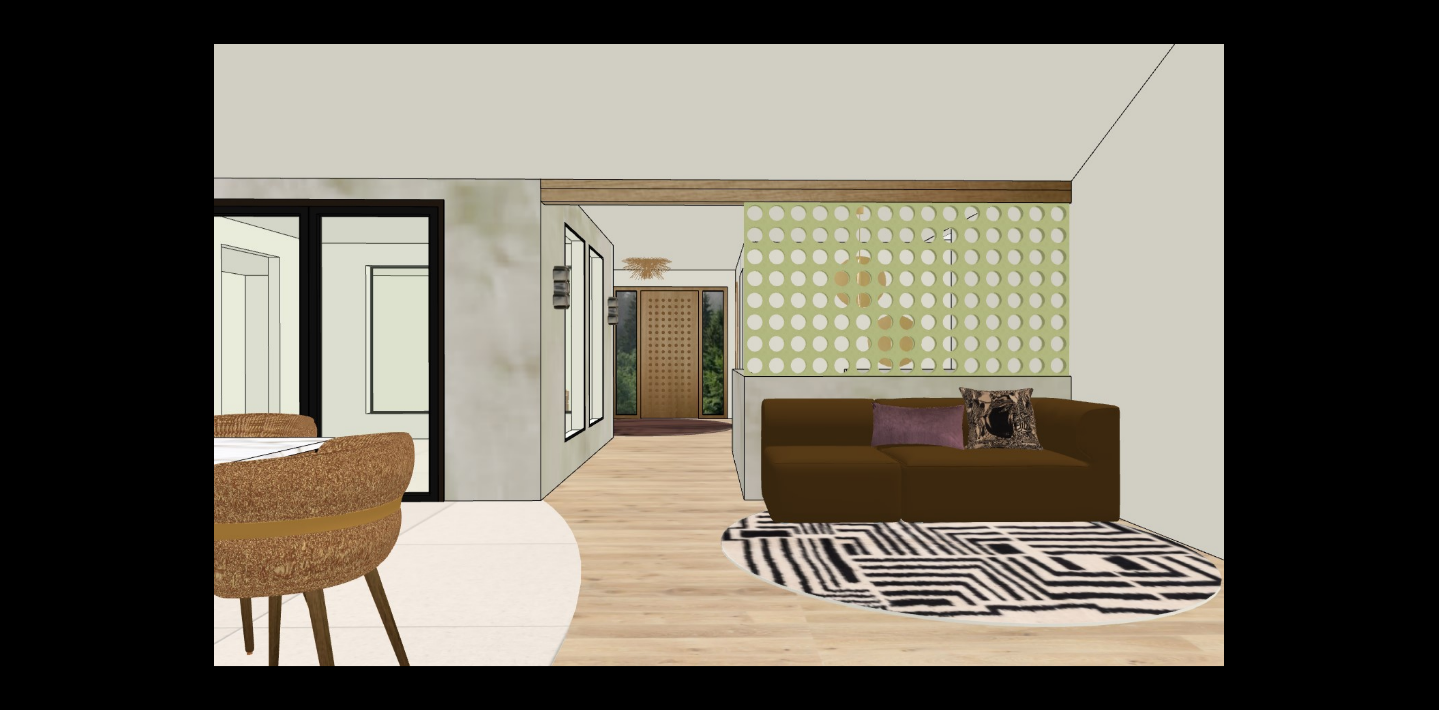 click at bounding box center (1404, 355) 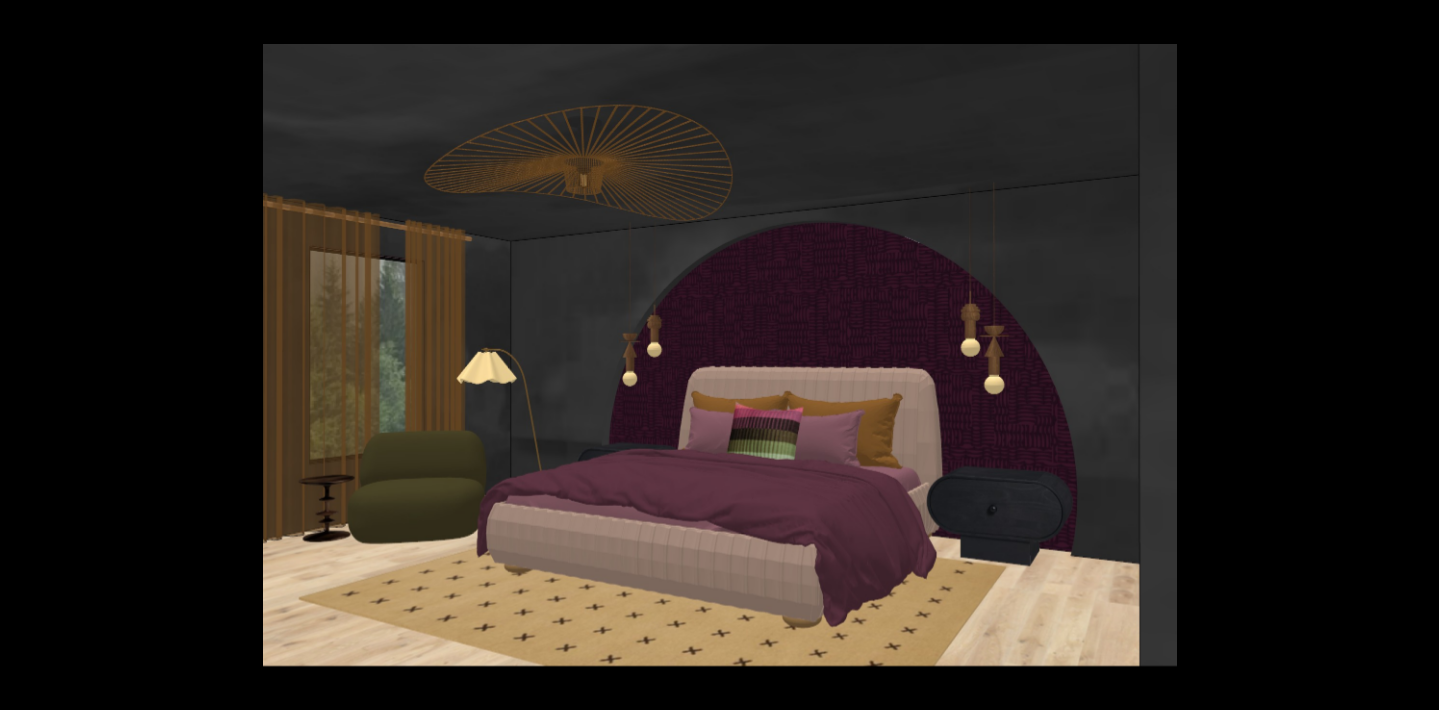 click at bounding box center [1404, 355] 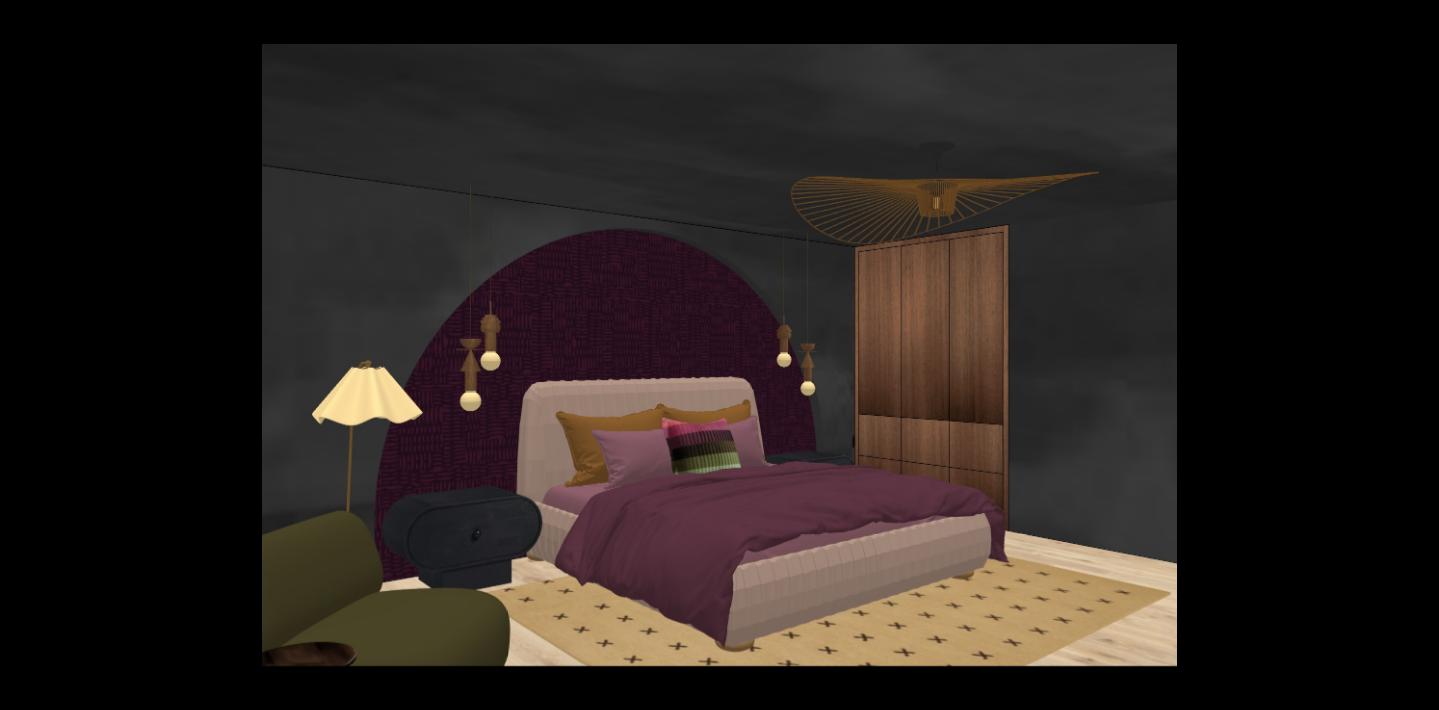 click at bounding box center (1404, 355) 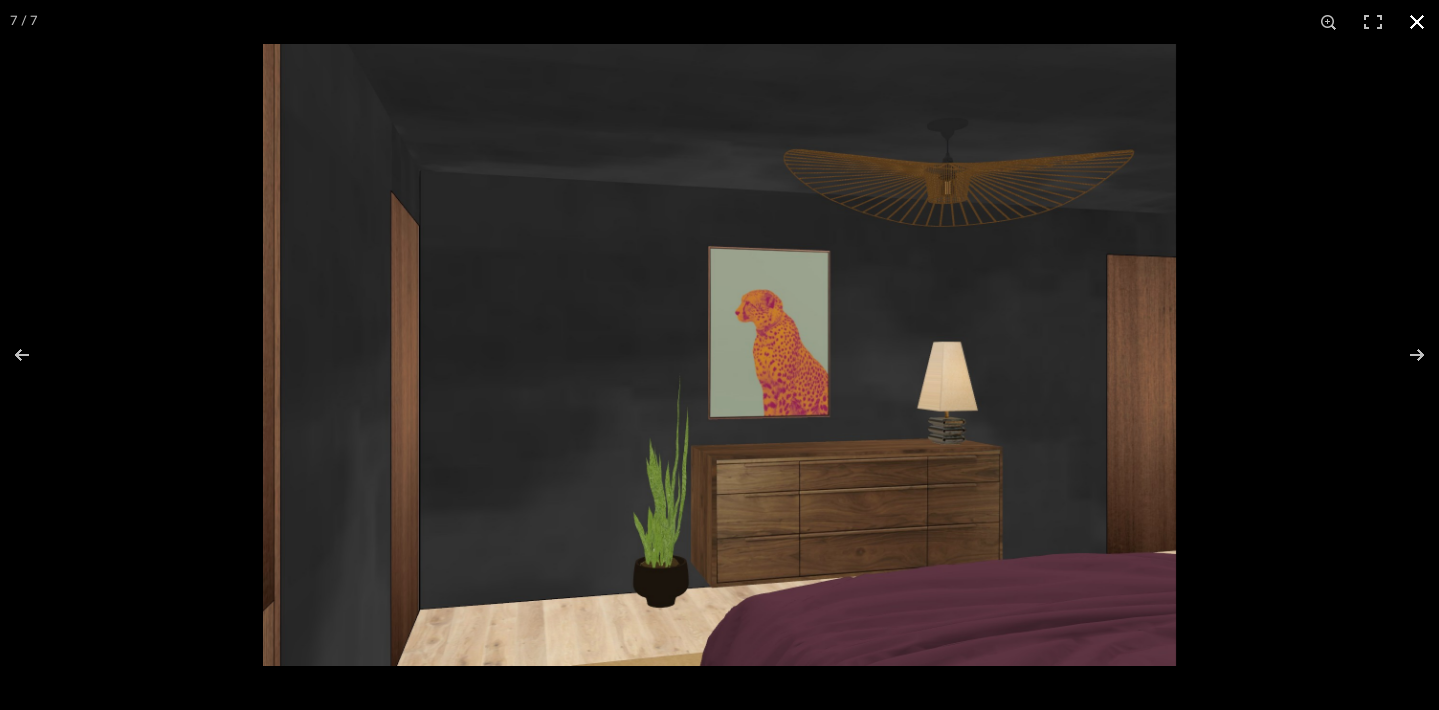 click at bounding box center [1417, 22] 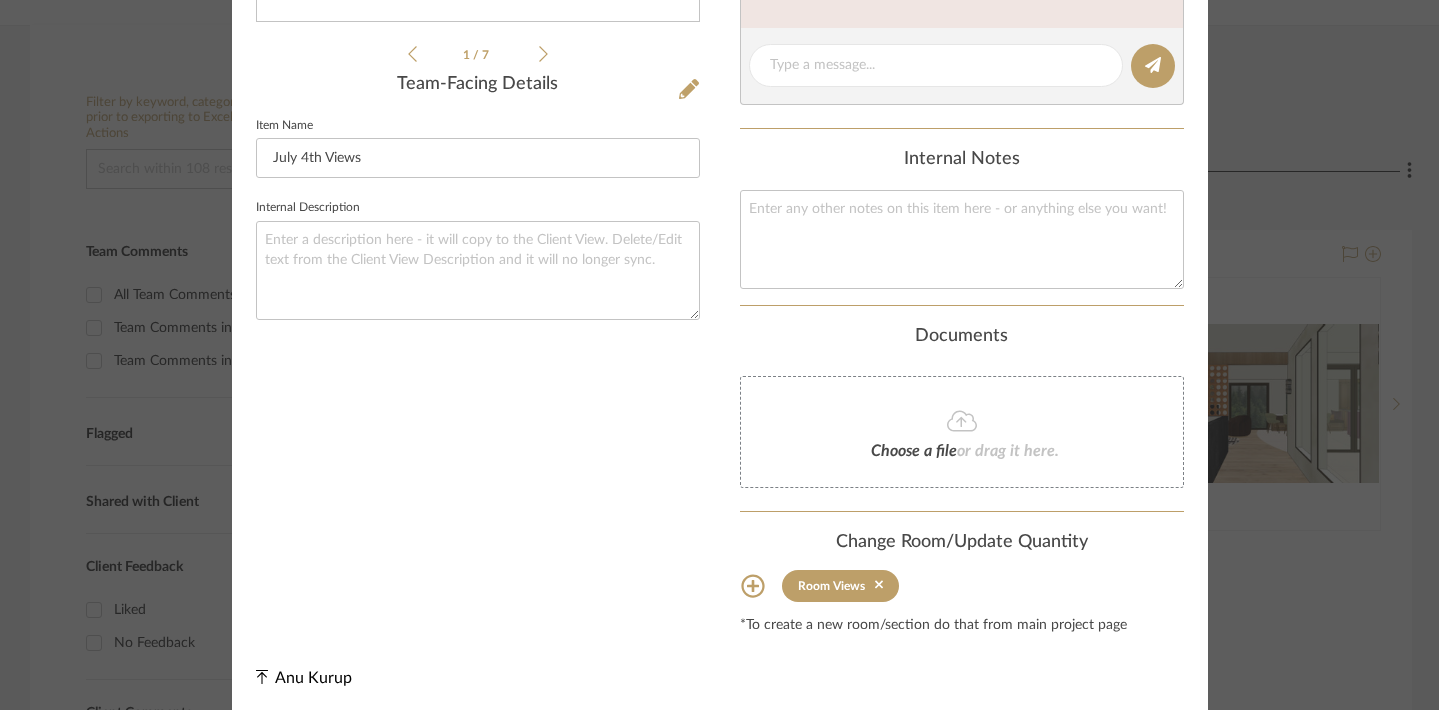 scroll, scrollTop: 549, scrollLeft: 0, axis: vertical 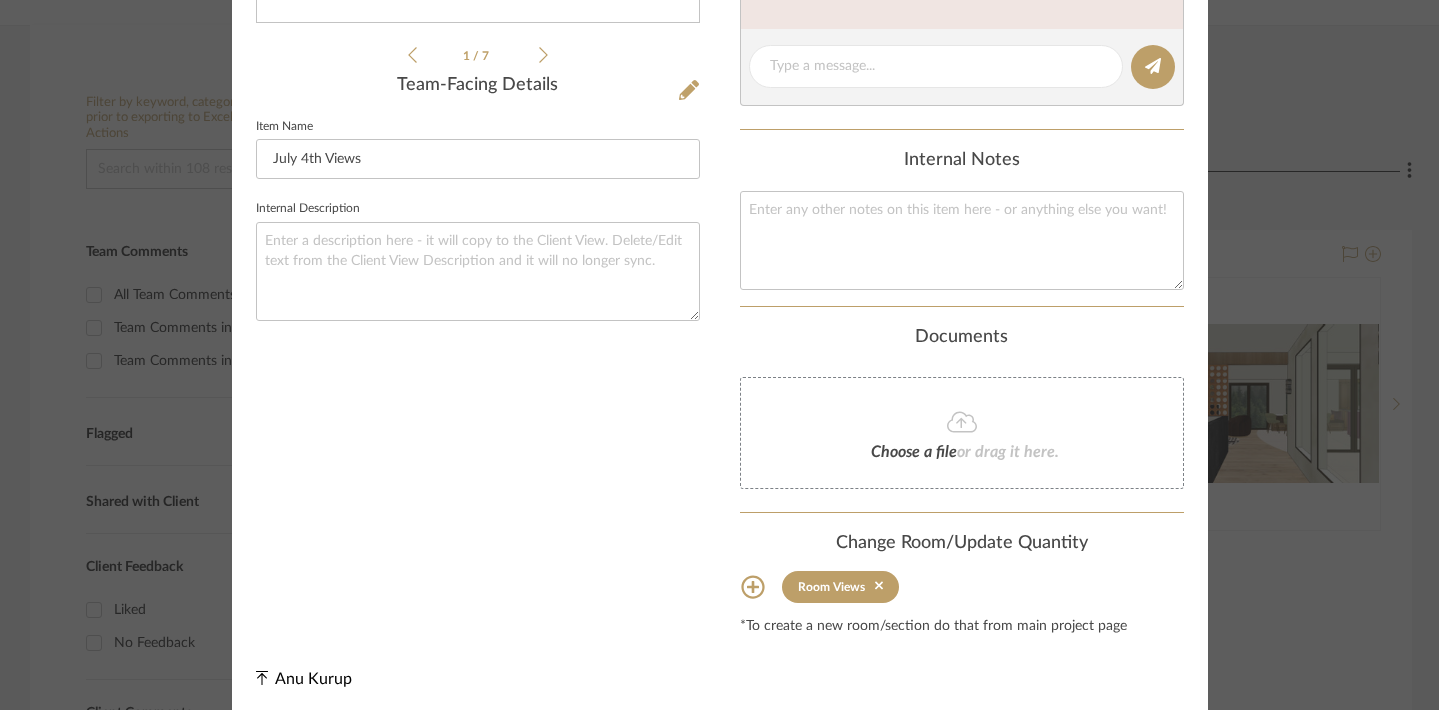 click on "Orders" at bounding box center (1110, -458) 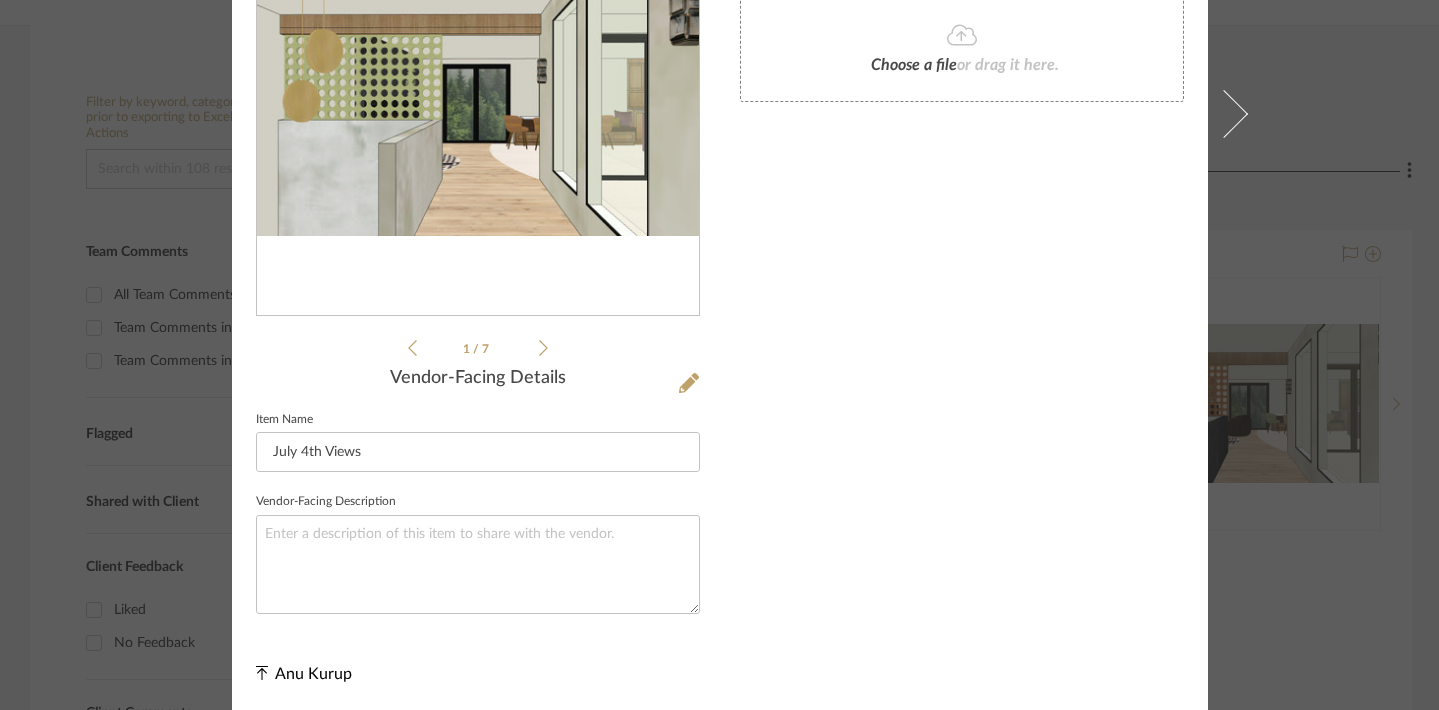 scroll, scrollTop: 254, scrollLeft: 0, axis: vertical 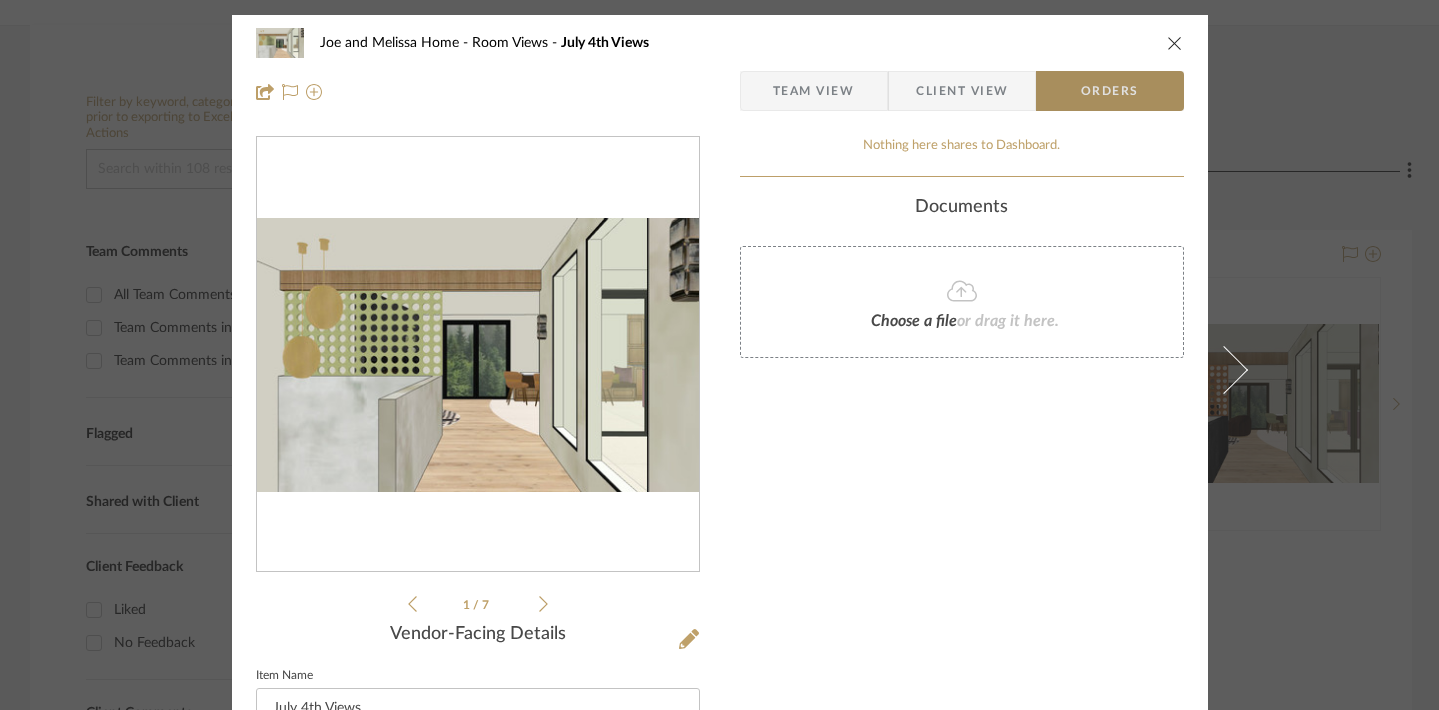 click on "[FIRST] and [LAST] Home Room Views July 4th Views" at bounding box center (720, 43) 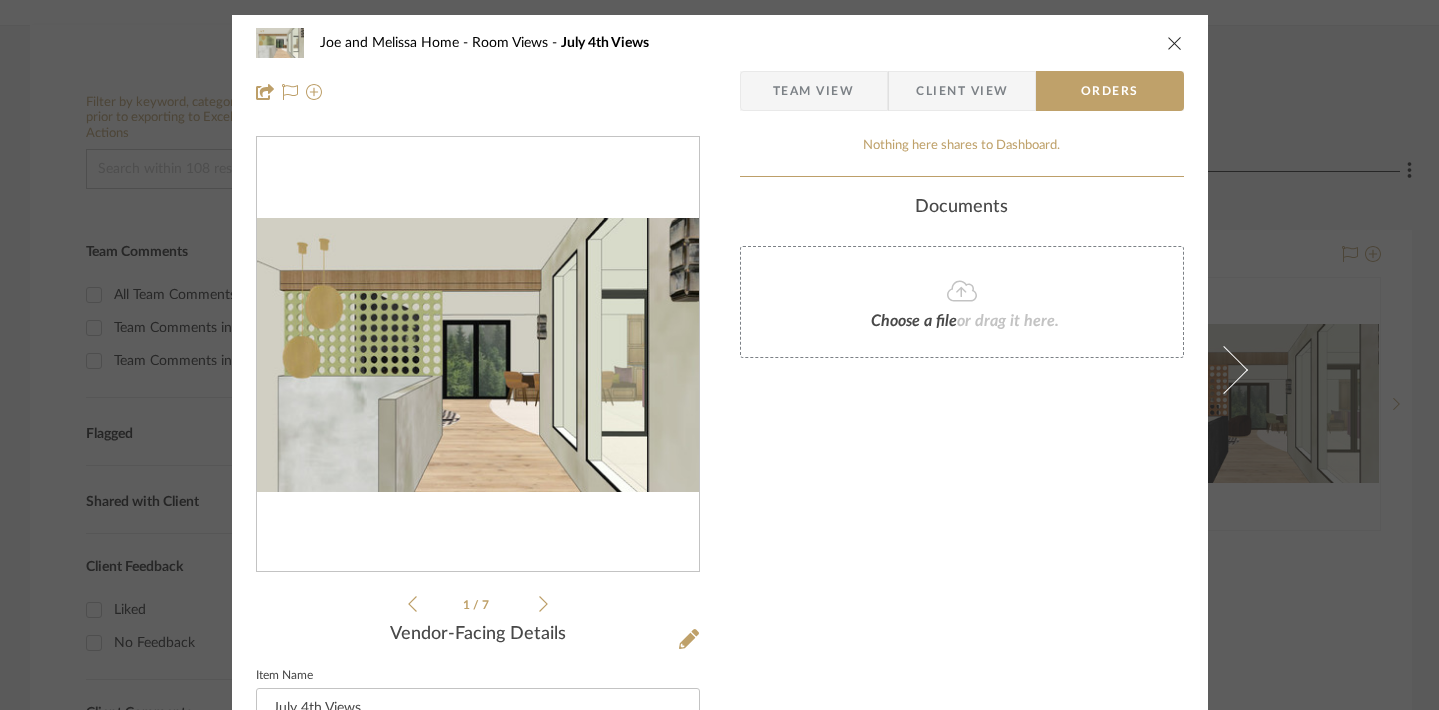 click at bounding box center [1175, 43] 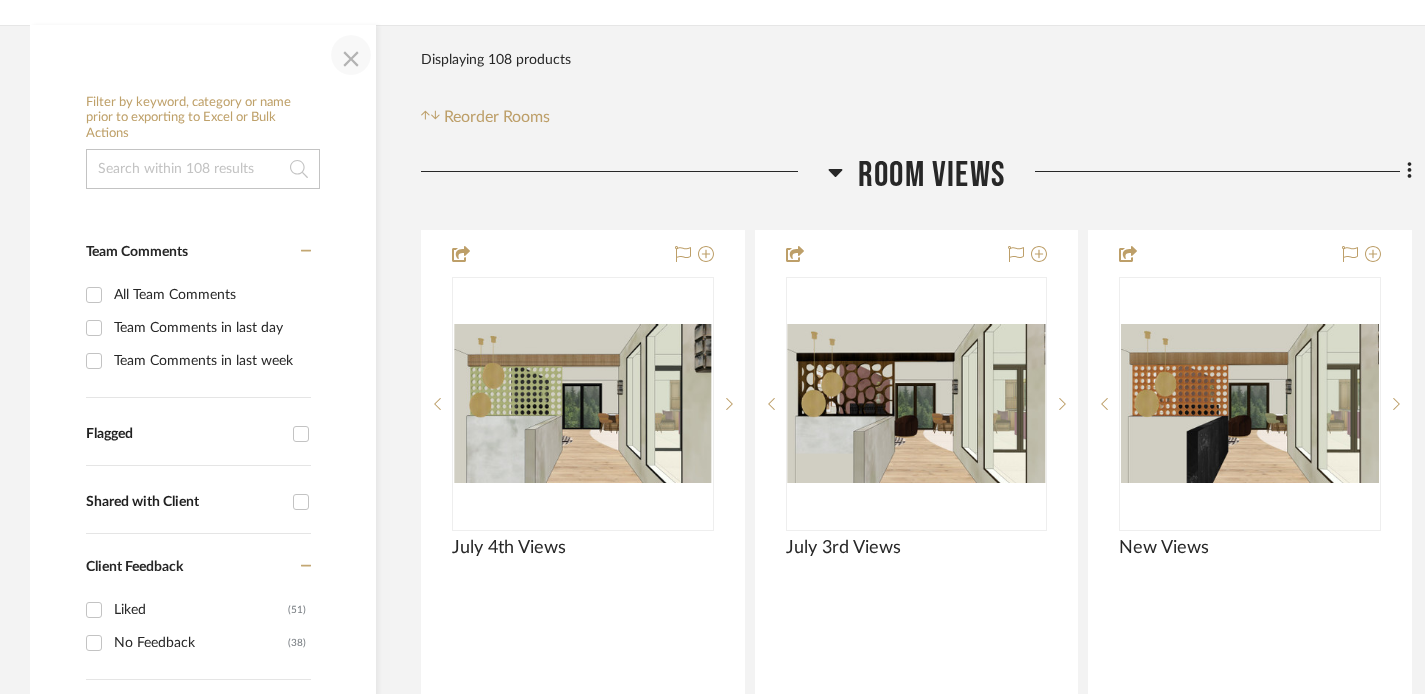 click 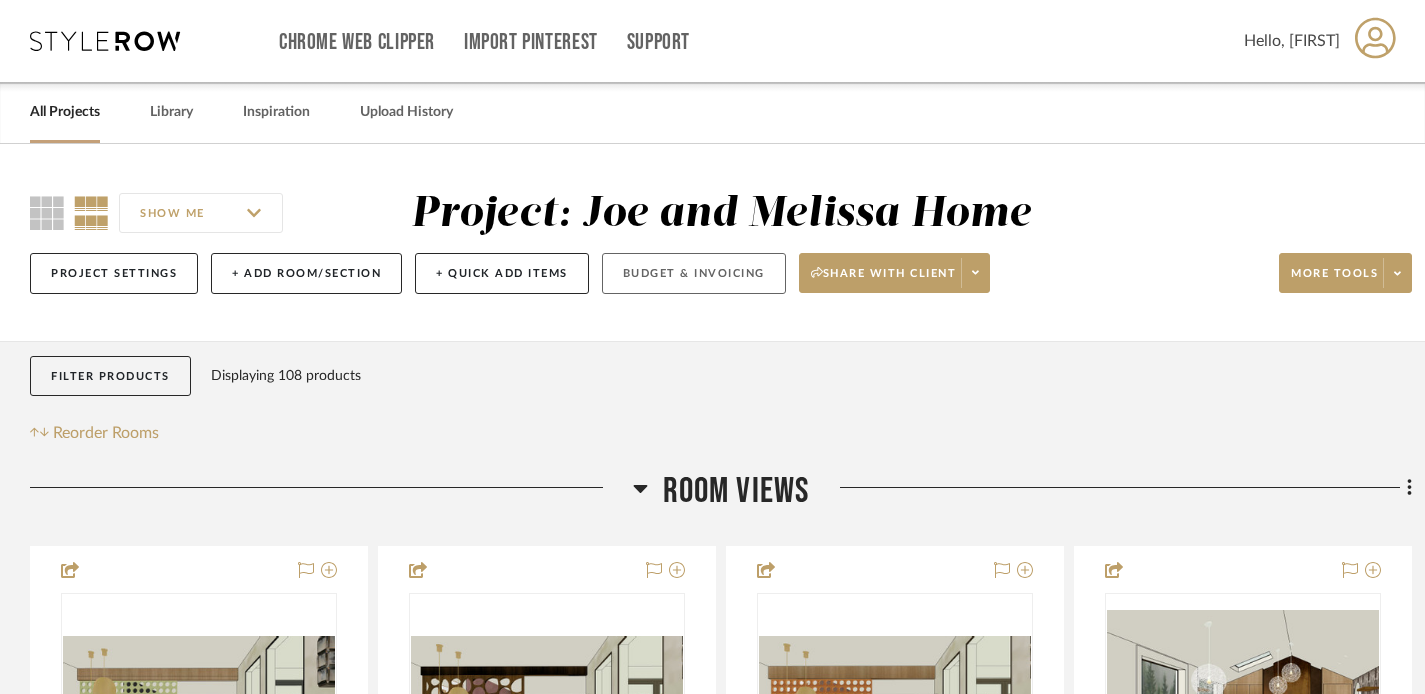 scroll, scrollTop: 0, scrollLeft: 0, axis: both 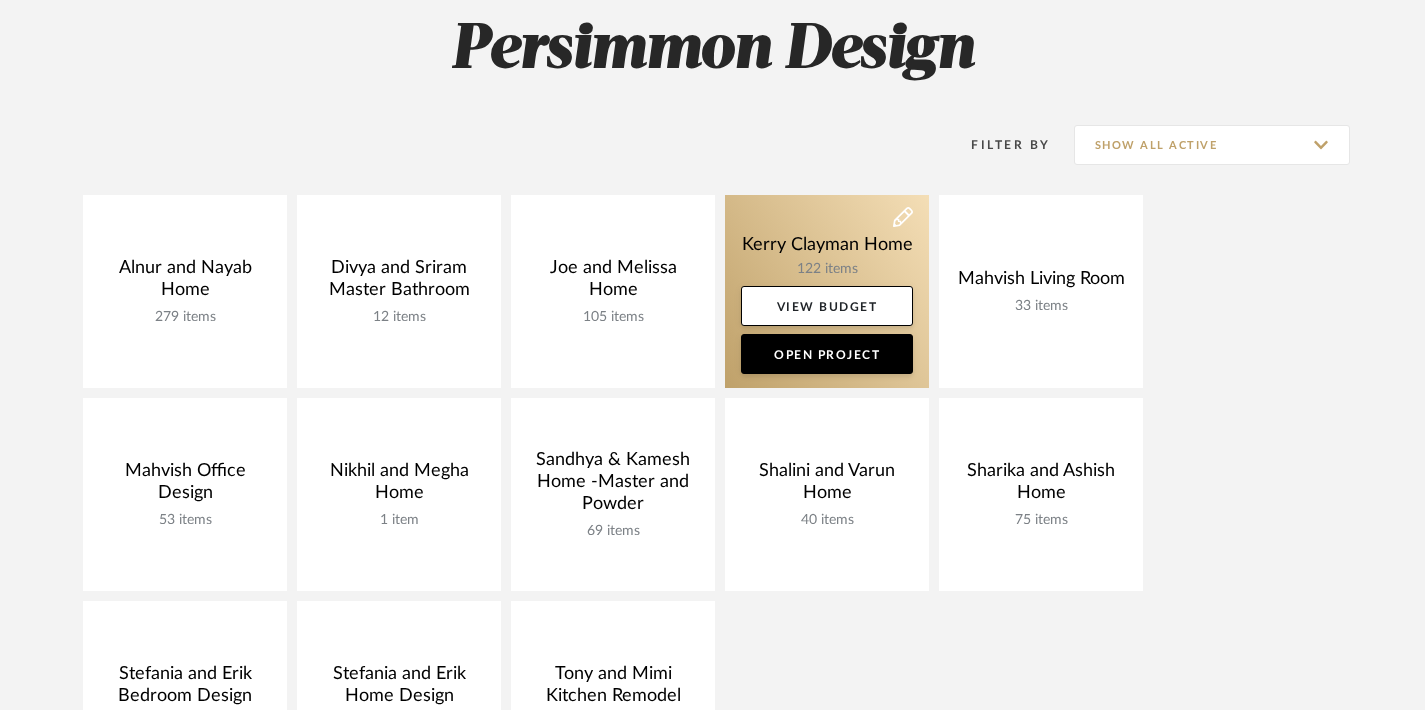 click 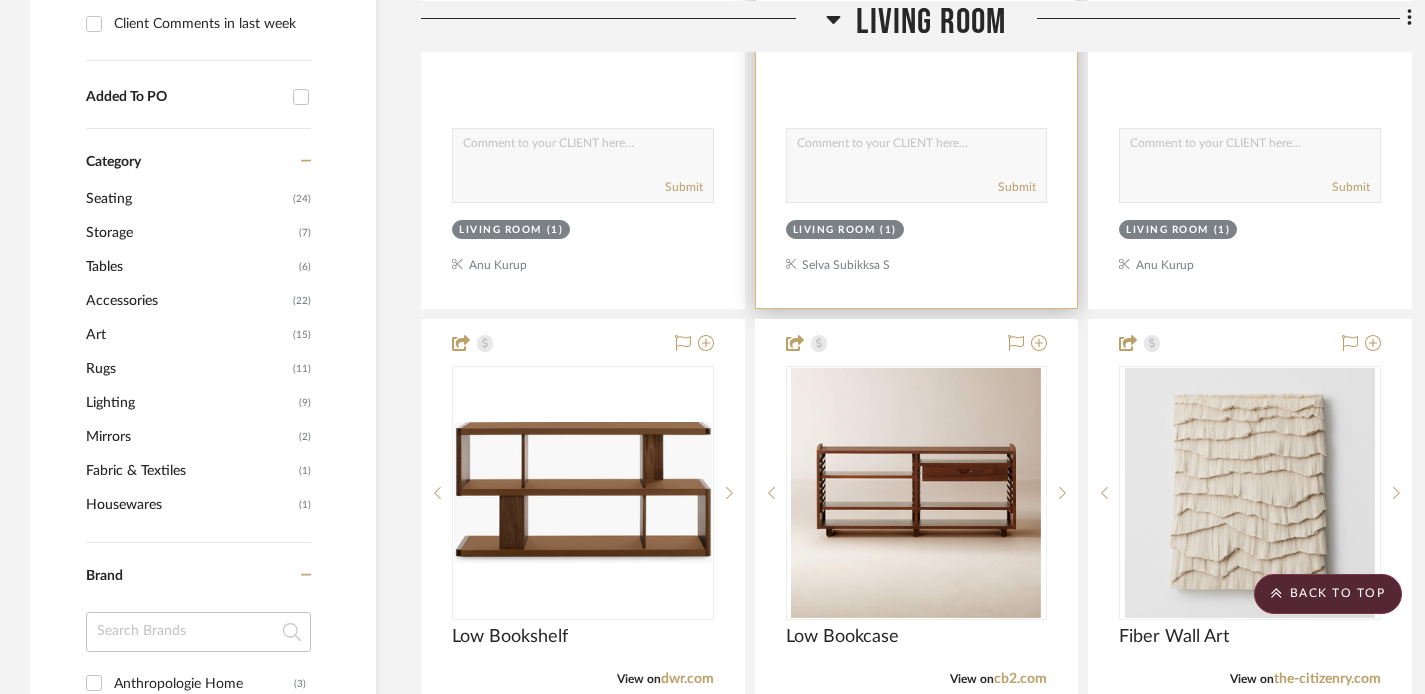 scroll, scrollTop: 1118, scrollLeft: 0, axis: vertical 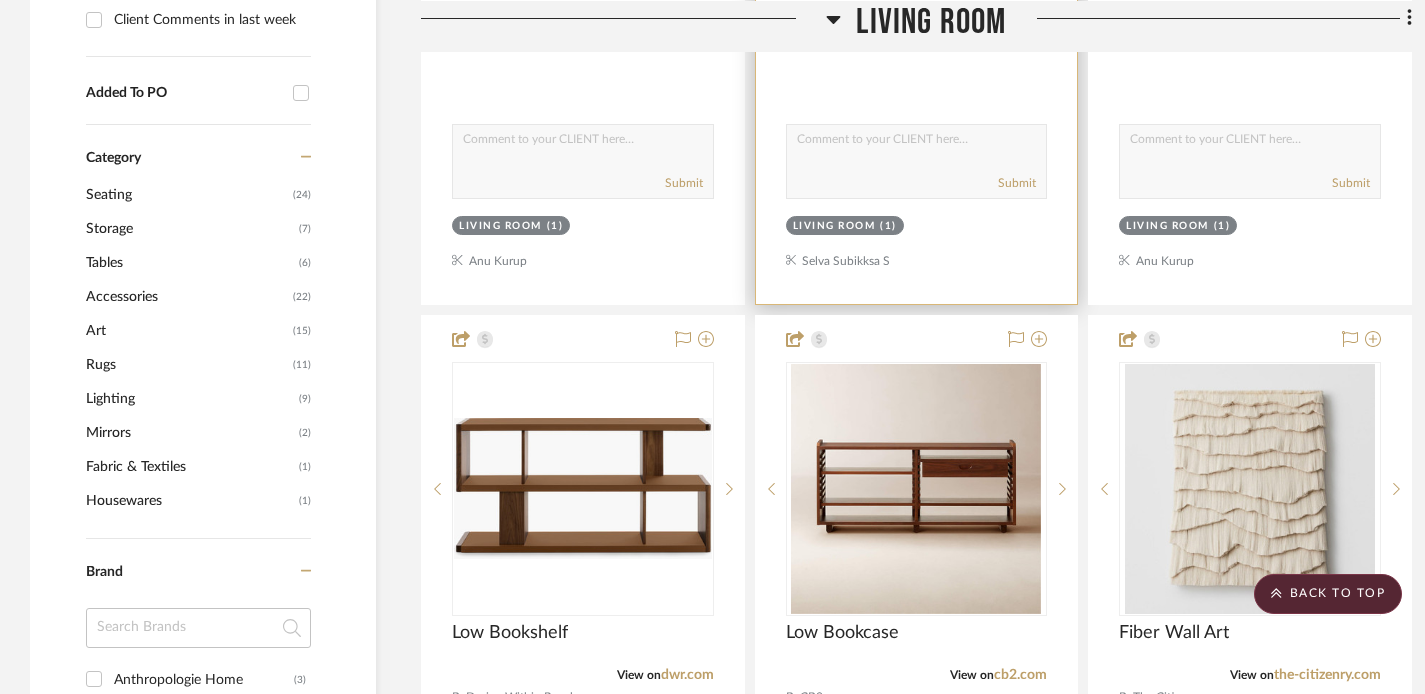 click at bounding box center (917, -134) 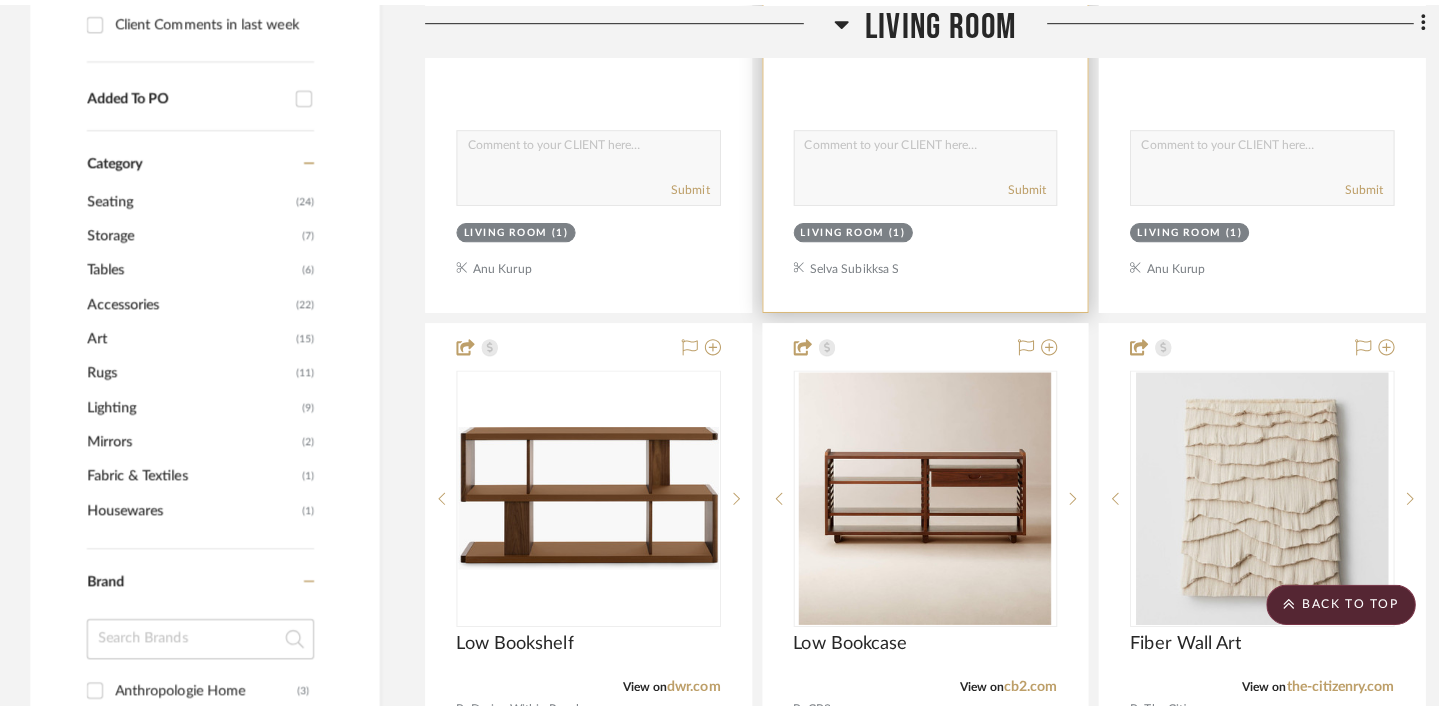 scroll, scrollTop: 0, scrollLeft: 0, axis: both 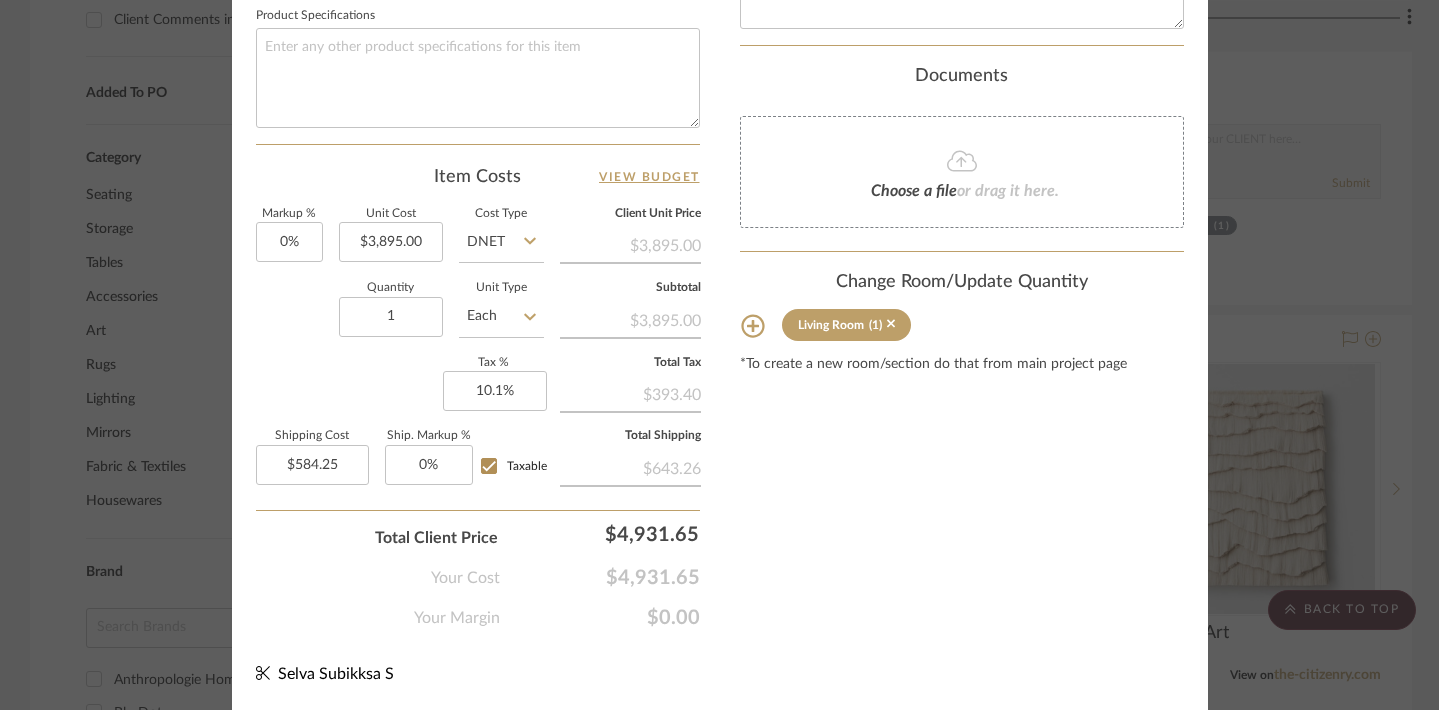 click at bounding box center (1175, -1010) 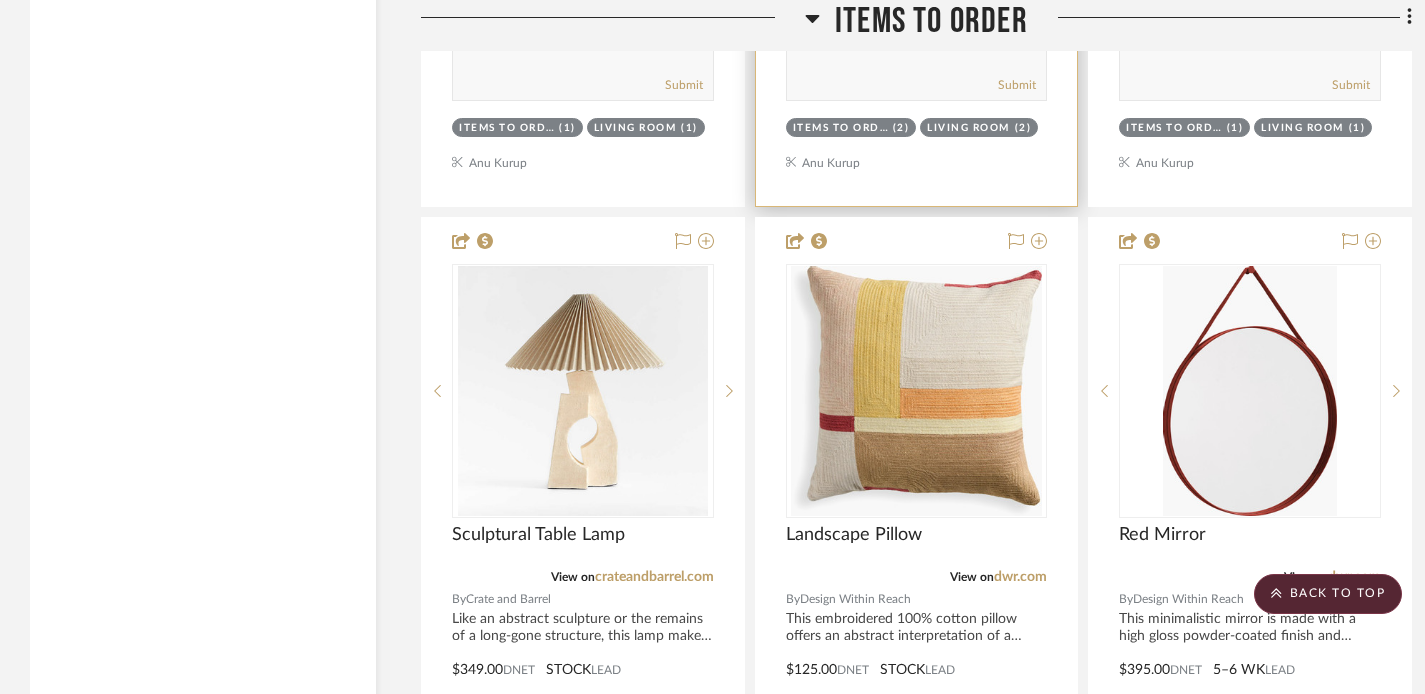 scroll, scrollTop: 4061, scrollLeft: 0, axis: vertical 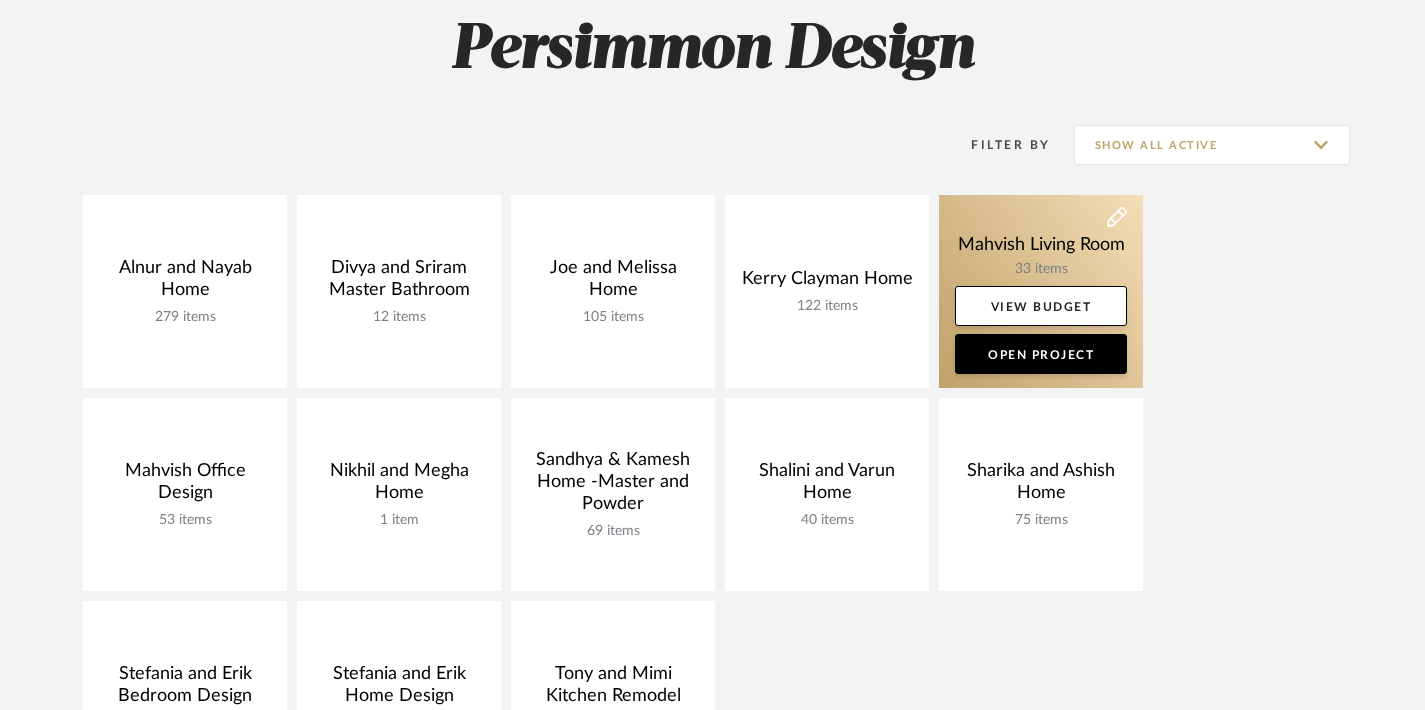 click 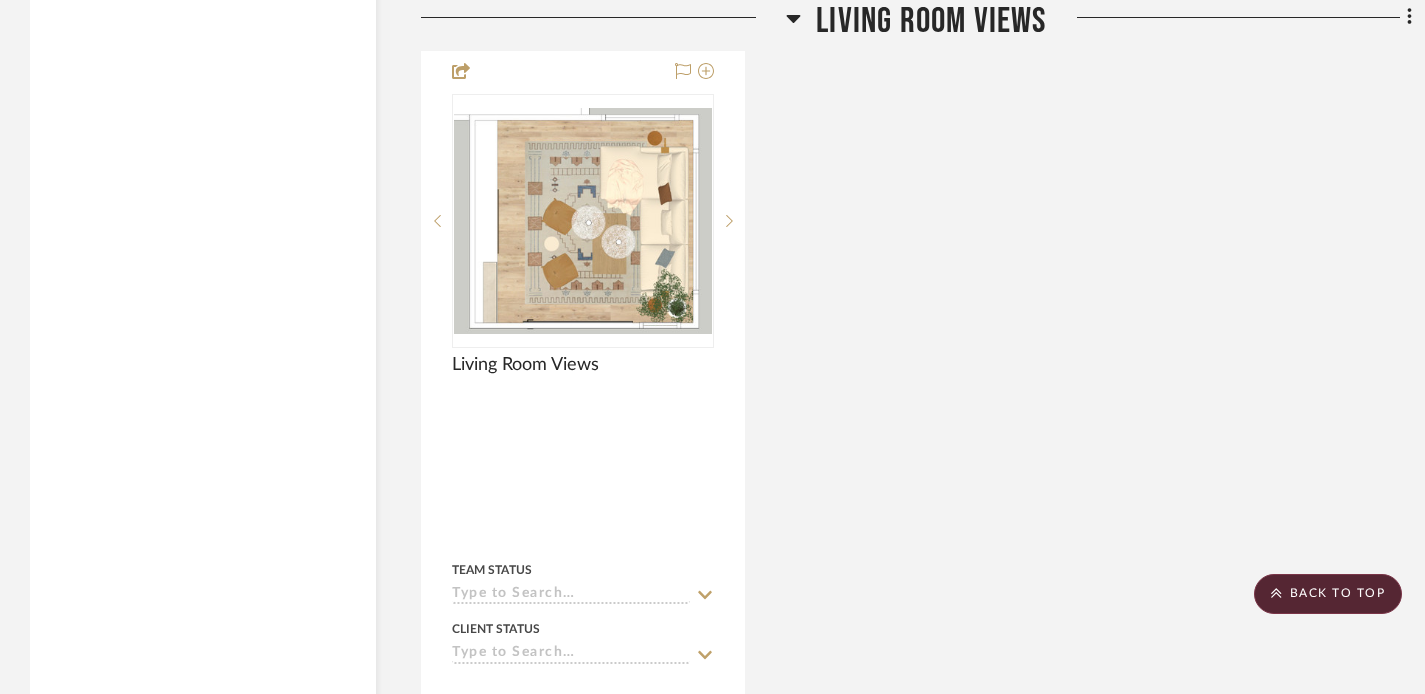 scroll, scrollTop: 3334, scrollLeft: 0, axis: vertical 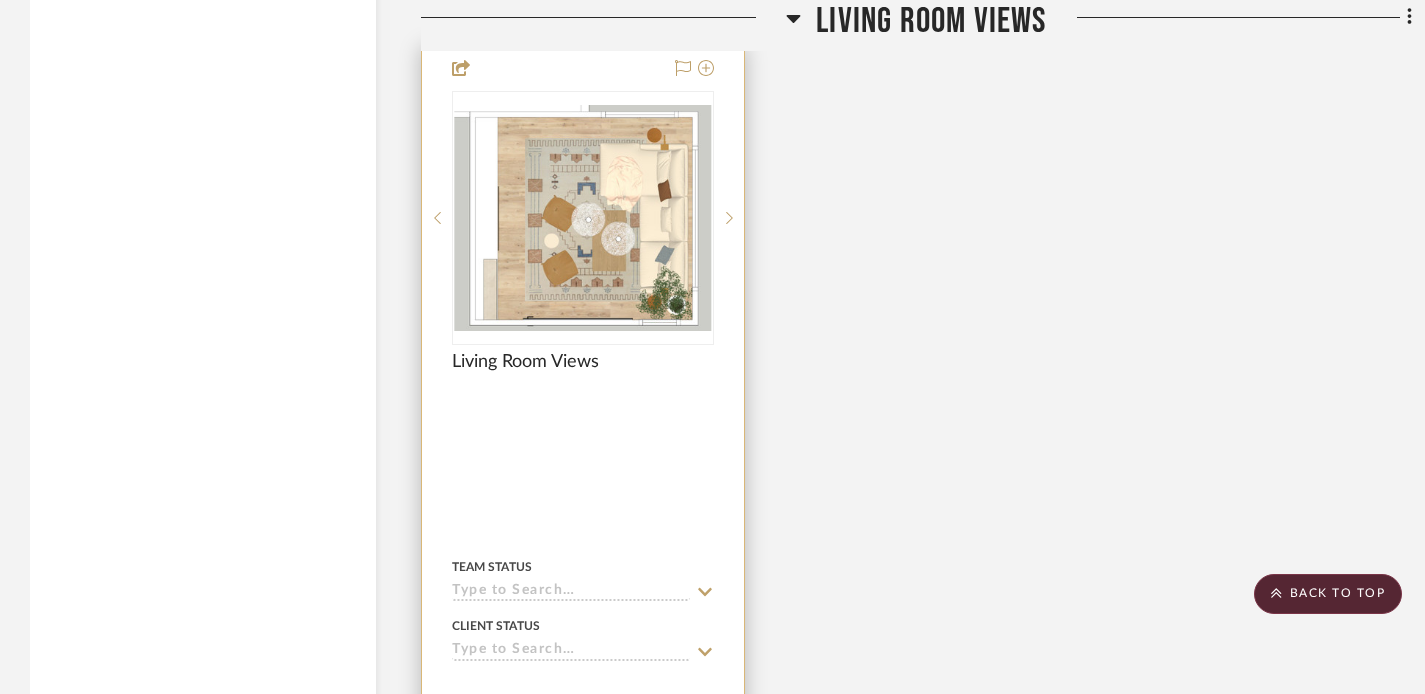 click at bounding box center [583, 217] 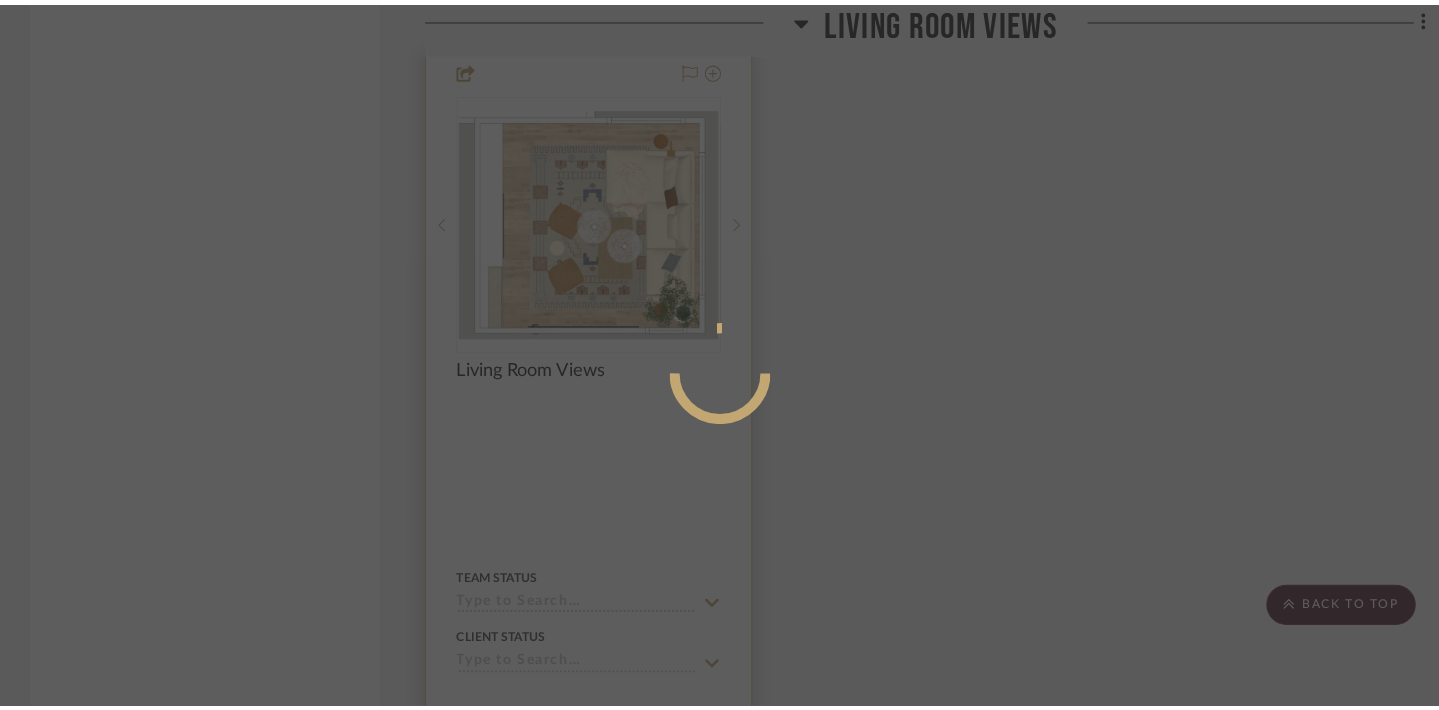 scroll, scrollTop: 0, scrollLeft: 0, axis: both 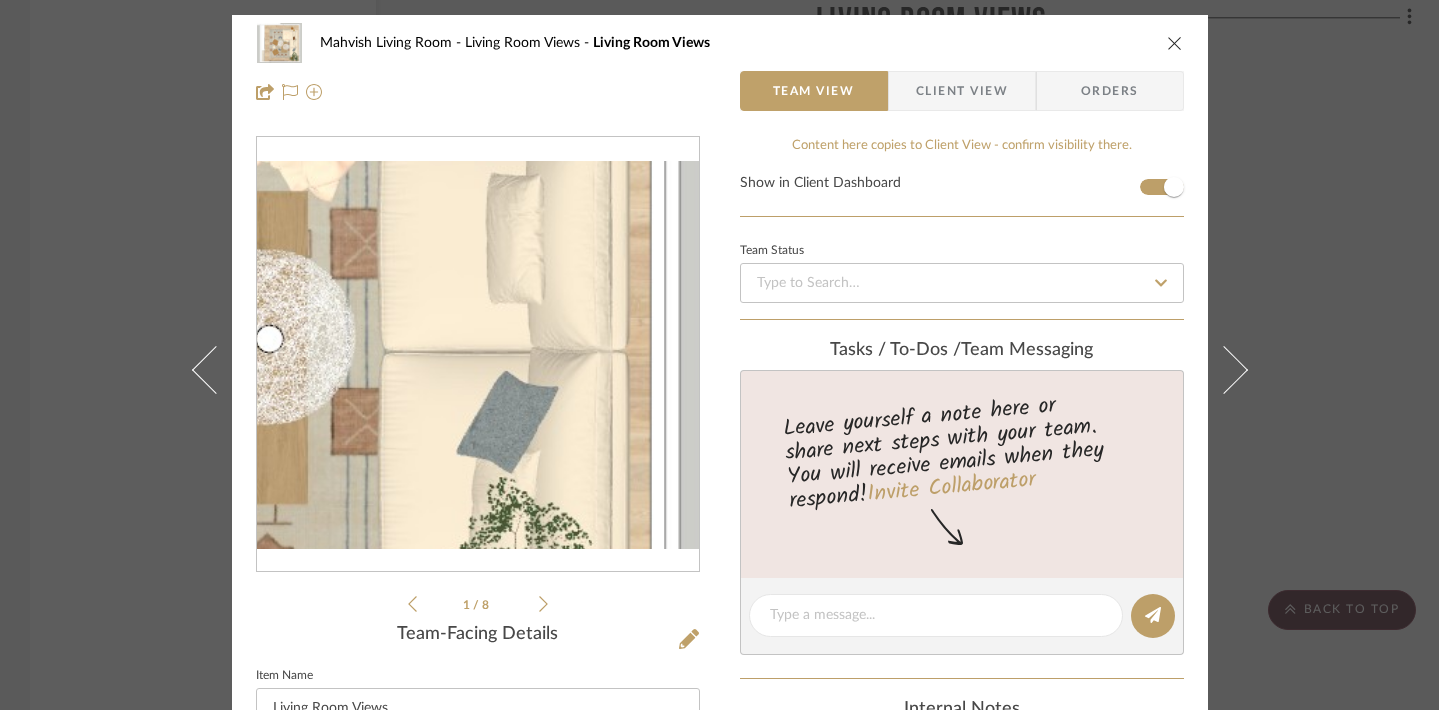 click at bounding box center [478, 355] 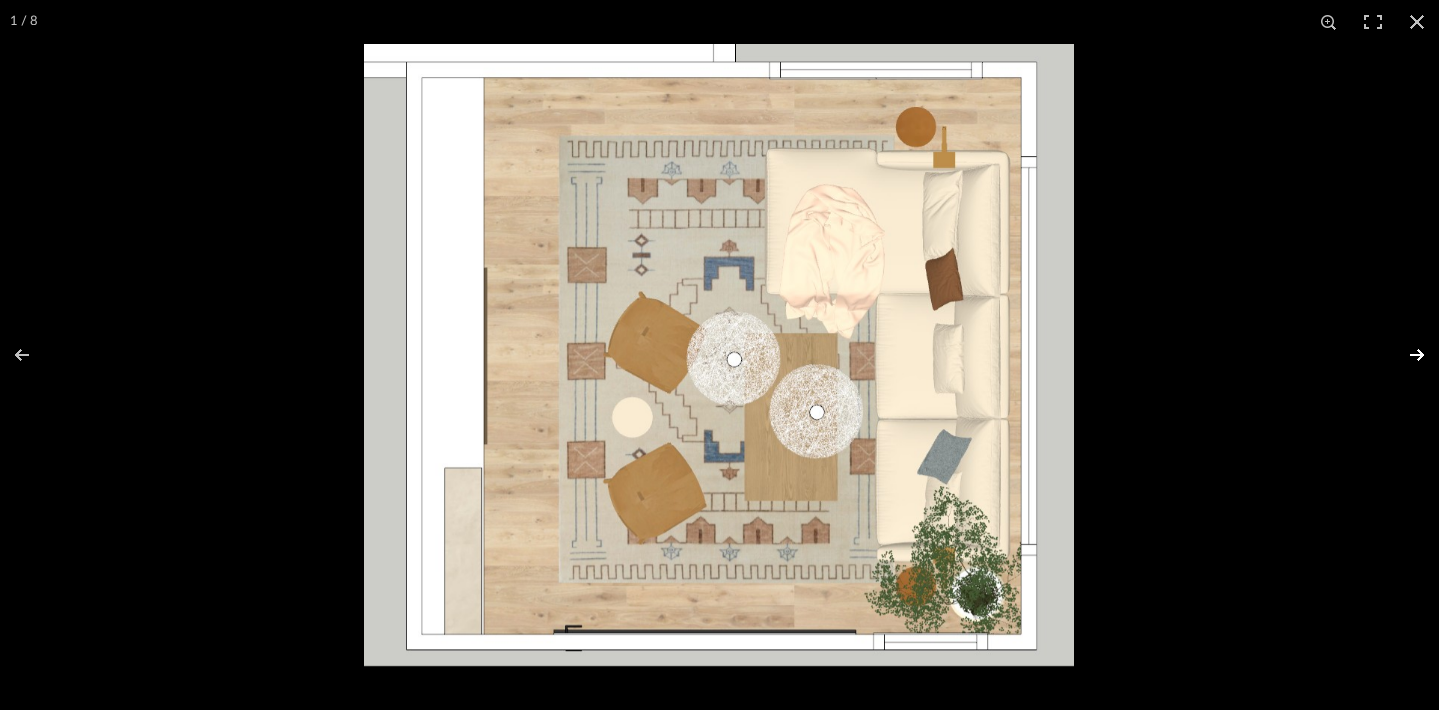 click at bounding box center [1404, 355] 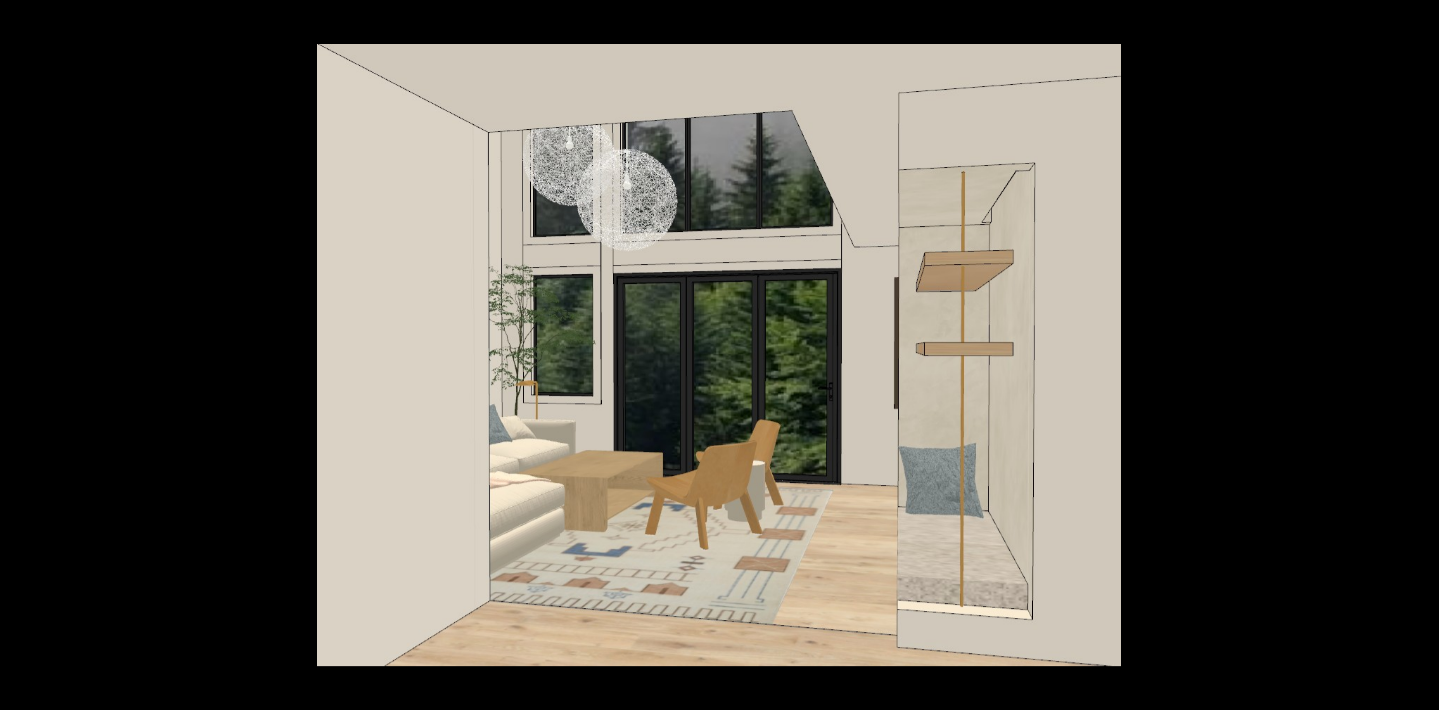 click at bounding box center [1404, 355] 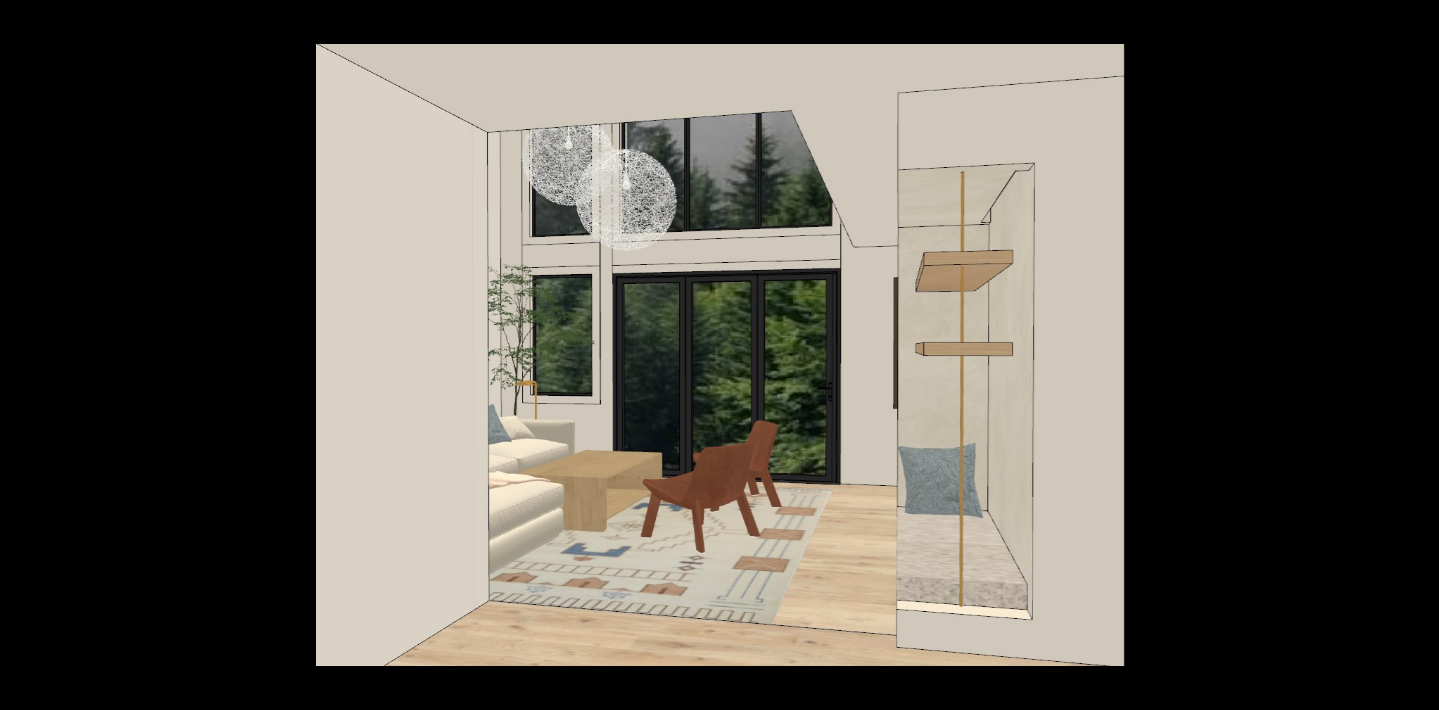 click at bounding box center (1404, 355) 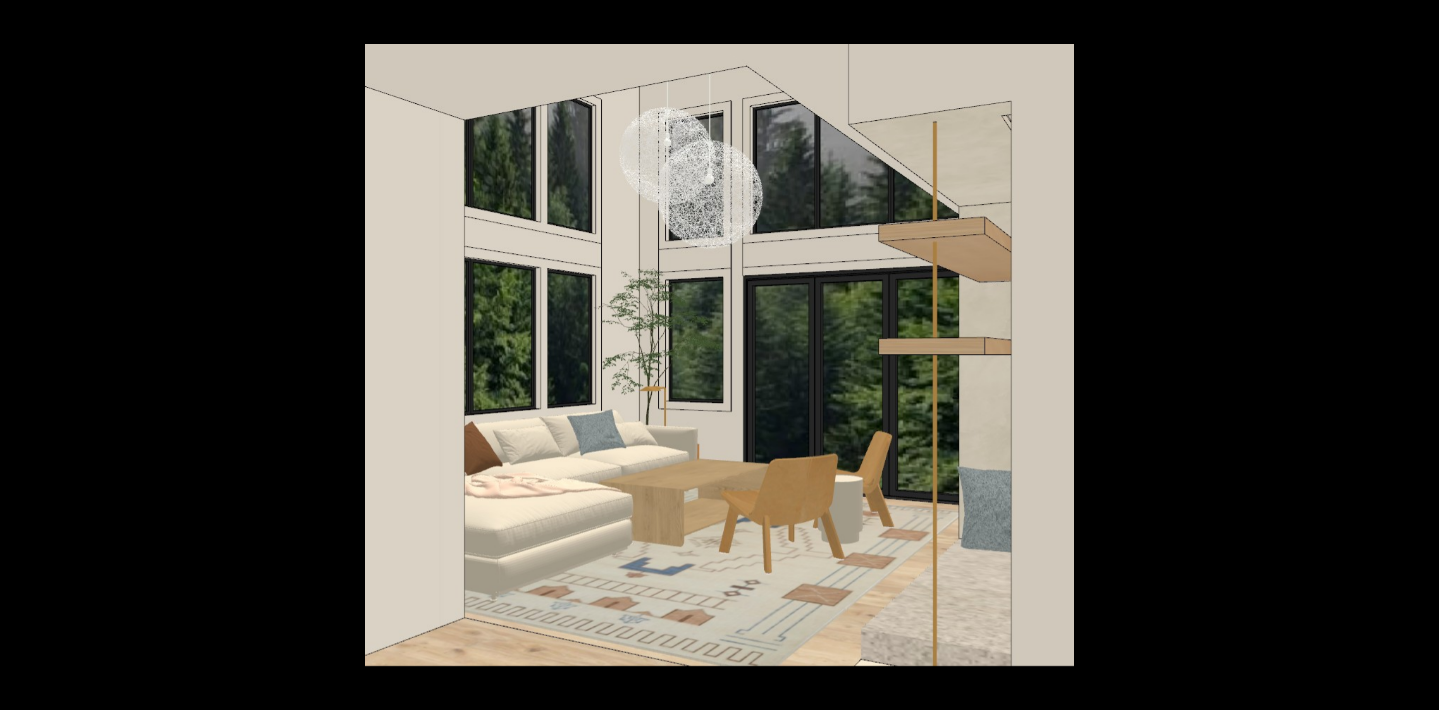 click at bounding box center [1404, 355] 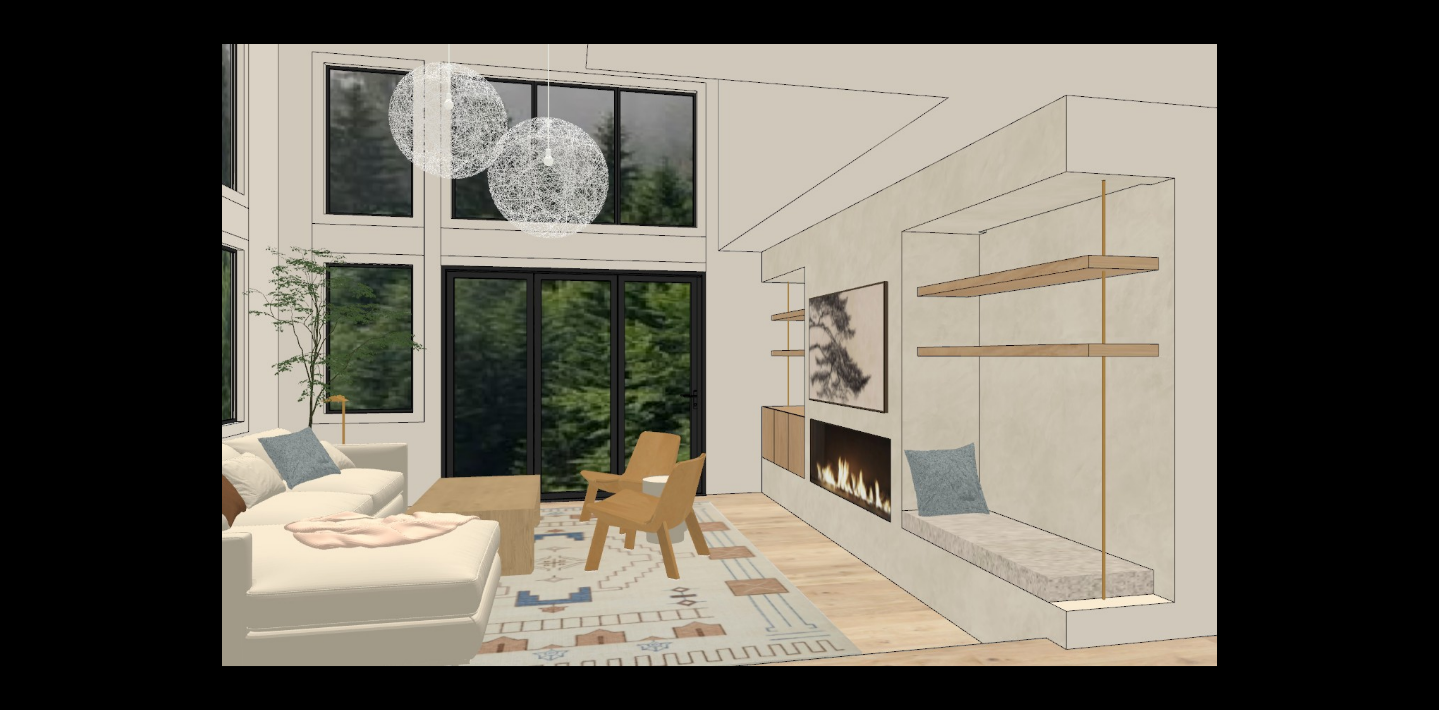 click at bounding box center (1404, 355) 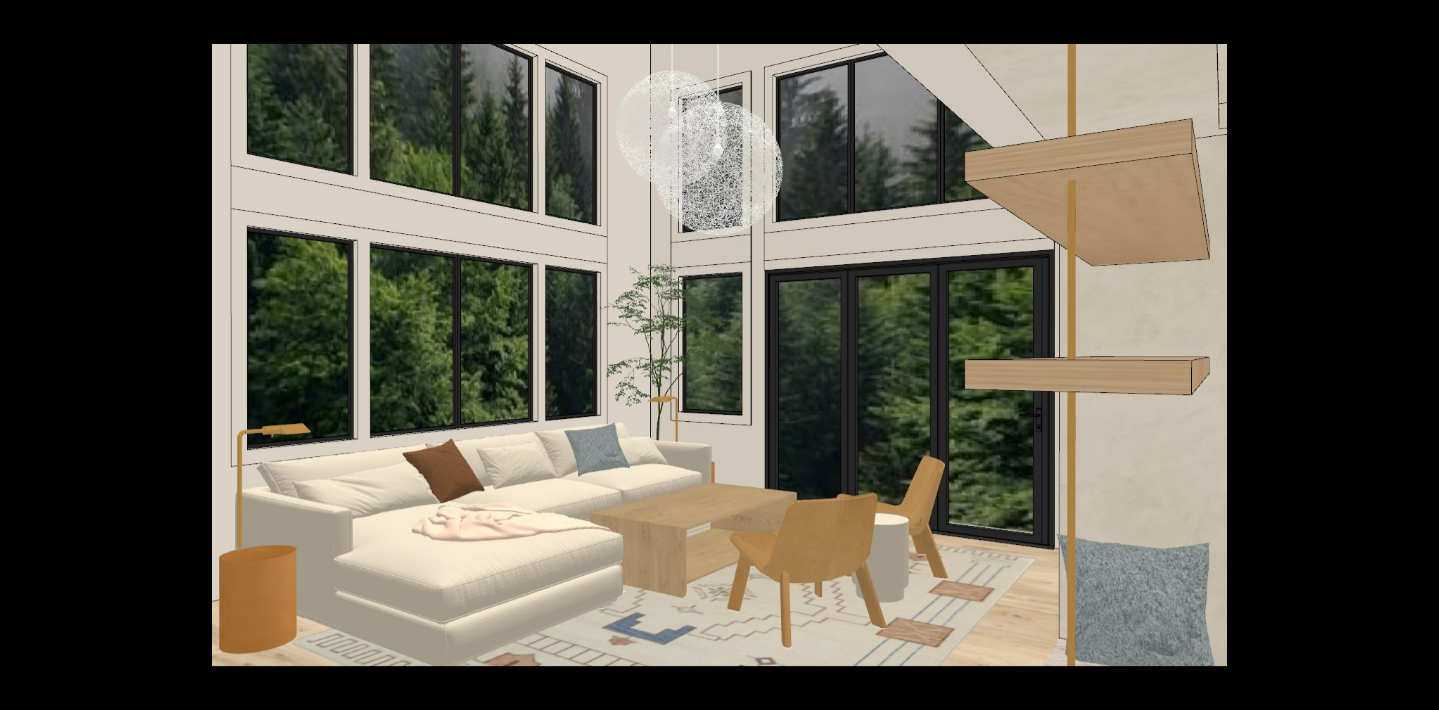 click at bounding box center [1404, 355] 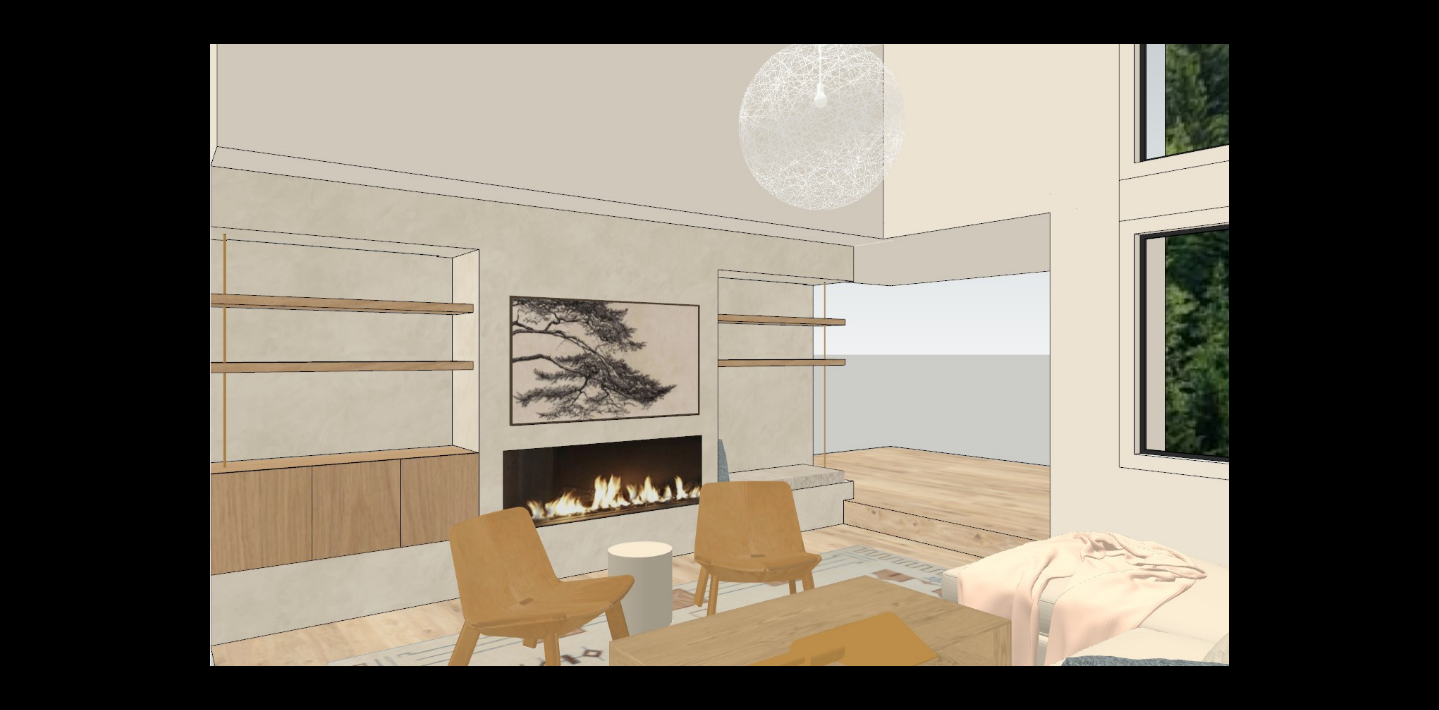 click at bounding box center [1404, 355] 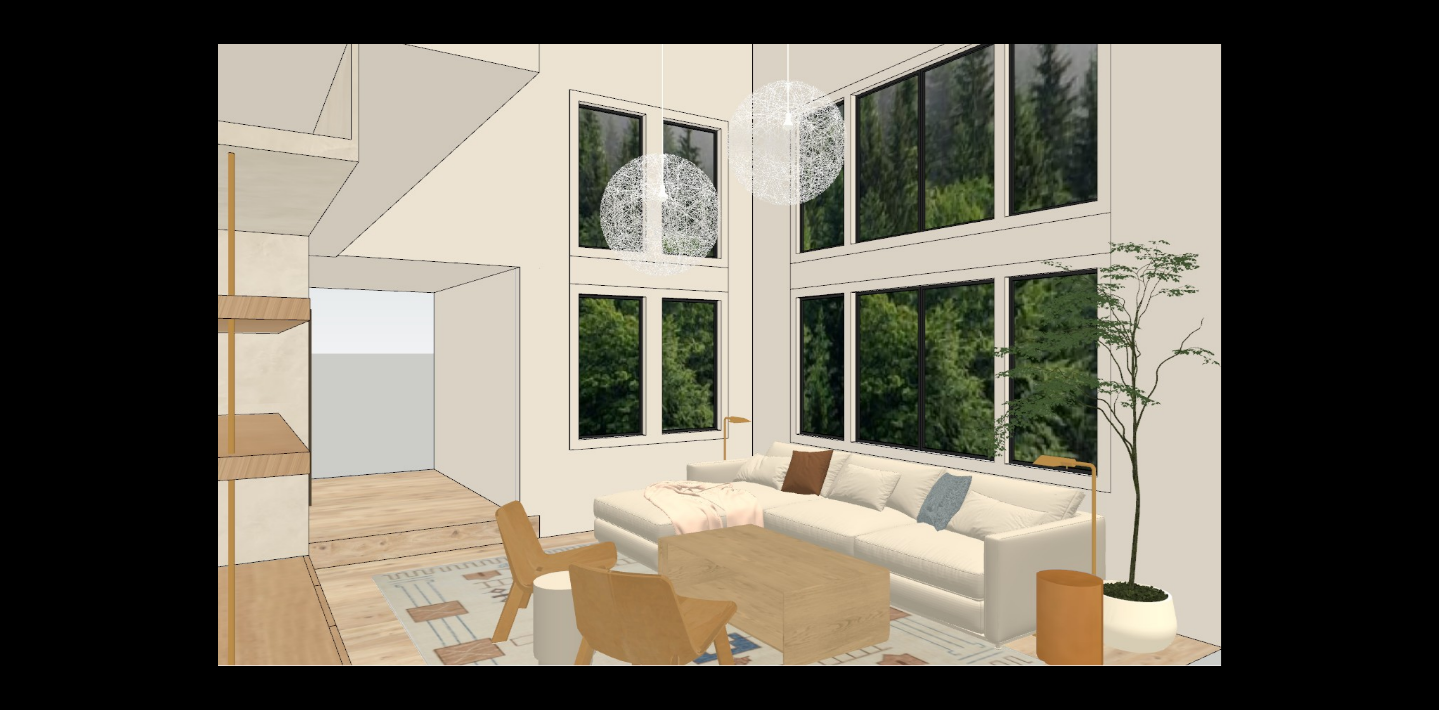 click at bounding box center (1404, 355) 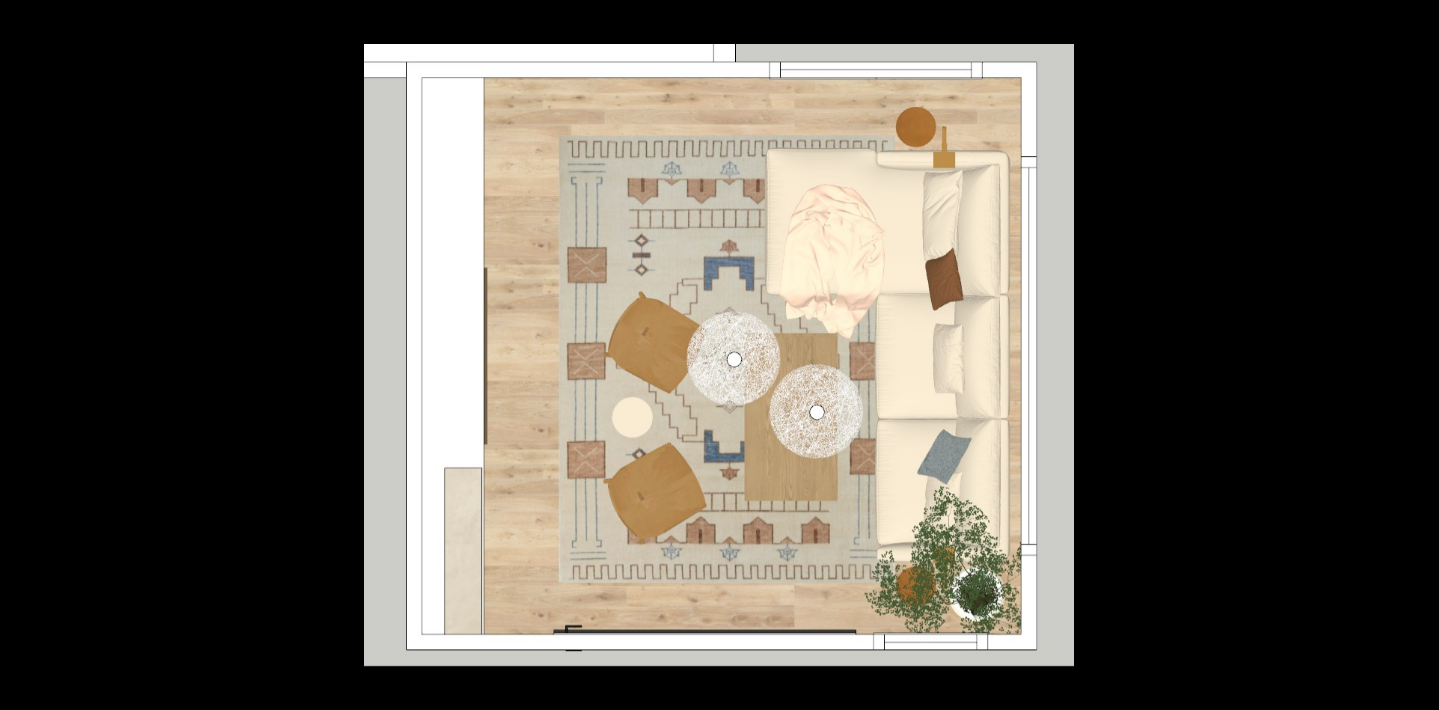click at bounding box center (1404, 355) 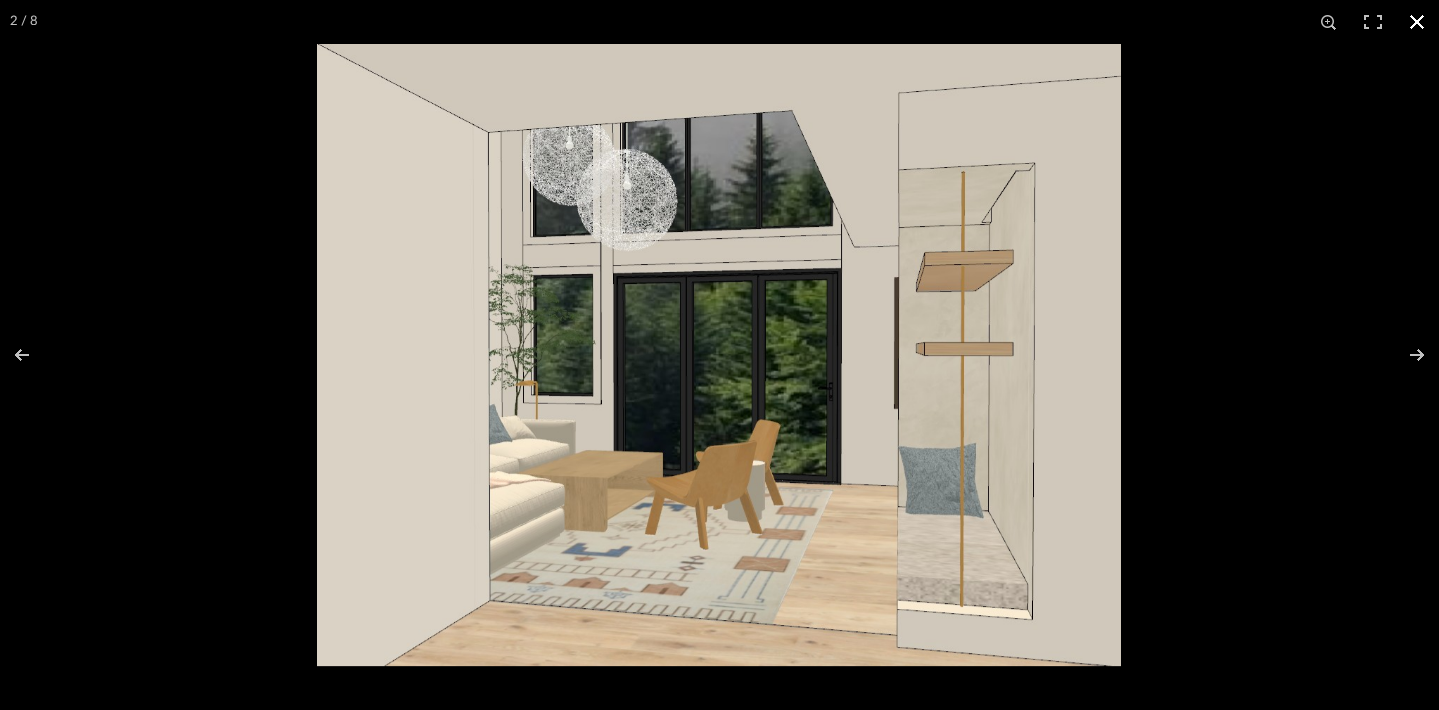 click at bounding box center (1036, 399) 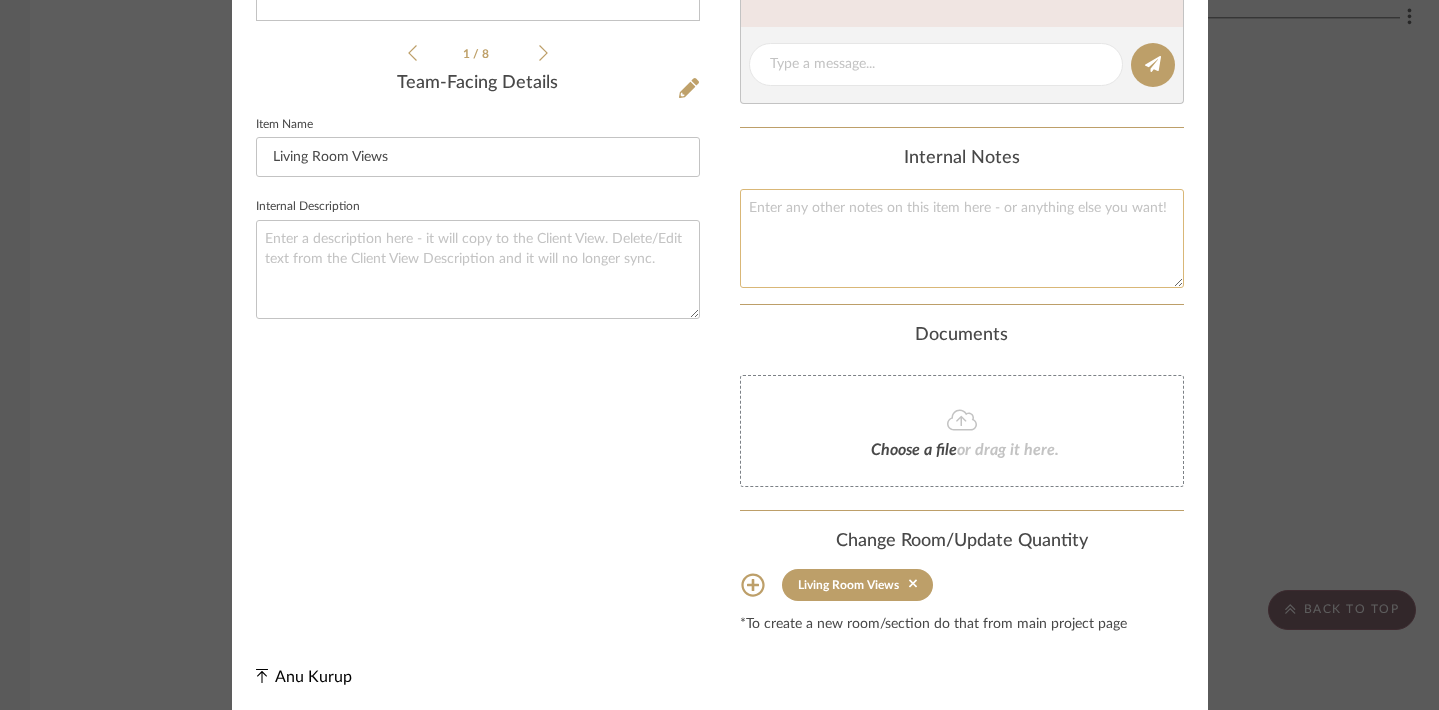 scroll, scrollTop: 549, scrollLeft: 0, axis: vertical 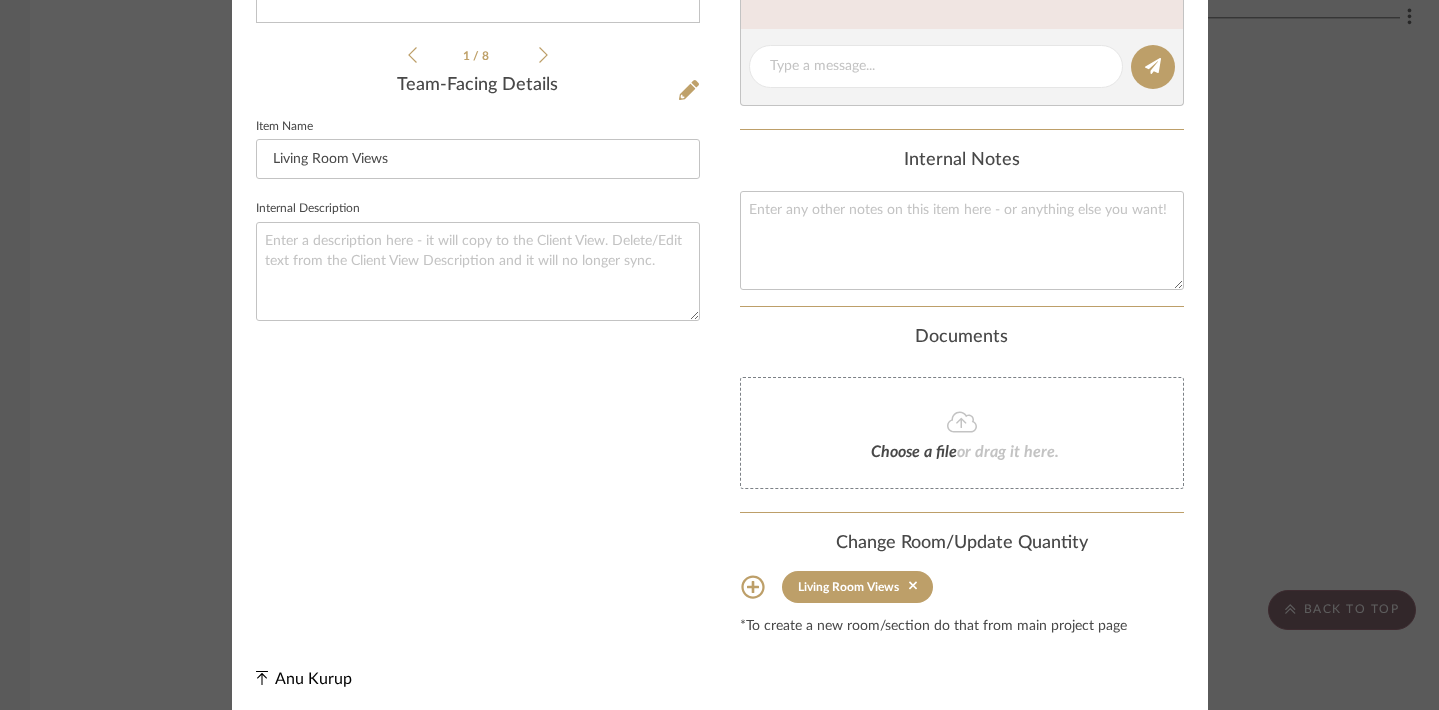 click on "Client View" at bounding box center (962, -458) 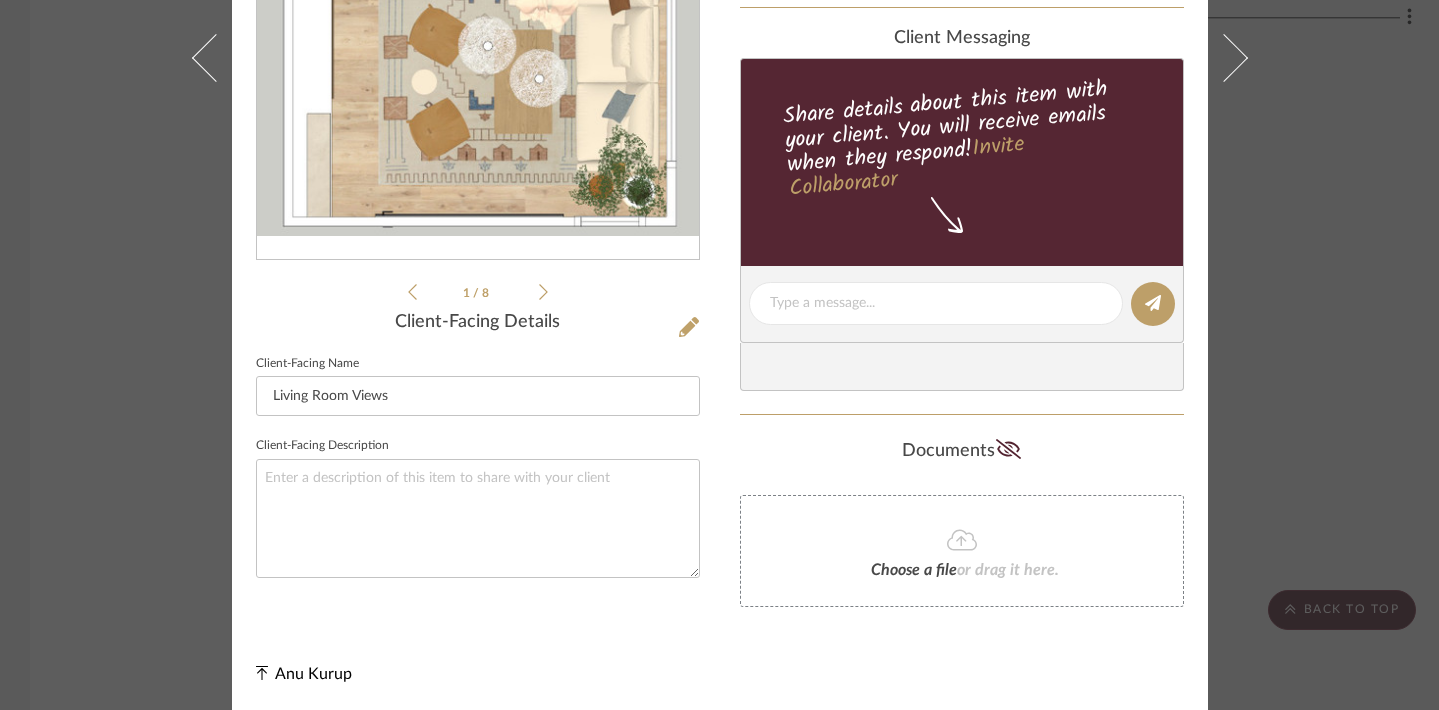 click on "Orders" at bounding box center [1109, -221] 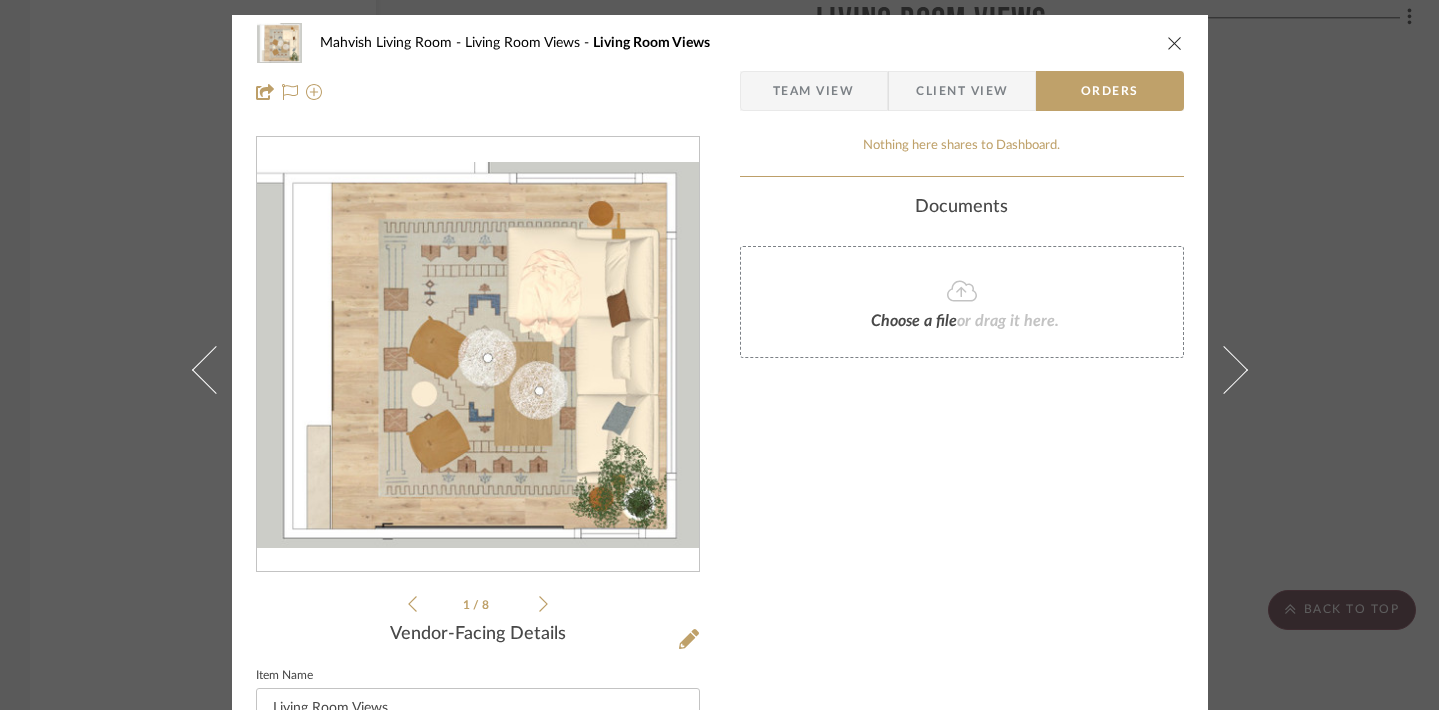 scroll, scrollTop: 0, scrollLeft: 0, axis: both 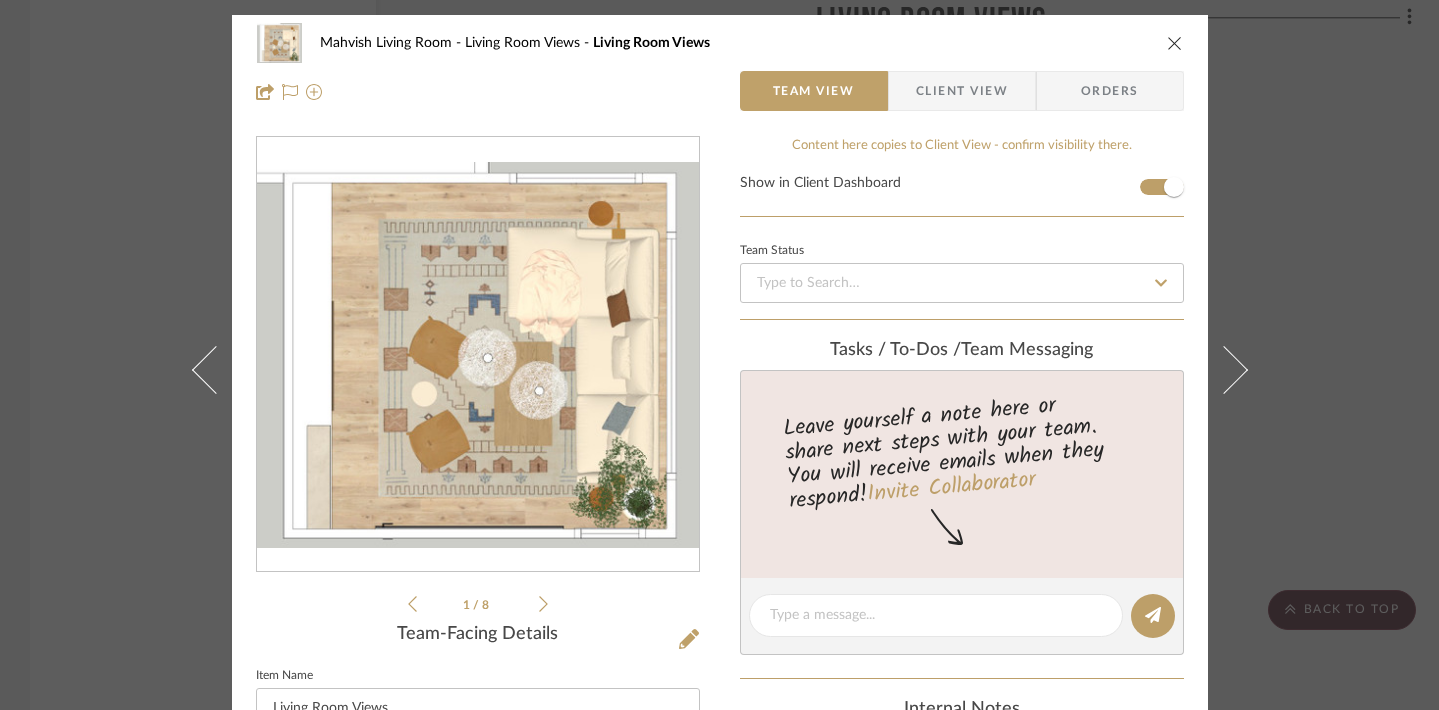 click at bounding box center (1175, 43) 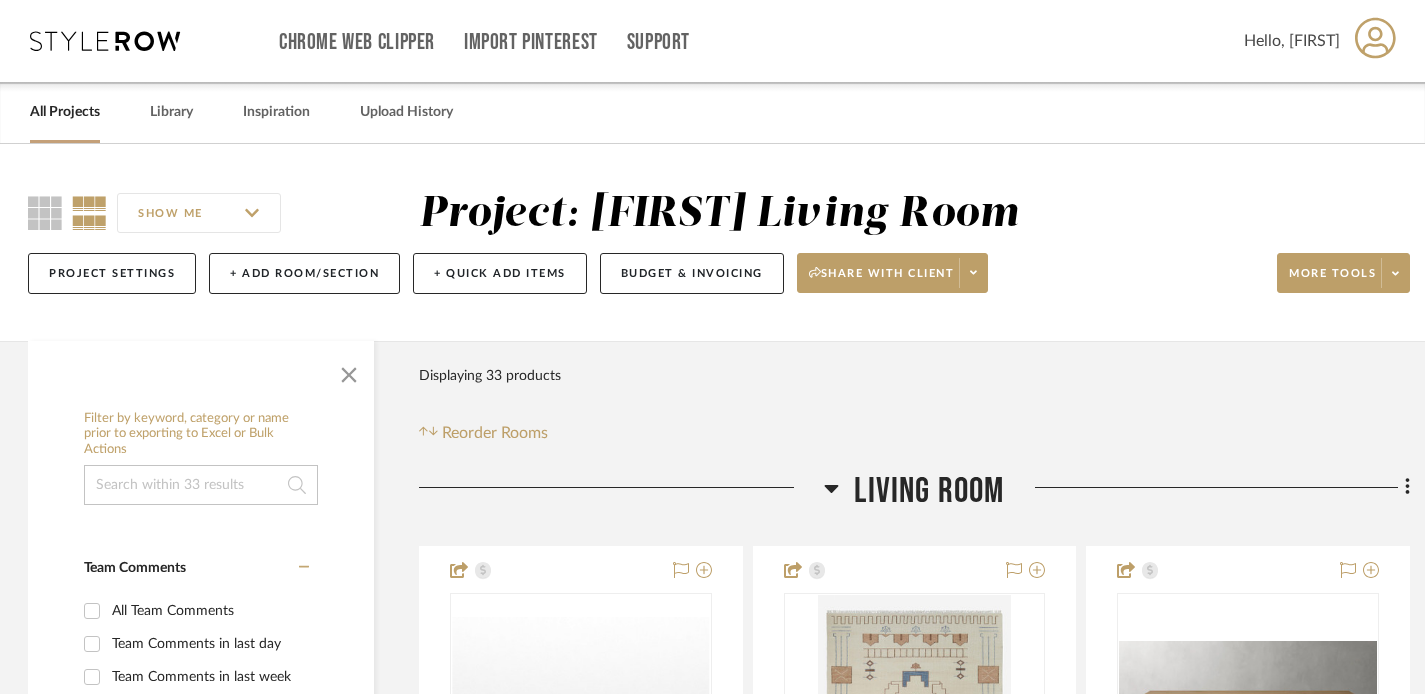 scroll, scrollTop: 0, scrollLeft: 0, axis: both 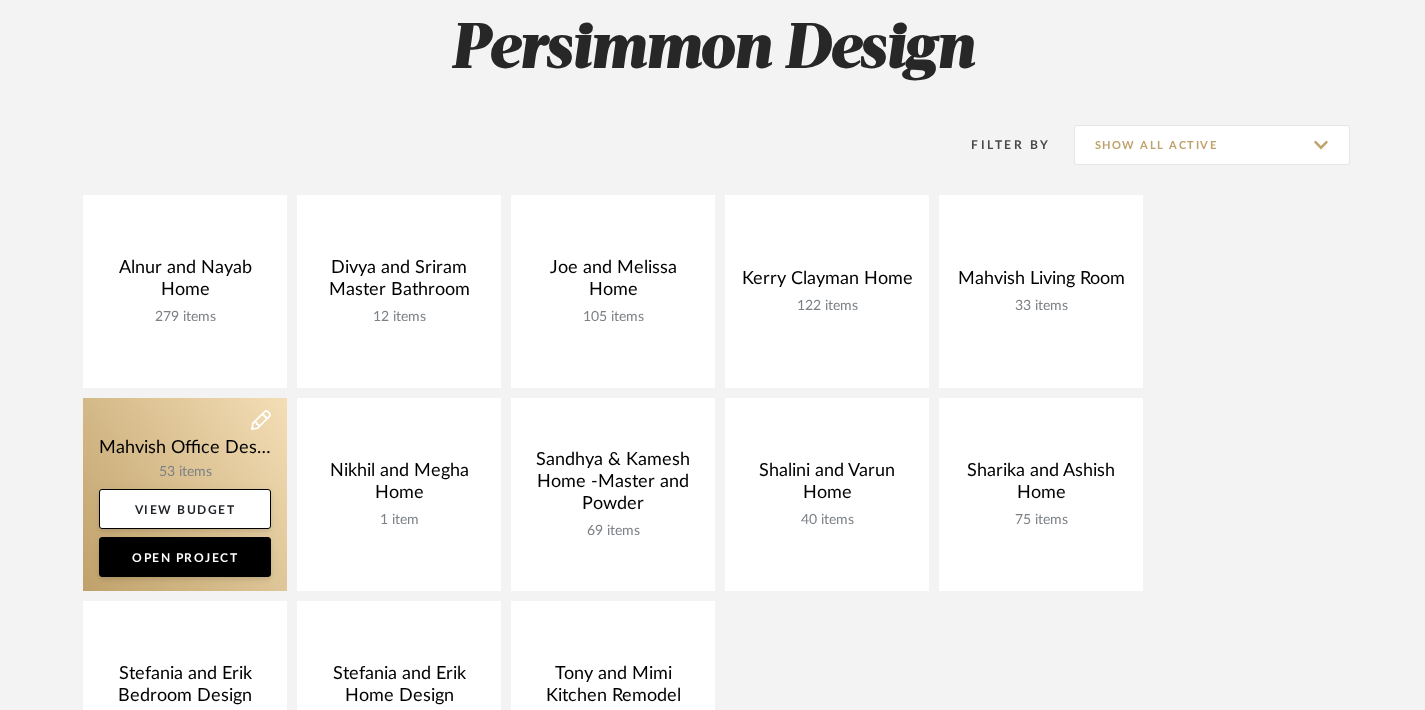 click 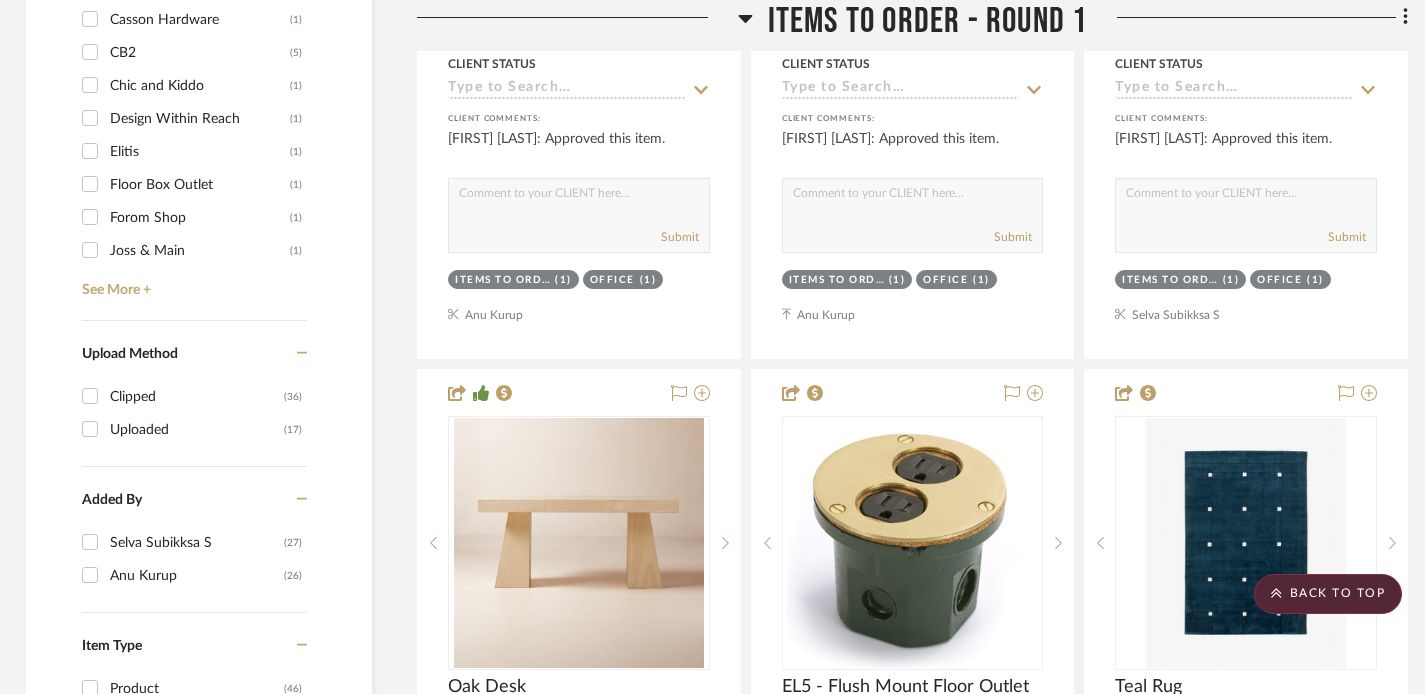 scroll, scrollTop: 2042, scrollLeft: 0, axis: vertical 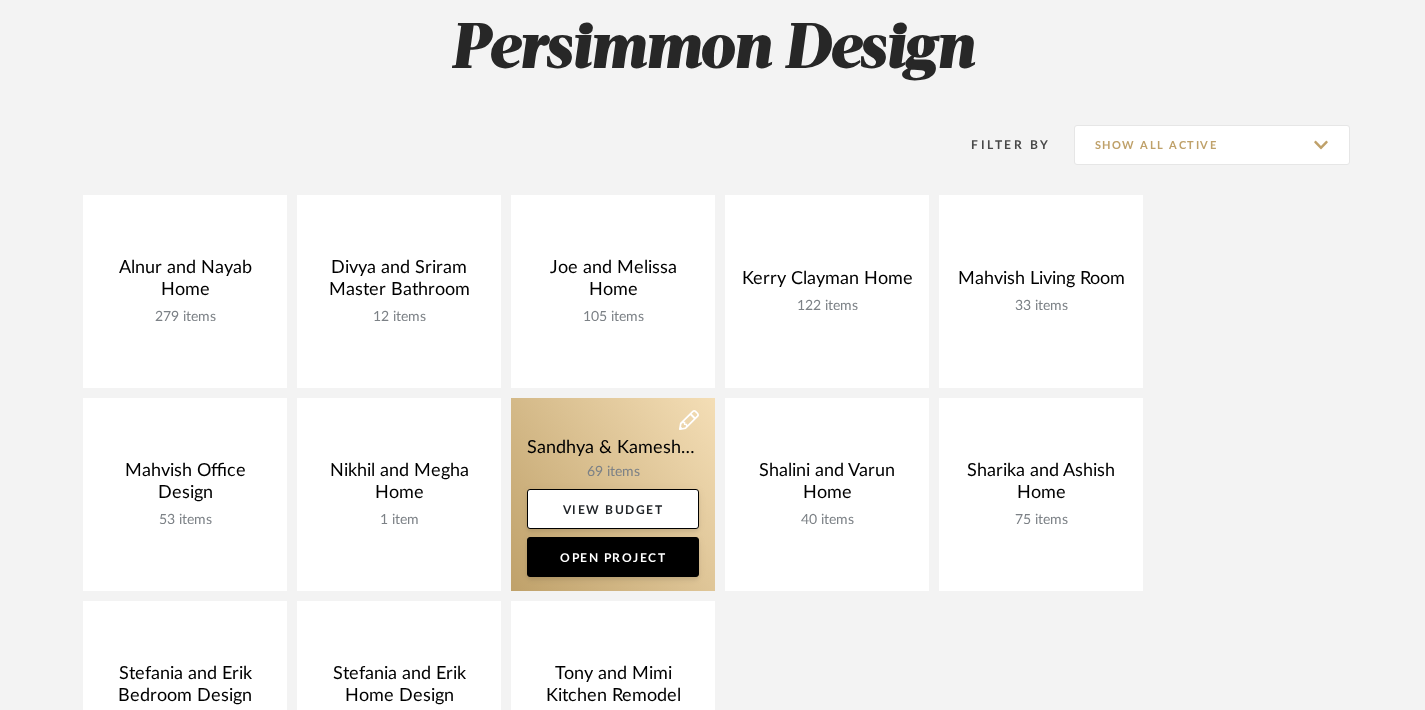 click 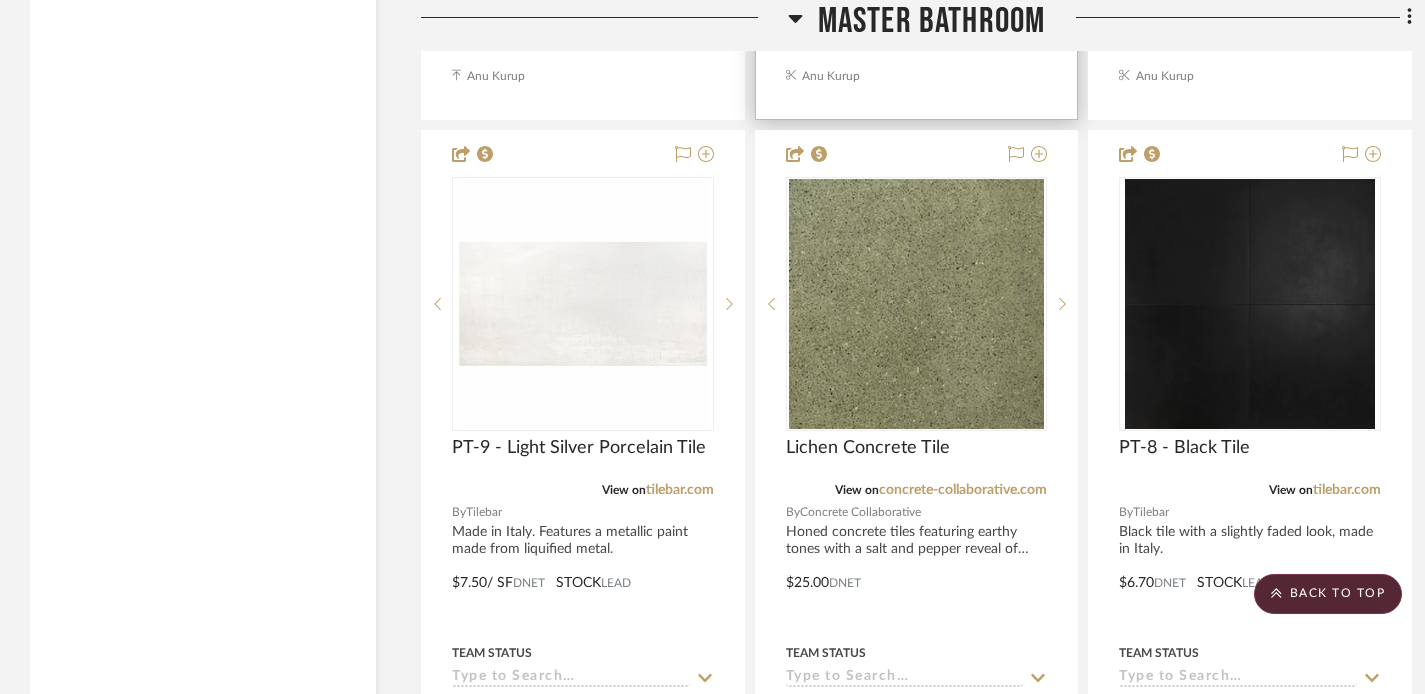 scroll, scrollTop: 4209, scrollLeft: 0, axis: vertical 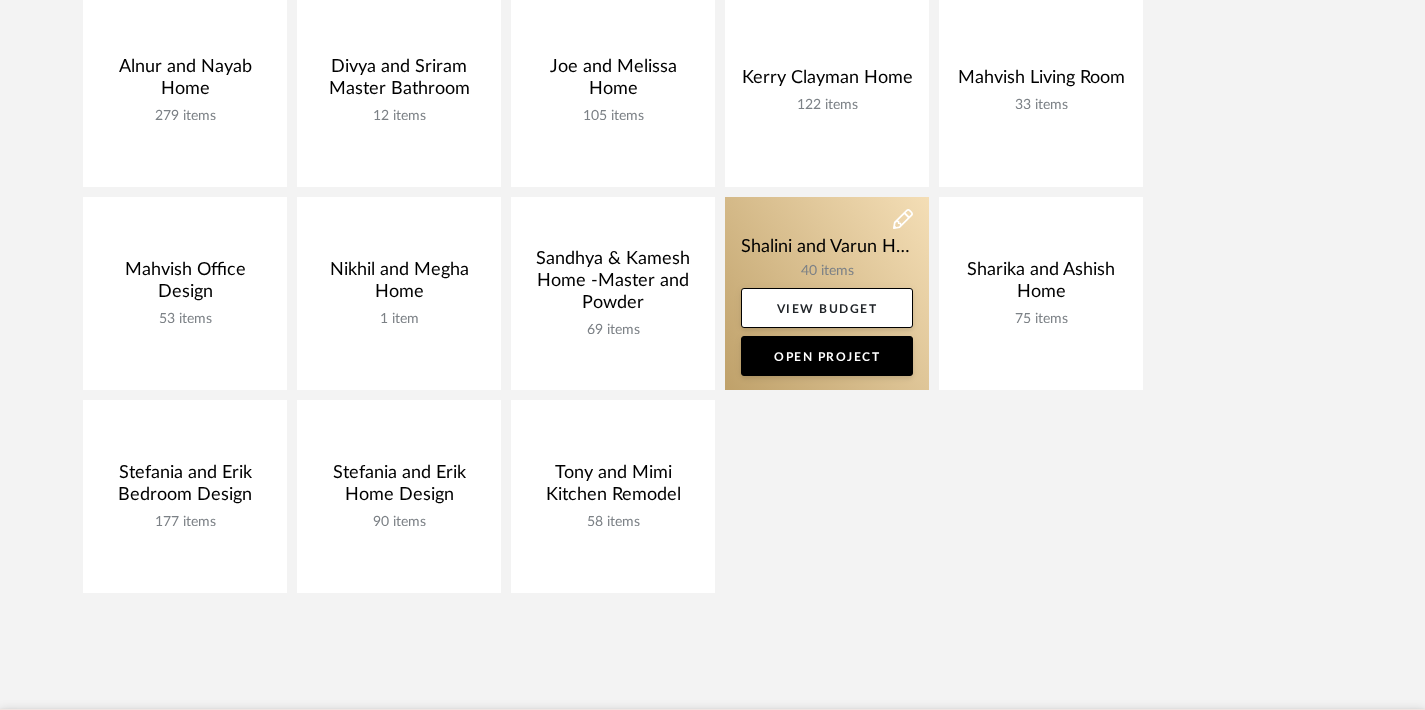 click 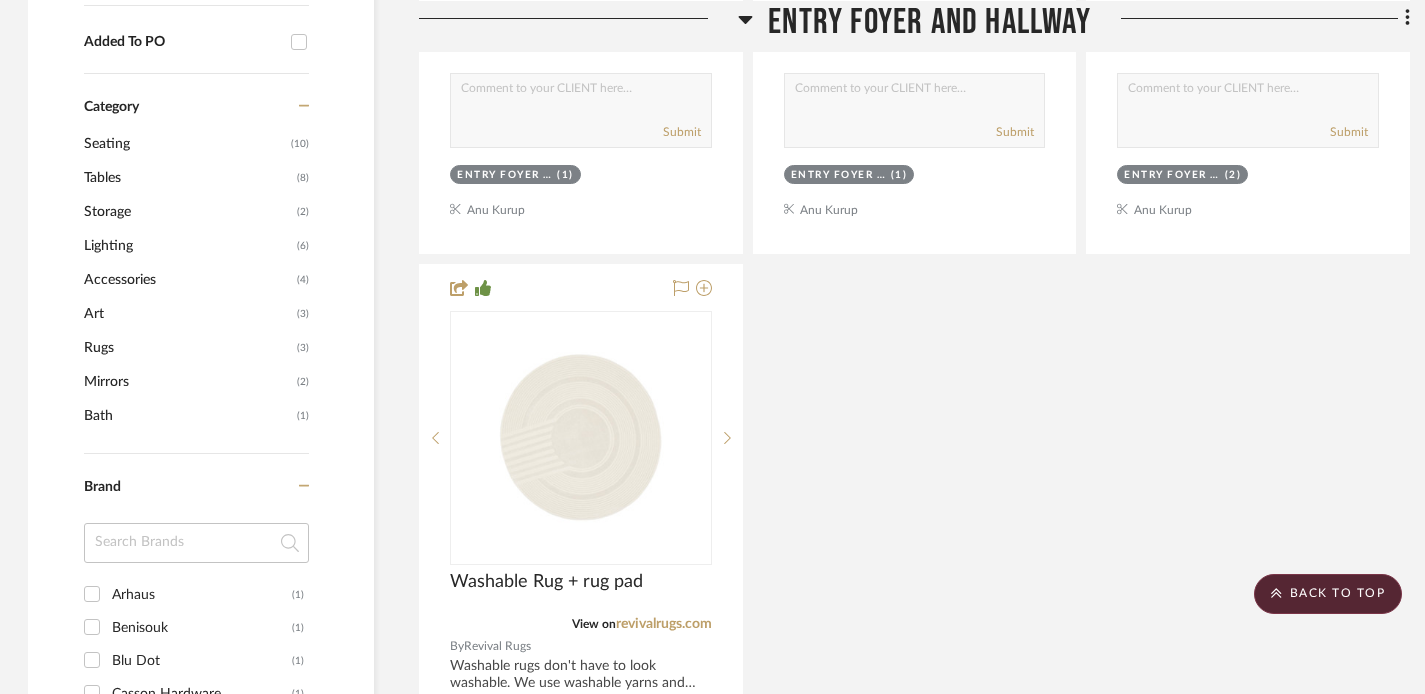 scroll, scrollTop: 1220, scrollLeft: 0, axis: vertical 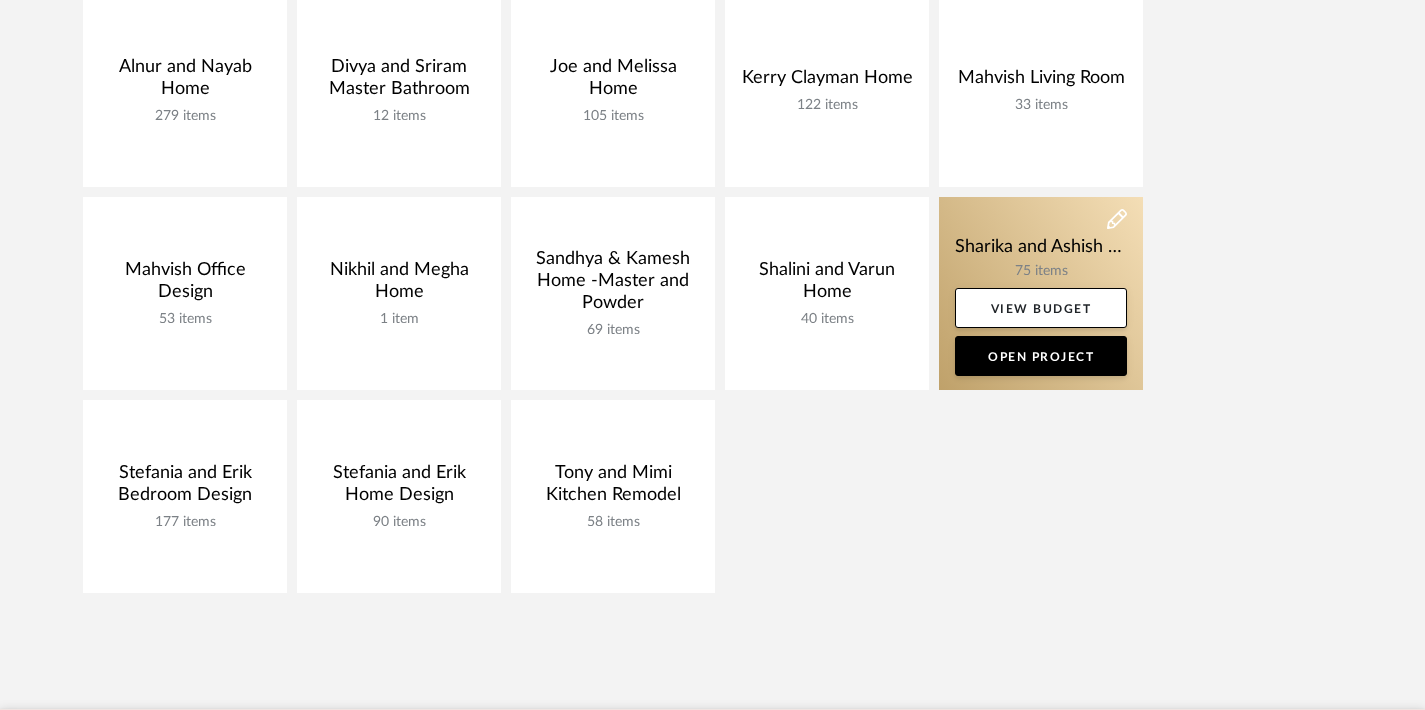 click 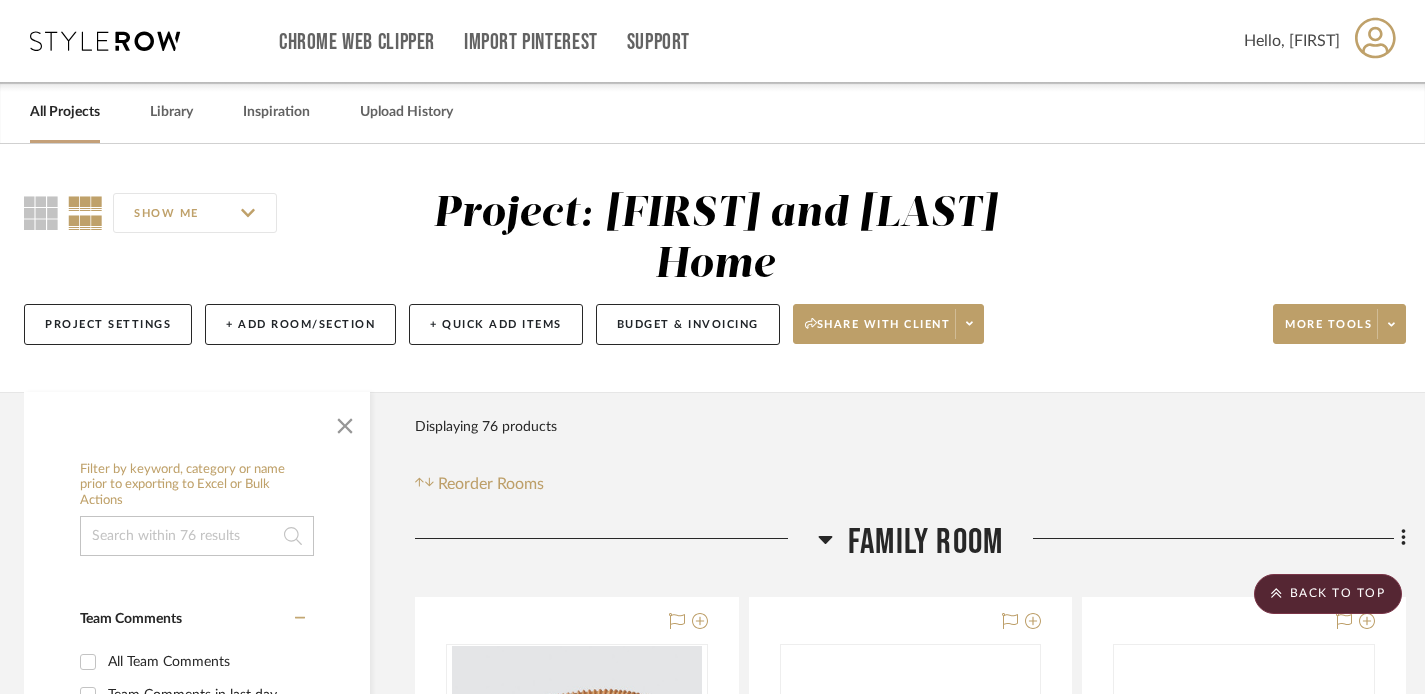 scroll, scrollTop: 0, scrollLeft: 6, axis: horizontal 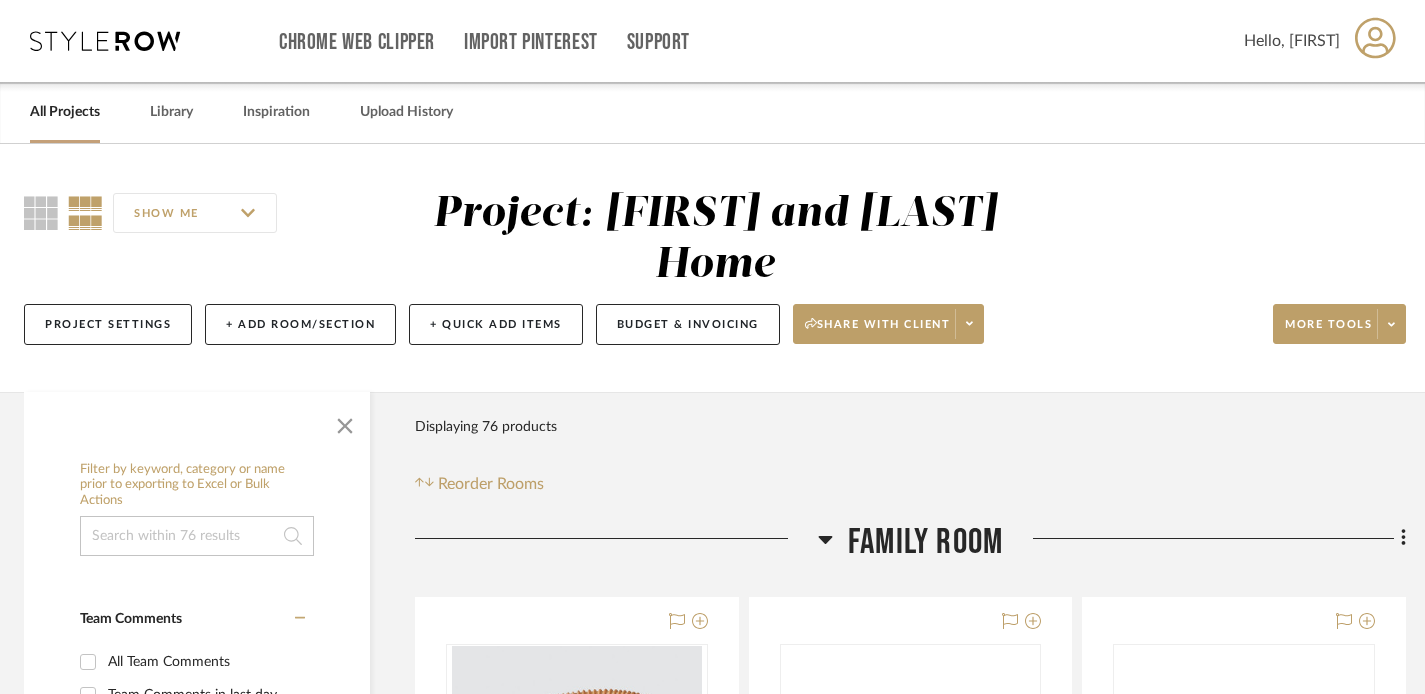 drag, startPoint x: 781, startPoint y: 269, endPoint x: 449, endPoint y: 203, distance: 338.49667 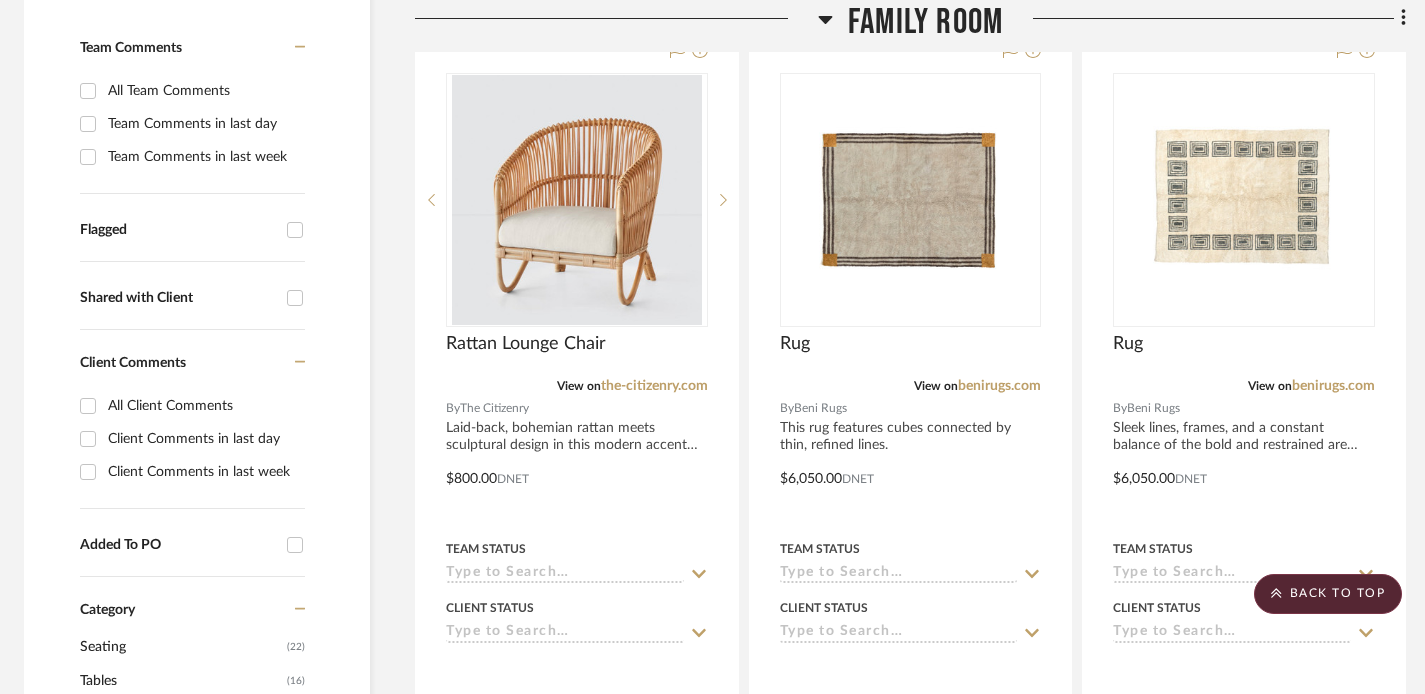 scroll, scrollTop: 571, scrollLeft: 0, axis: vertical 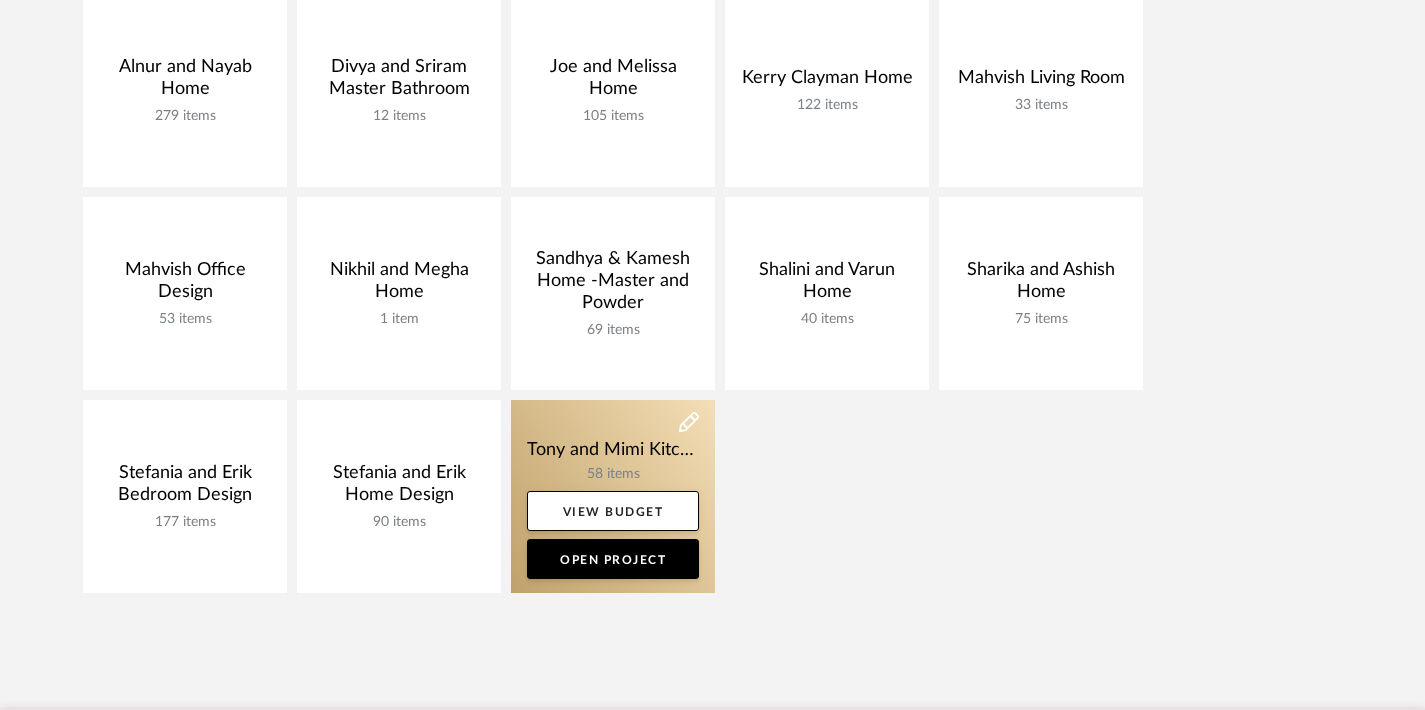click 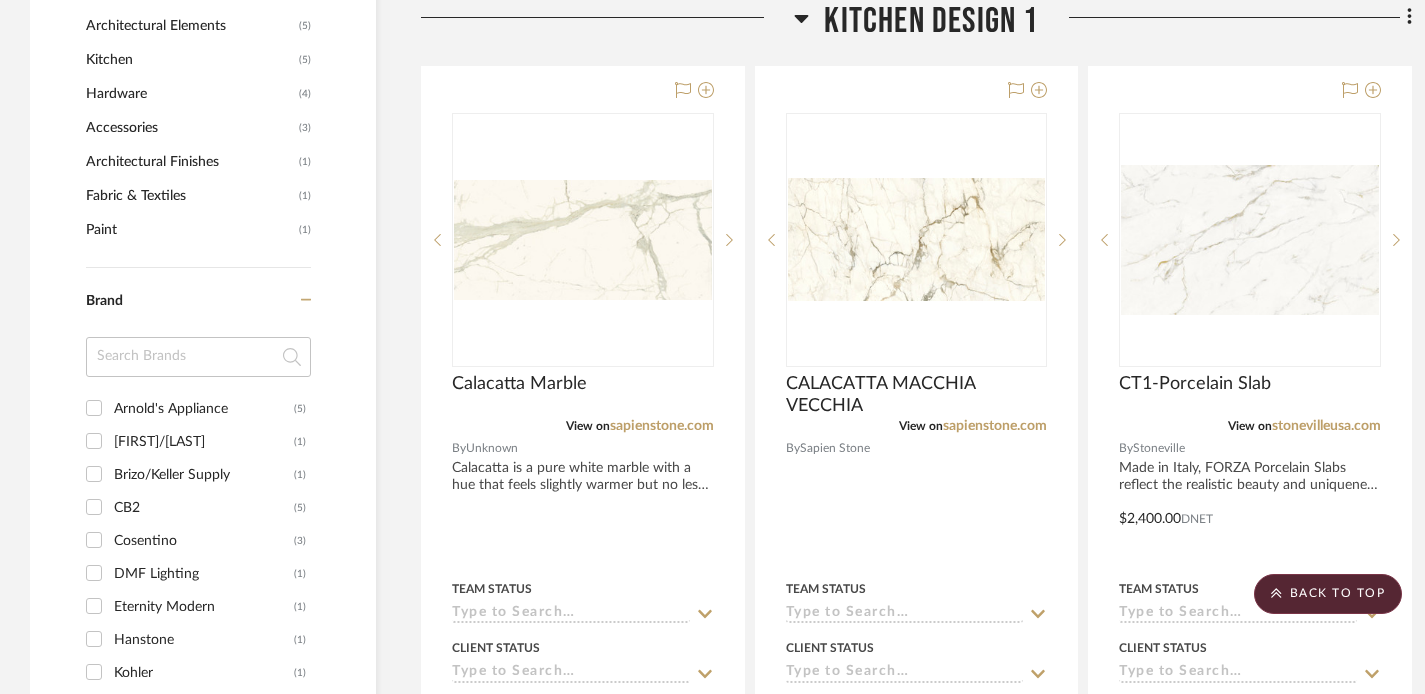 scroll, scrollTop: 1530, scrollLeft: 0, axis: vertical 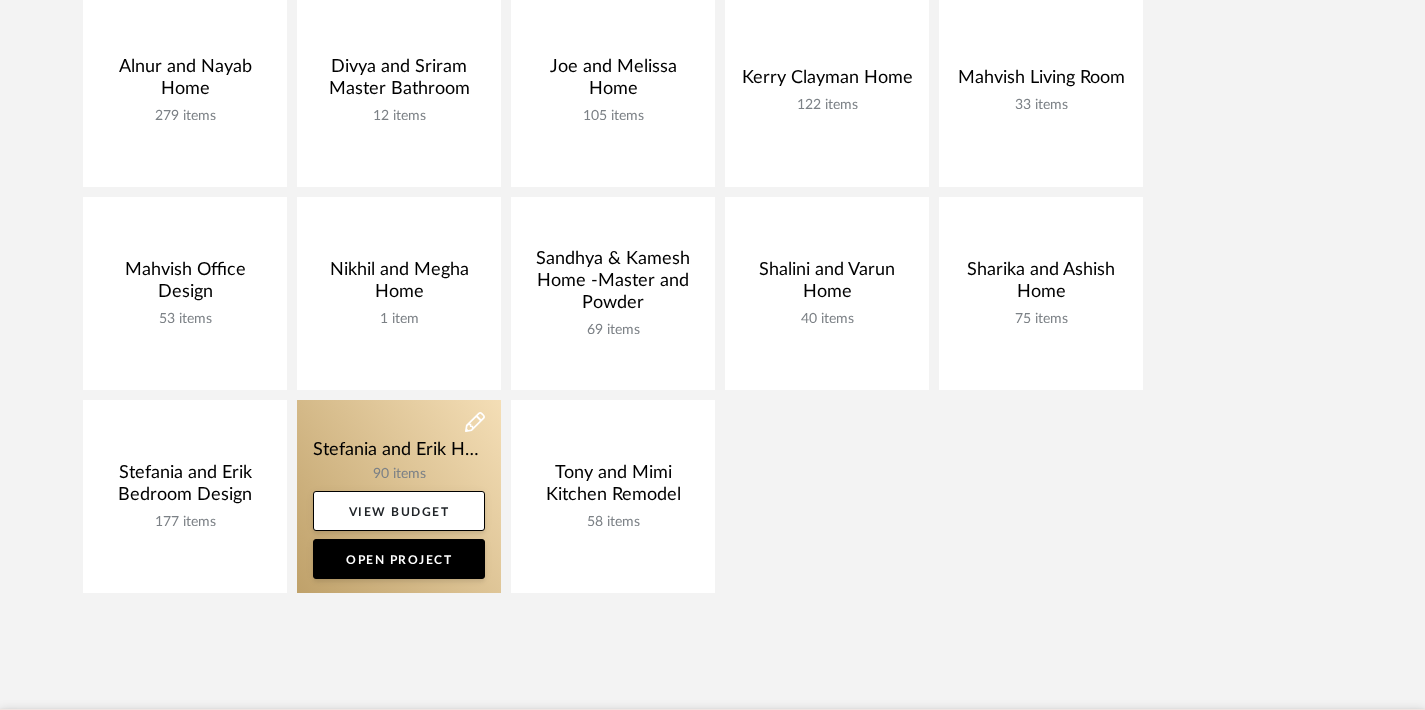 click 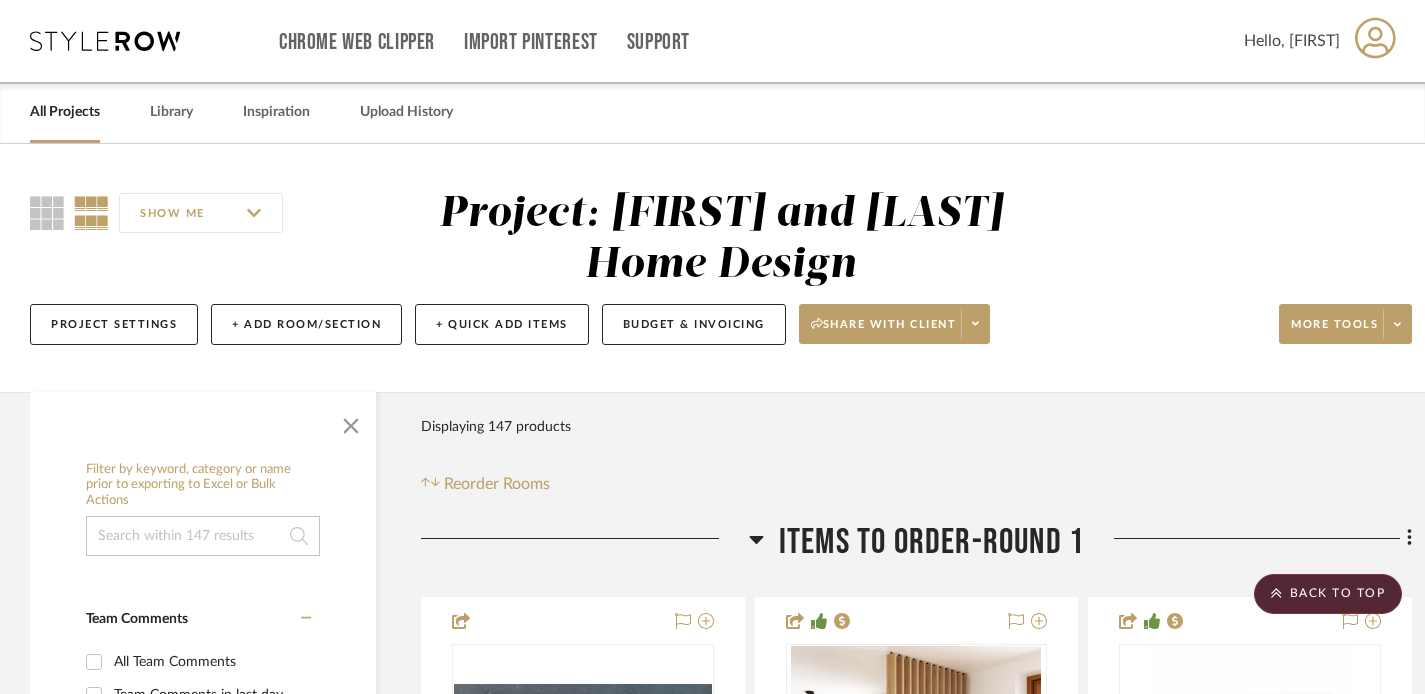 scroll, scrollTop: 0, scrollLeft: 0, axis: both 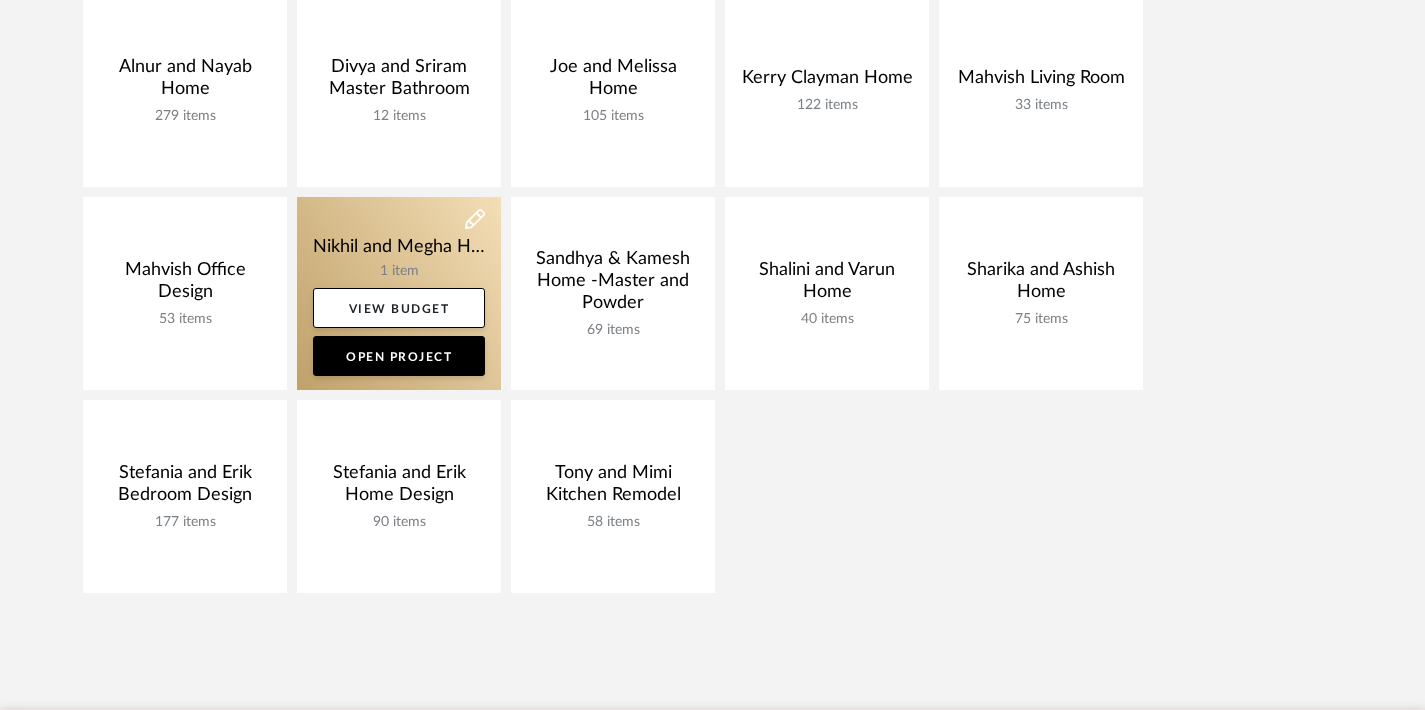 click 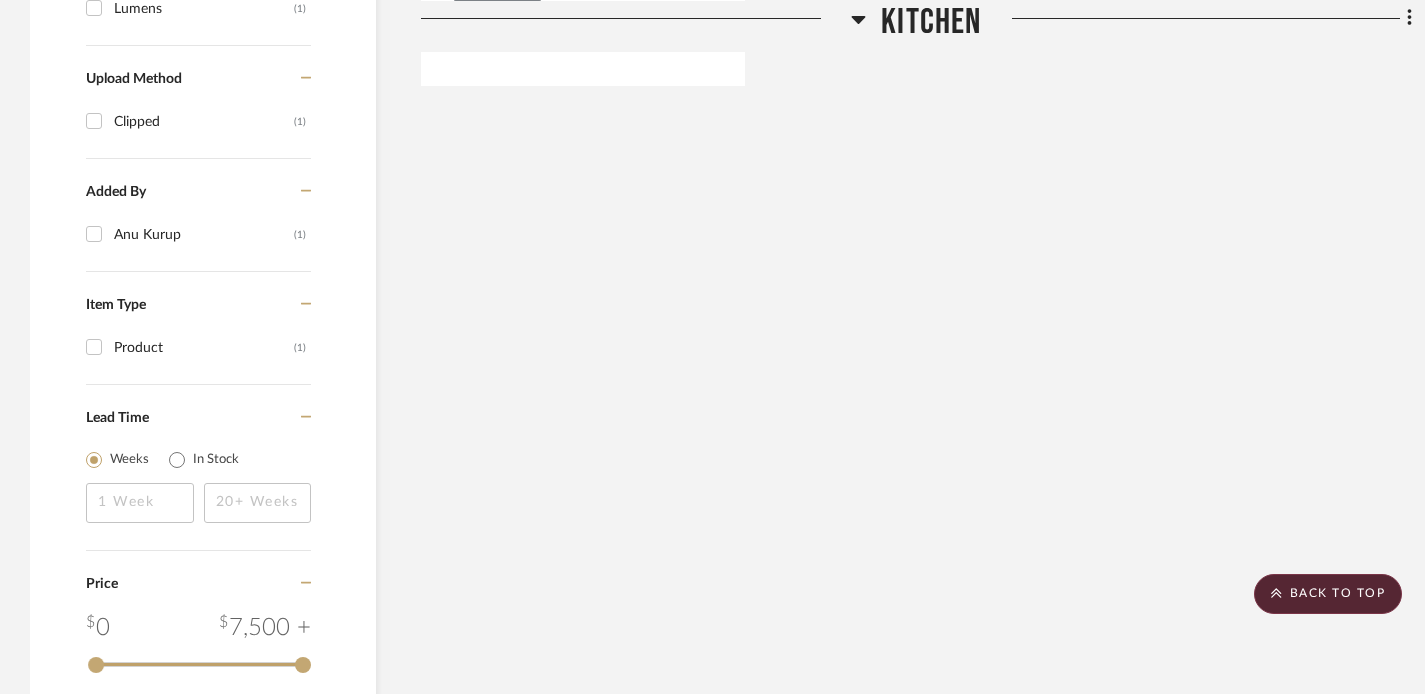 scroll, scrollTop: 1423, scrollLeft: 0, axis: vertical 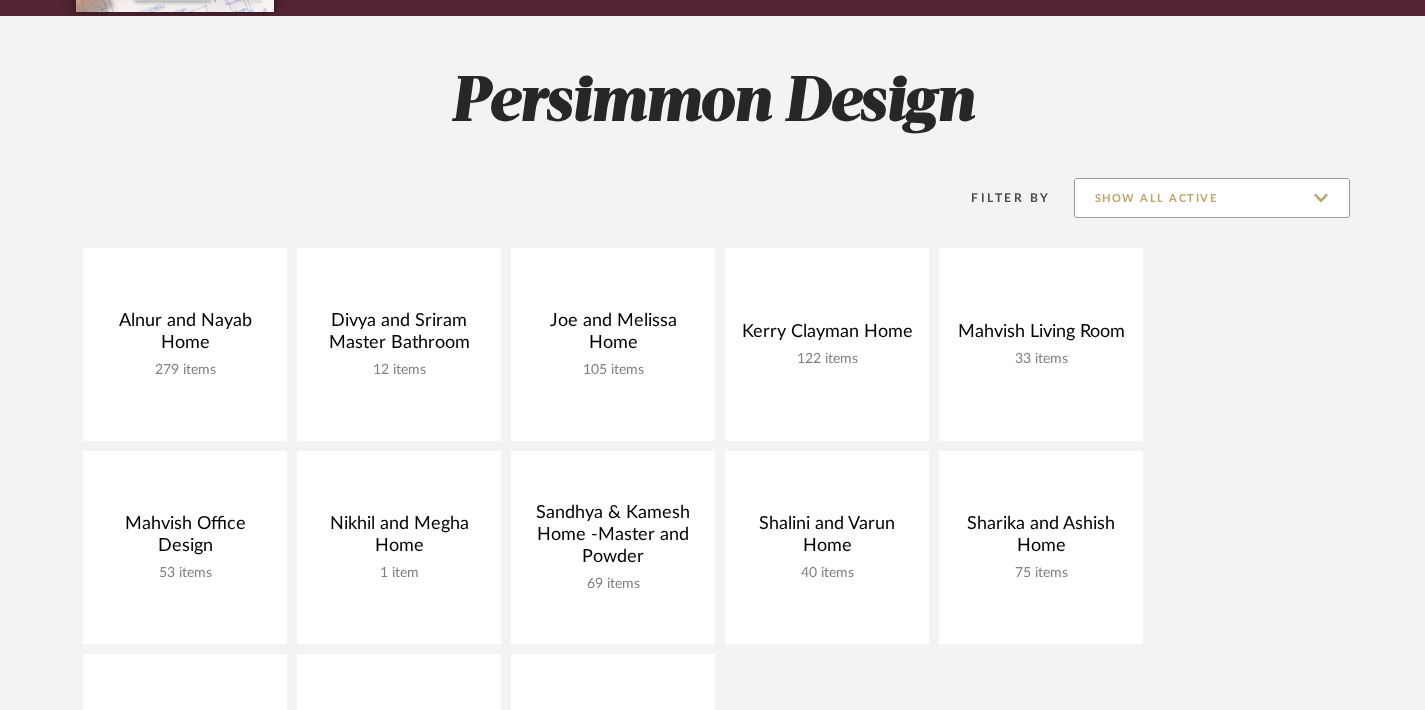 click on "Show All Active" 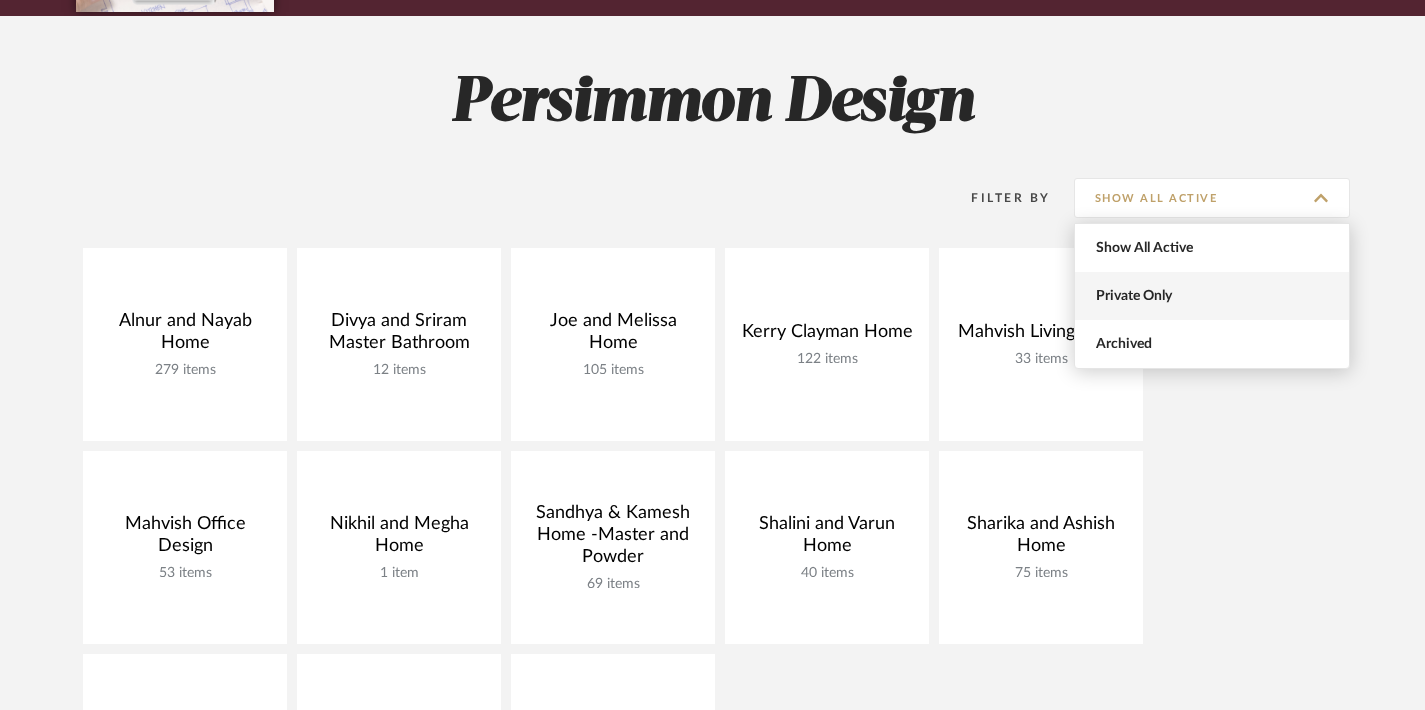 click on "Private Only" at bounding box center (1214, 296) 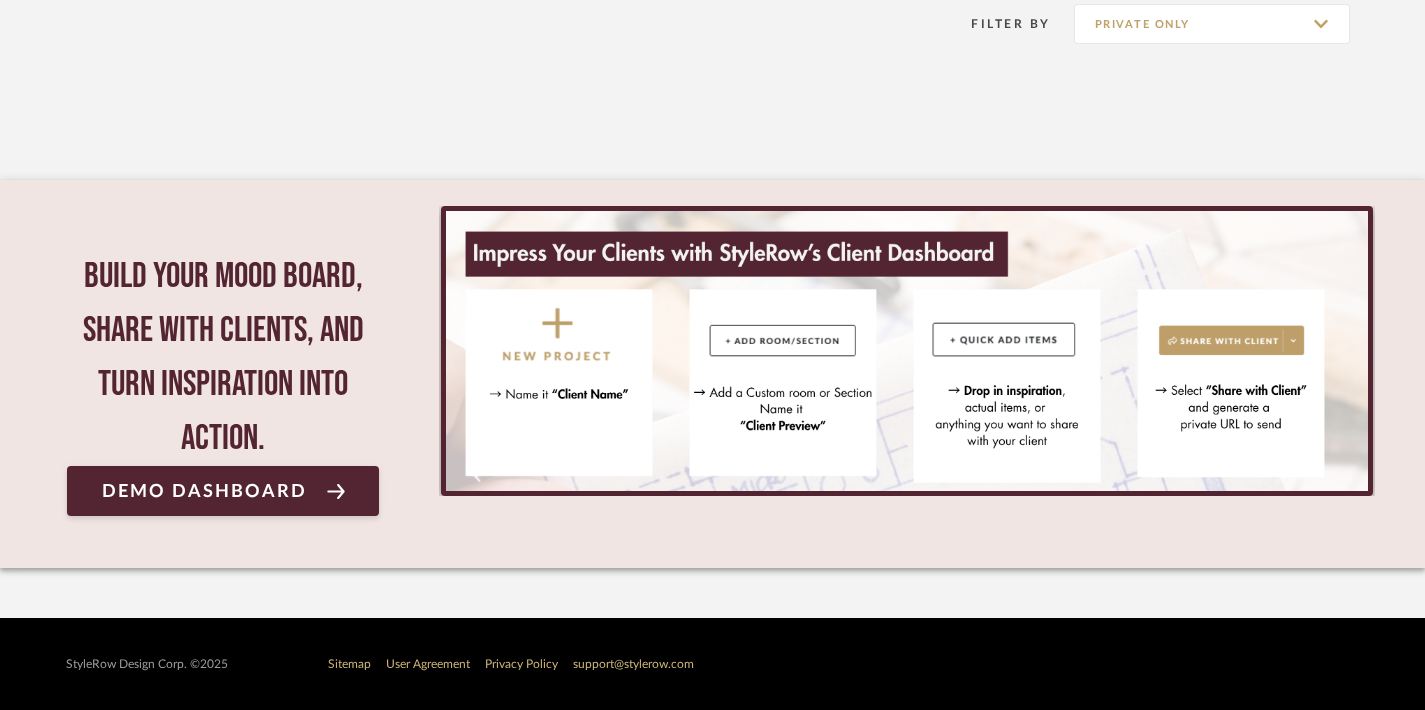 scroll, scrollTop: 379, scrollLeft: 0, axis: vertical 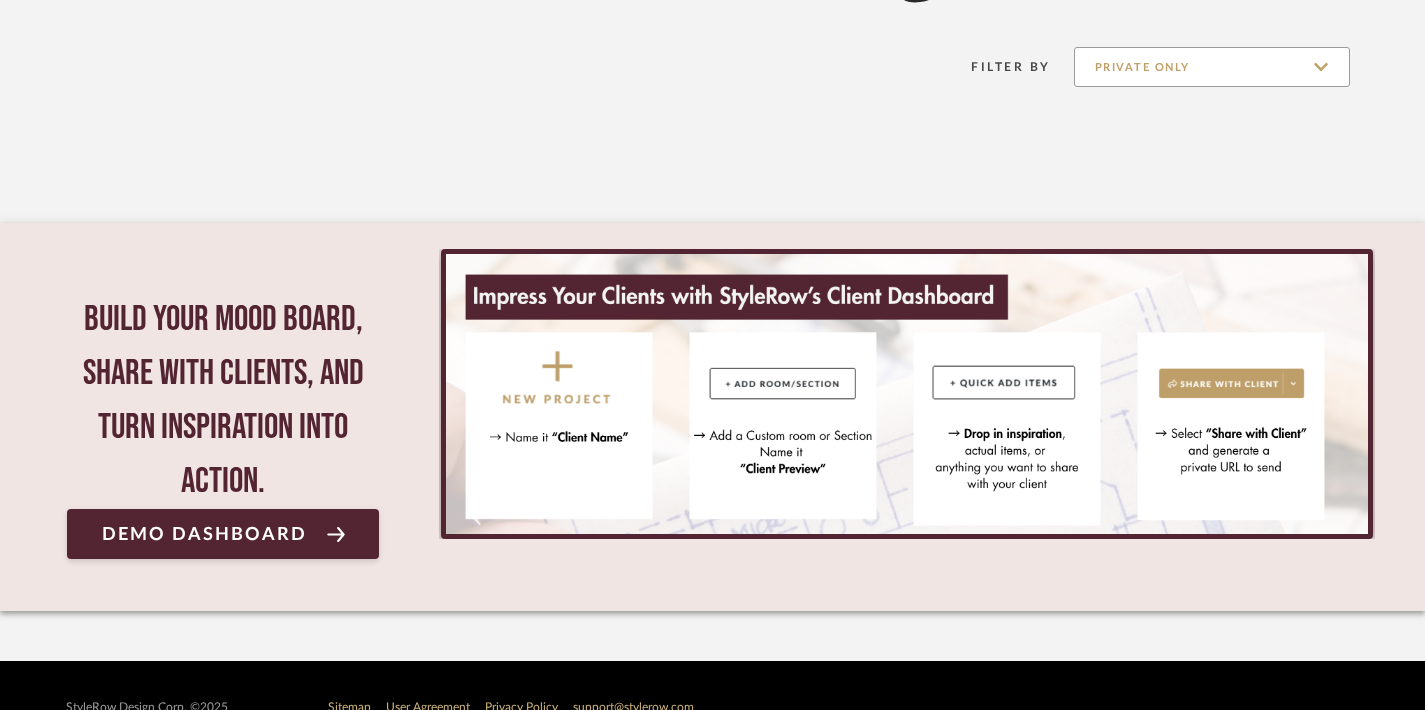 click on "Private Only" 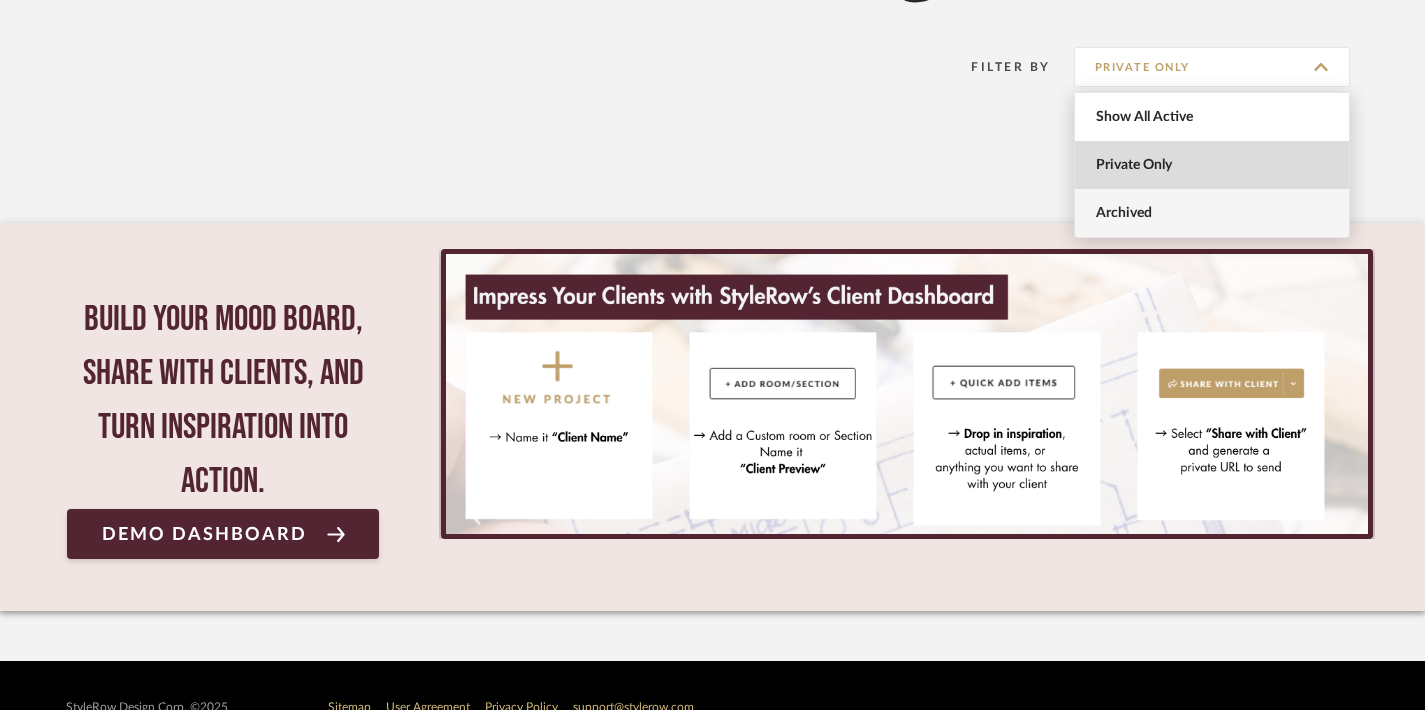click on "Archived" at bounding box center [1212, 213] 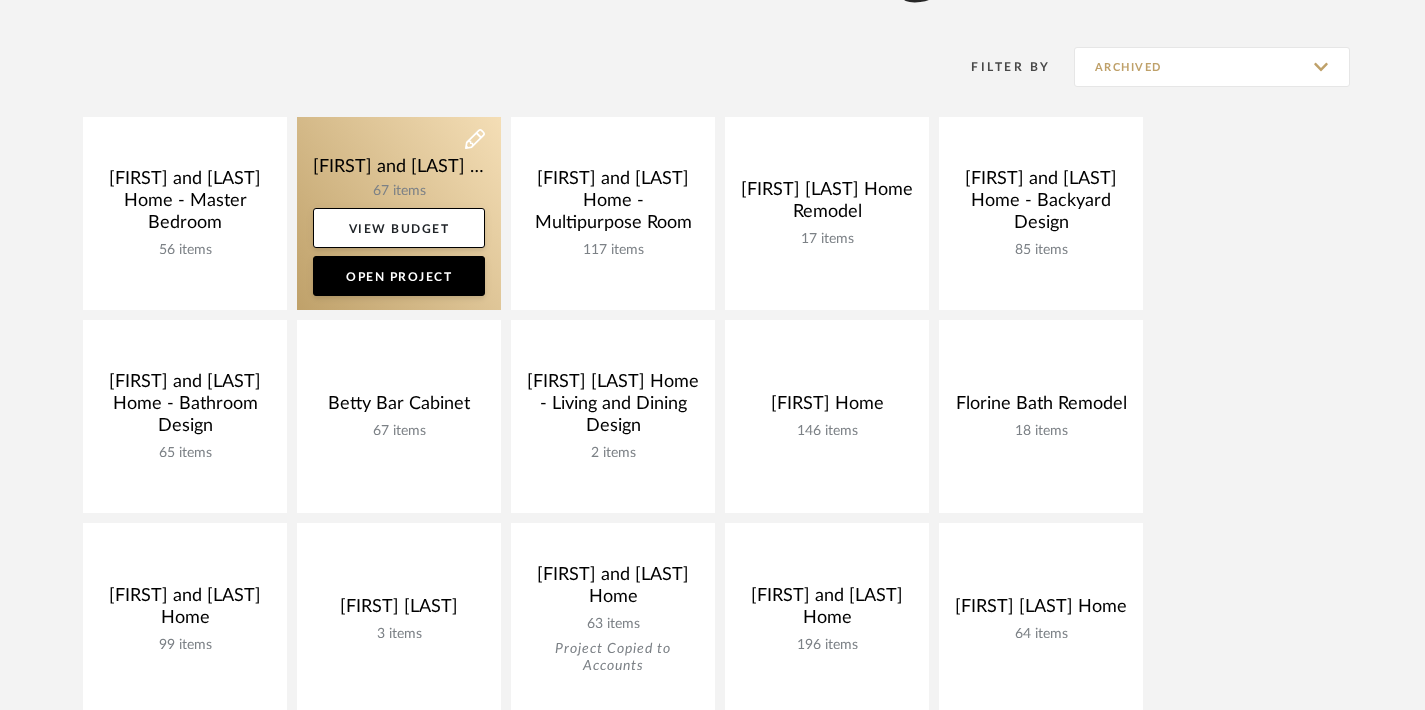 click 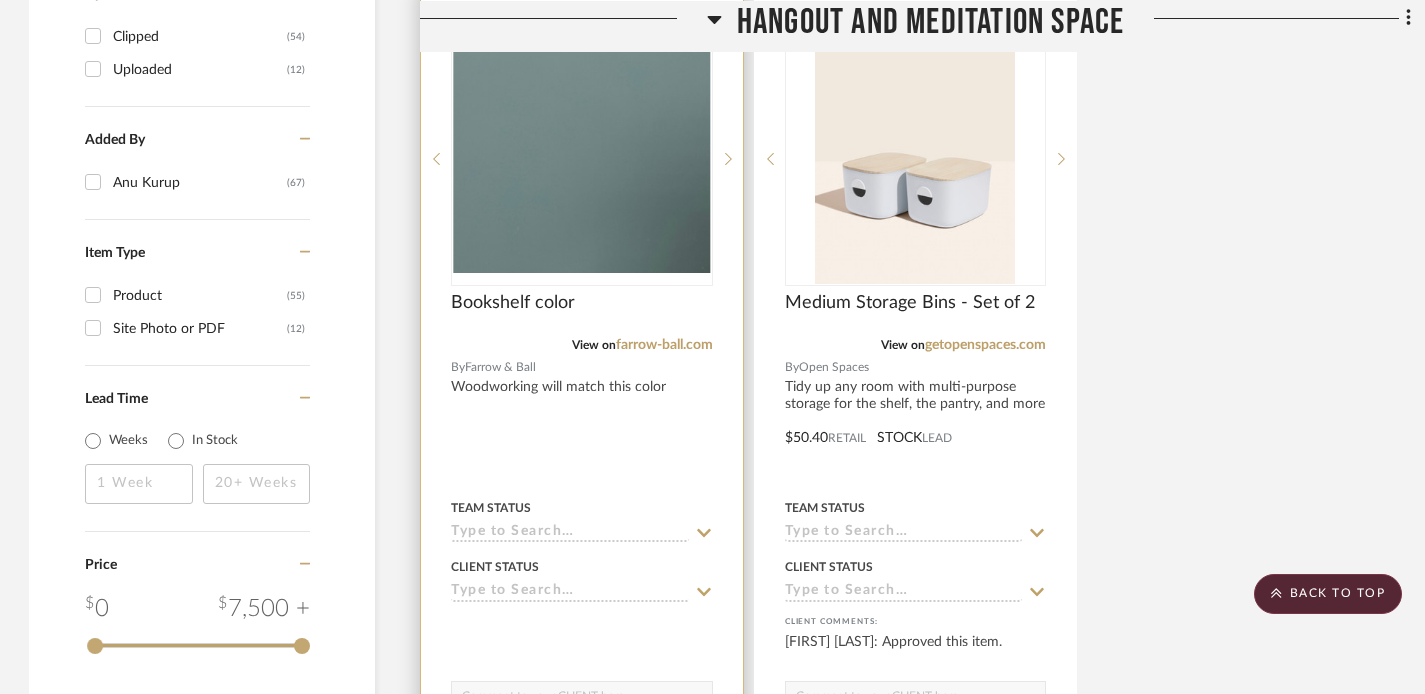 scroll, scrollTop: 2386, scrollLeft: 0, axis: vertical 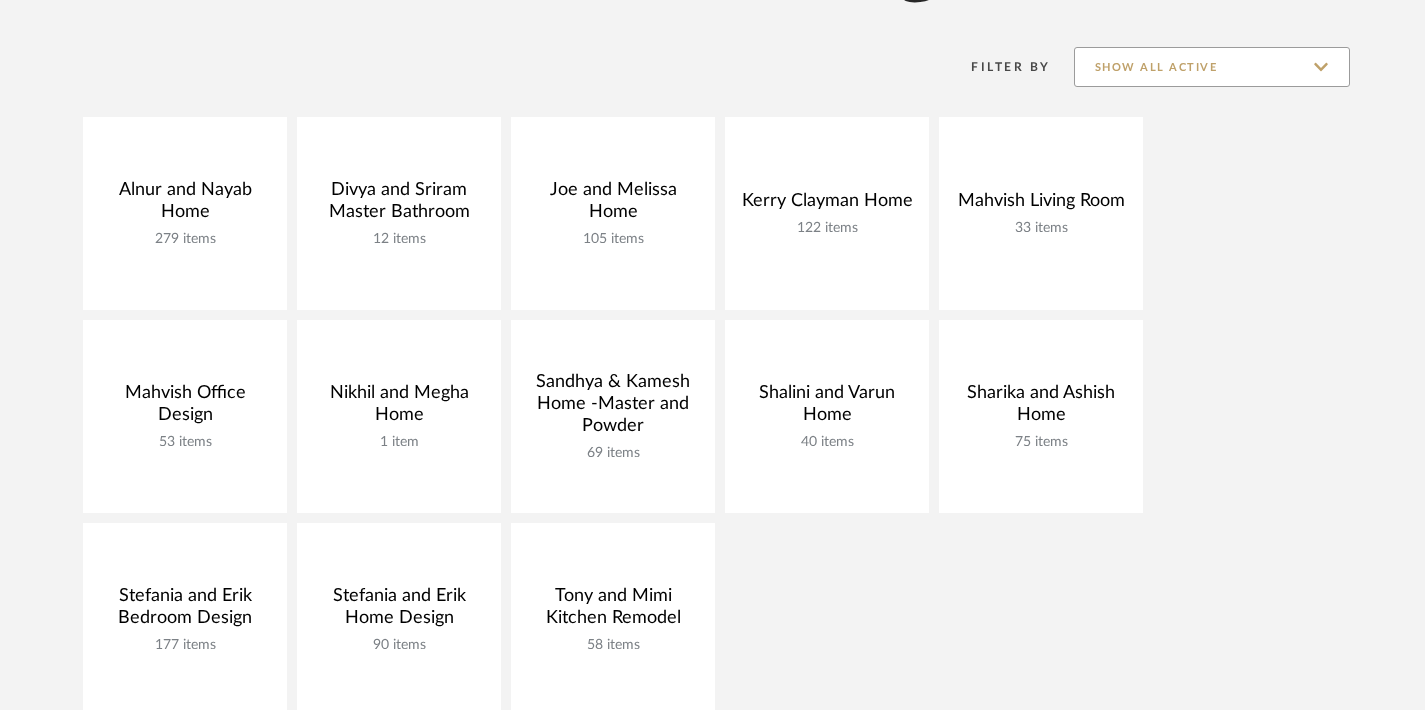 click on "Show All Active" 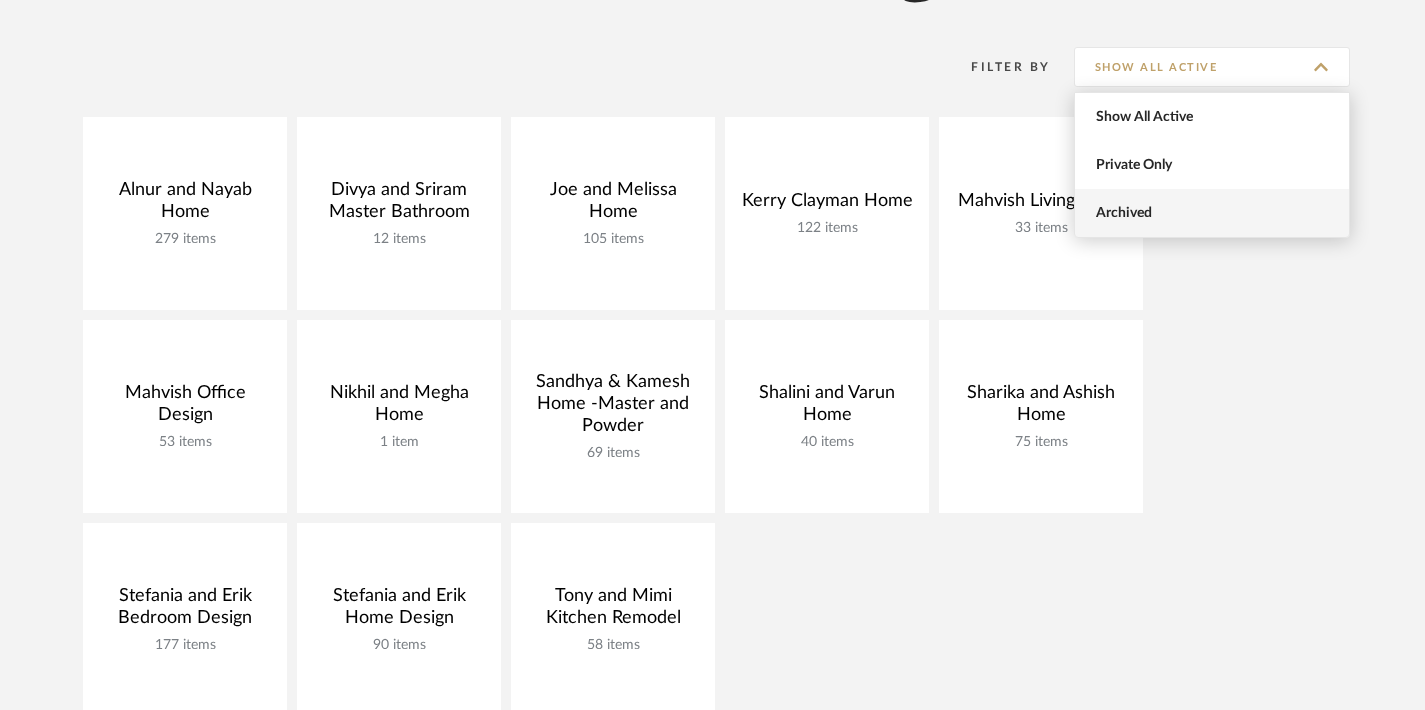 click on "Archived" at bounding box center (1214, 213) 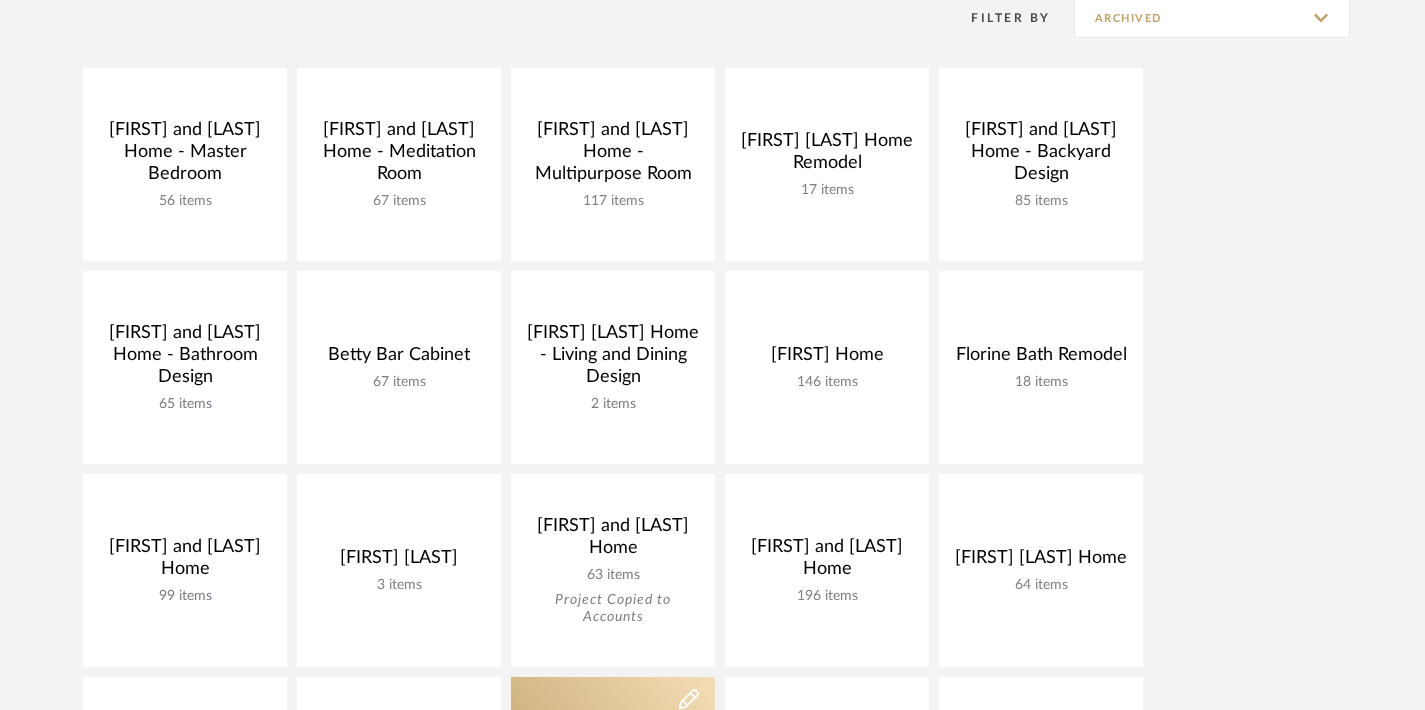 scroll, scrollTop: 406, scrollLeft: 0, axis: vertical 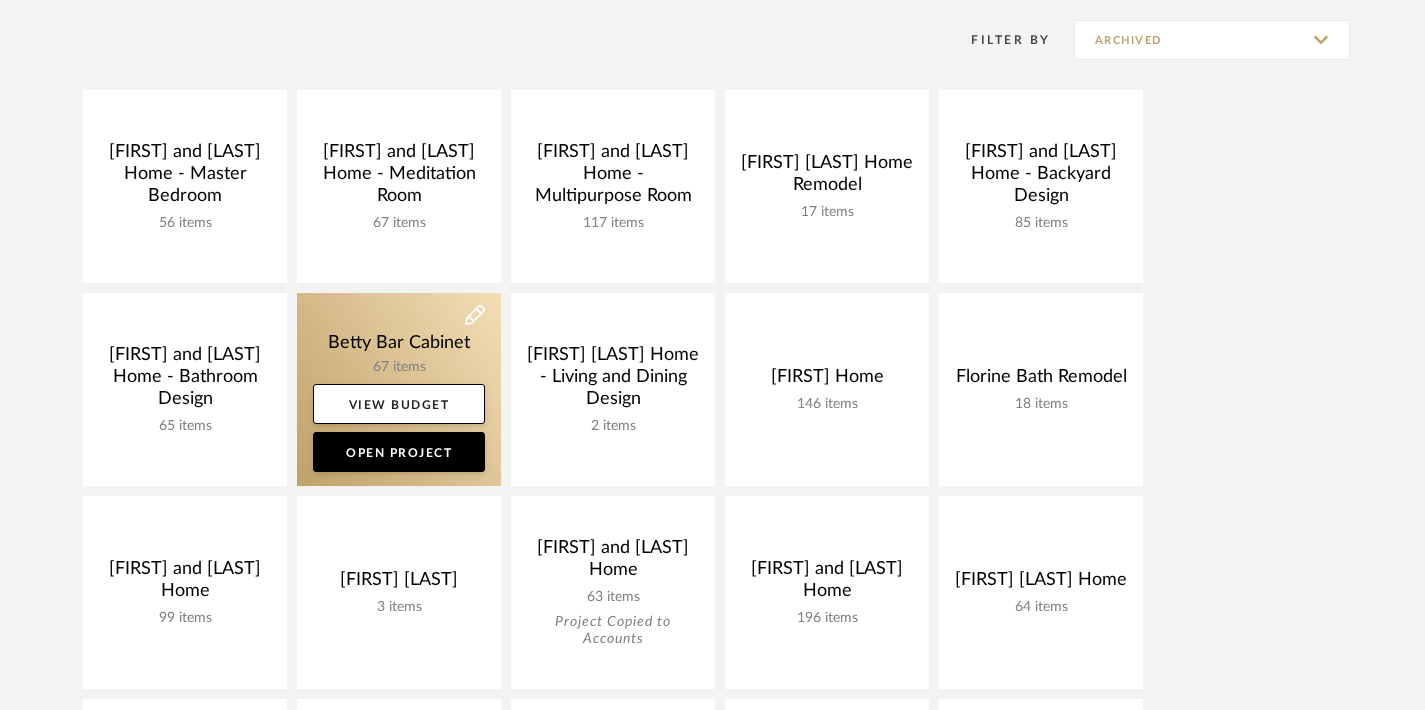 click 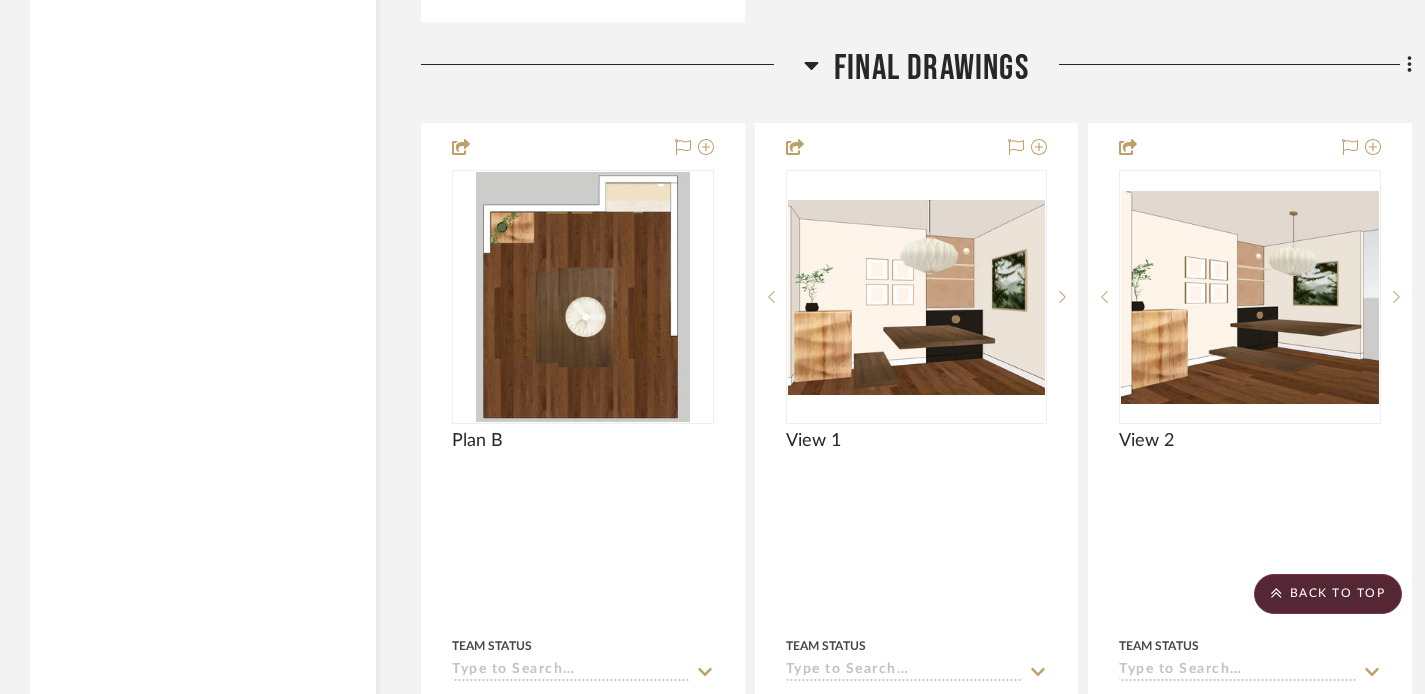 scroll, scrollTop: 7063, scrollLeft: 0, axis: vertical 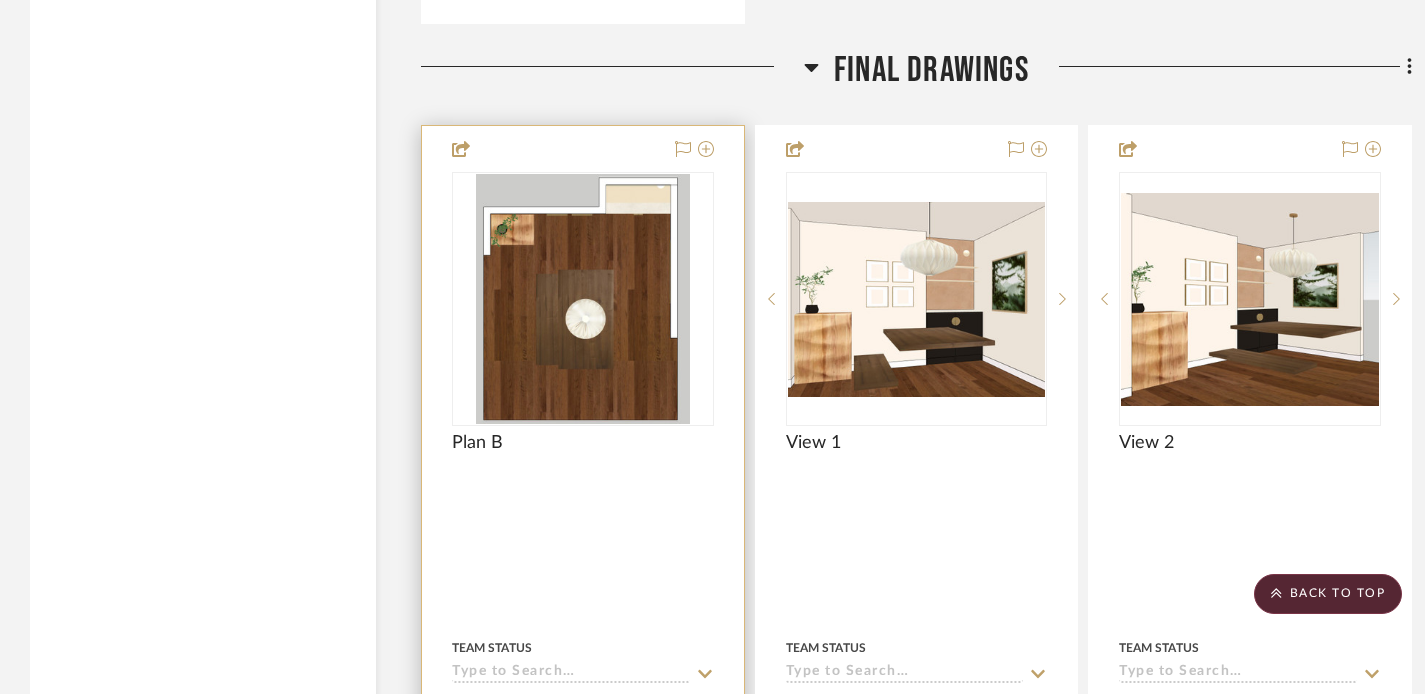 click at bounding box center [583, 299] 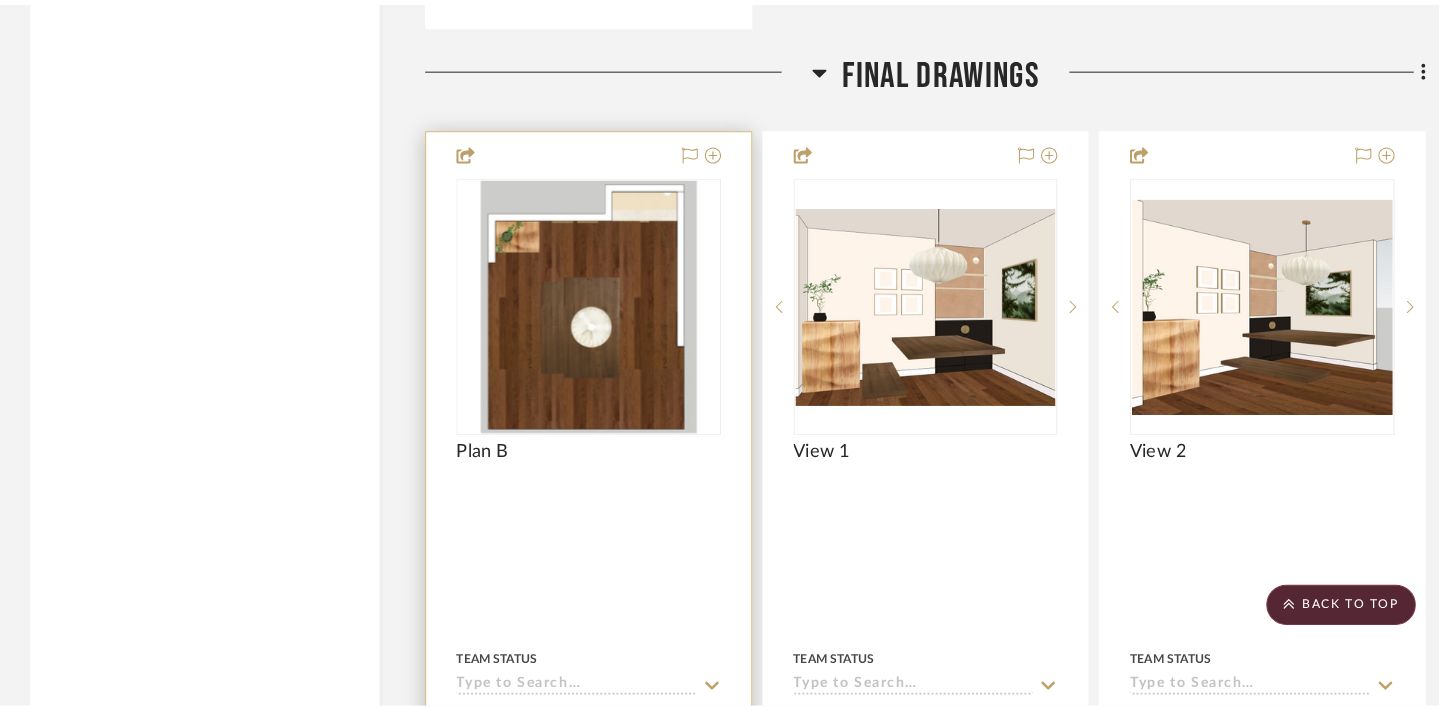 scroll, scrollTop: 0, scrollLeft: 0, axis: both 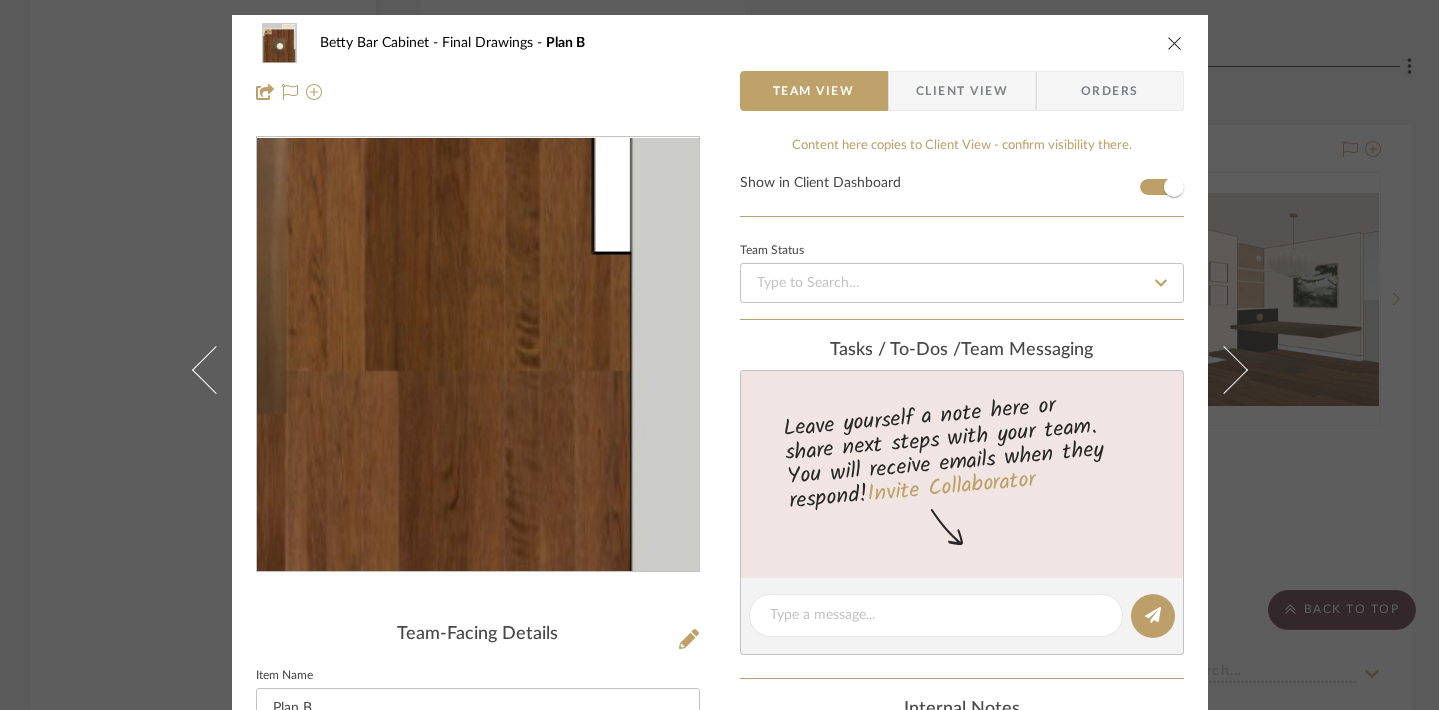 click at bounding box center (477, 355) 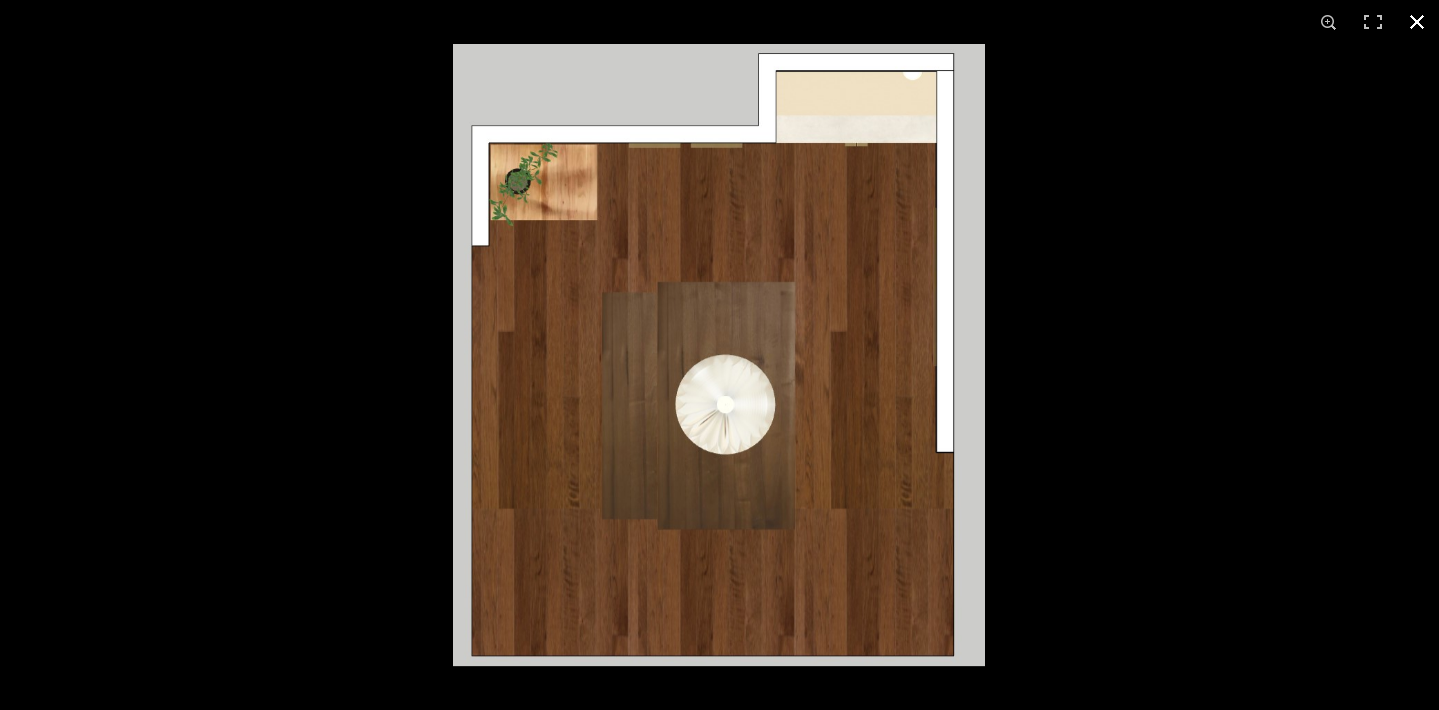 click at bounding box center [1172, 399] 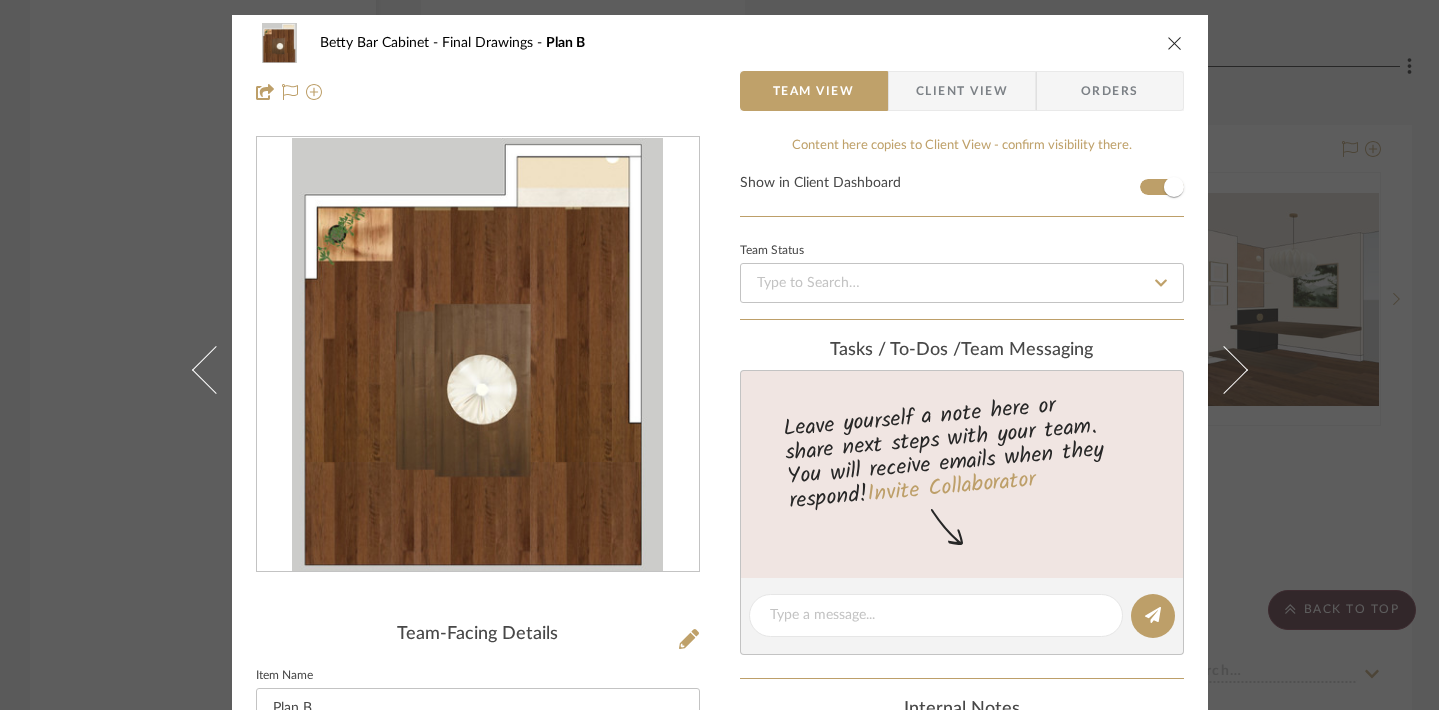 click on "Client View" at bounding box center (962, 91) 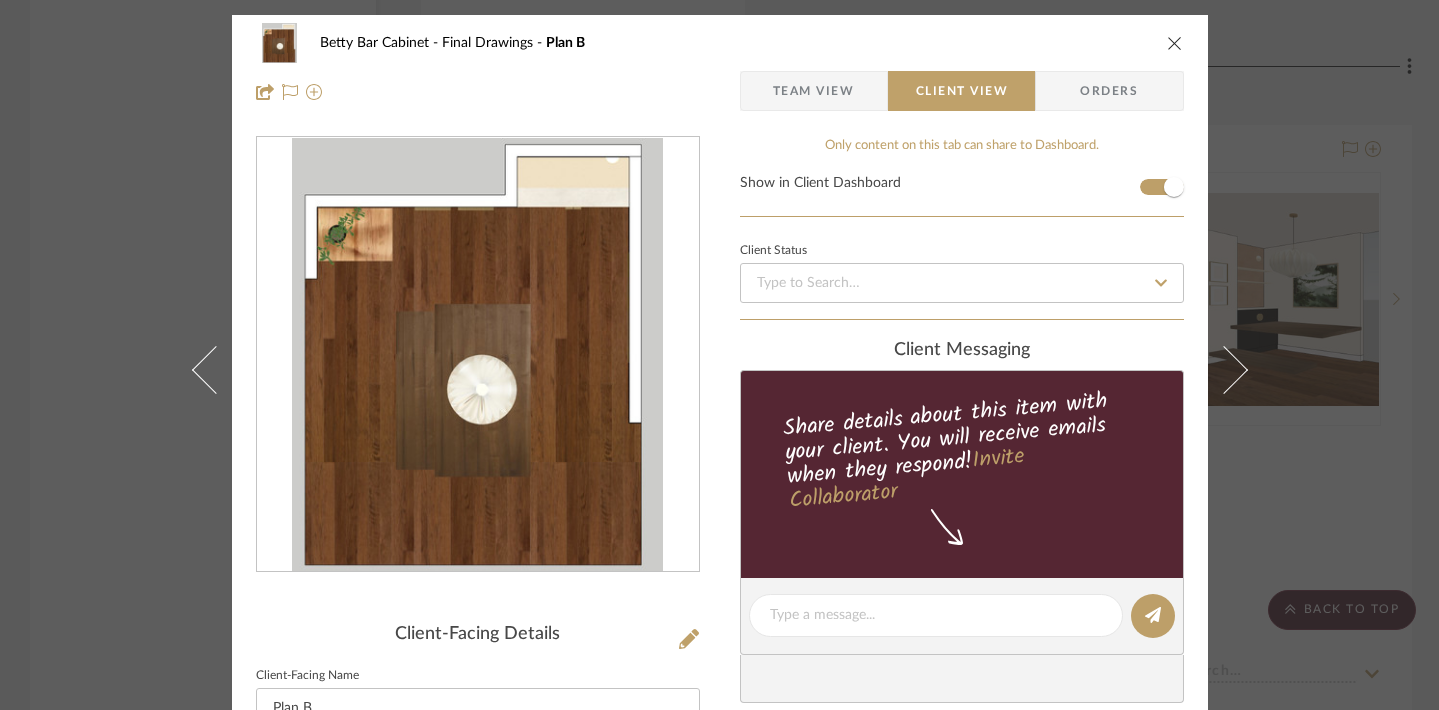 click on "Orders" at bounding box center [1109, 91] 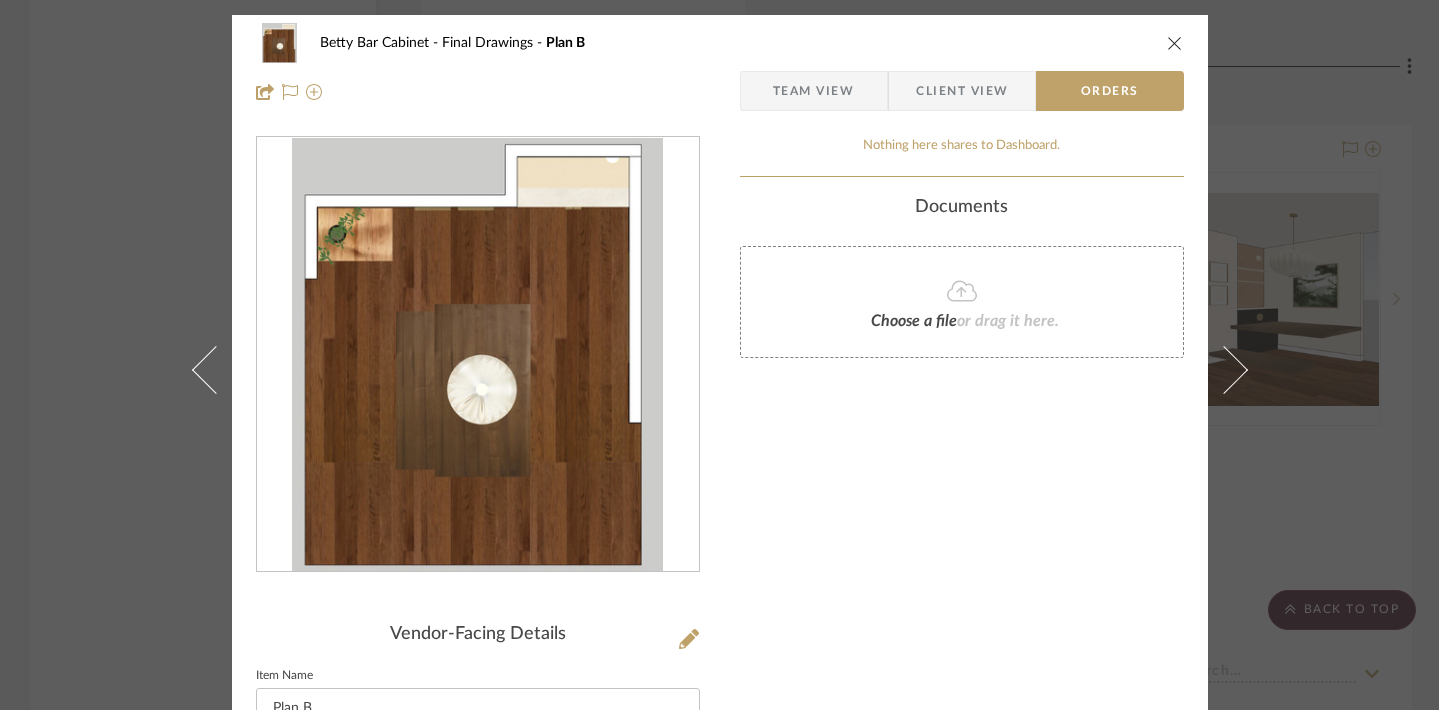 click at bounding box center (1175, 43) 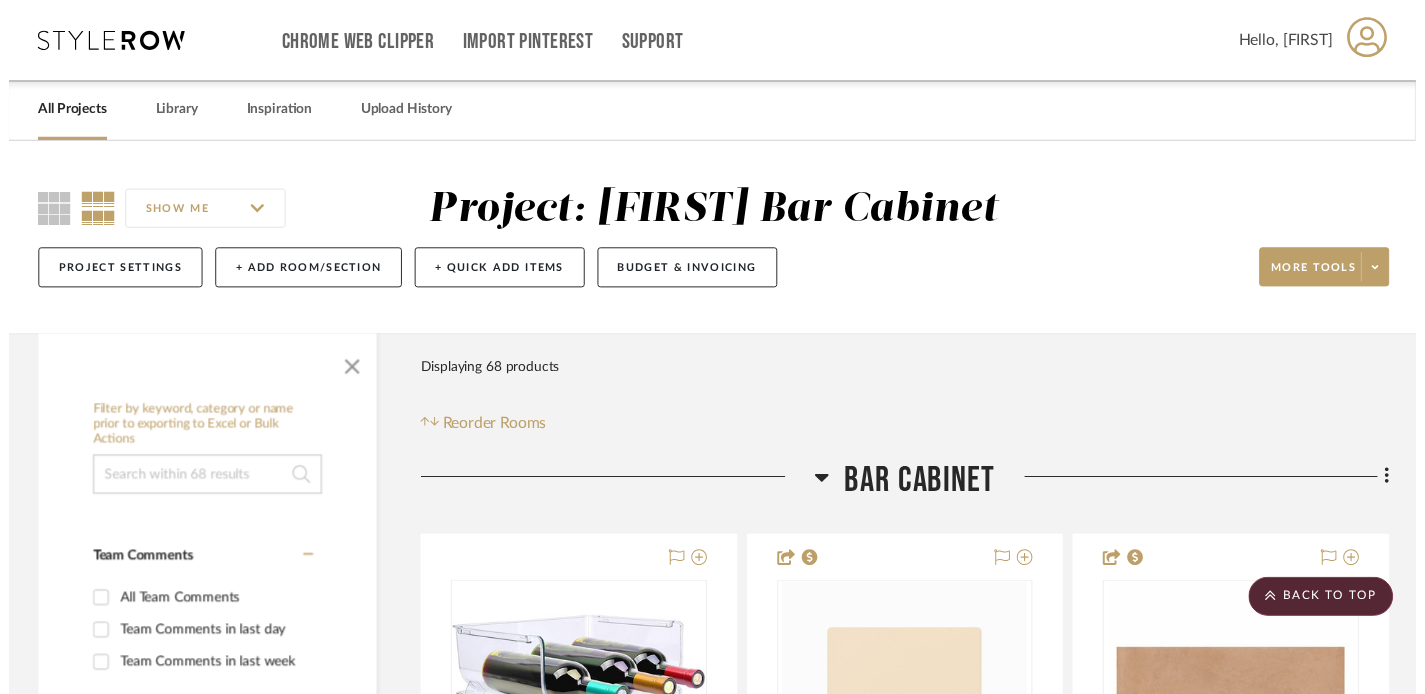 scroll, scrollTop: 7063, scrollLeft: 0, axis: vertical 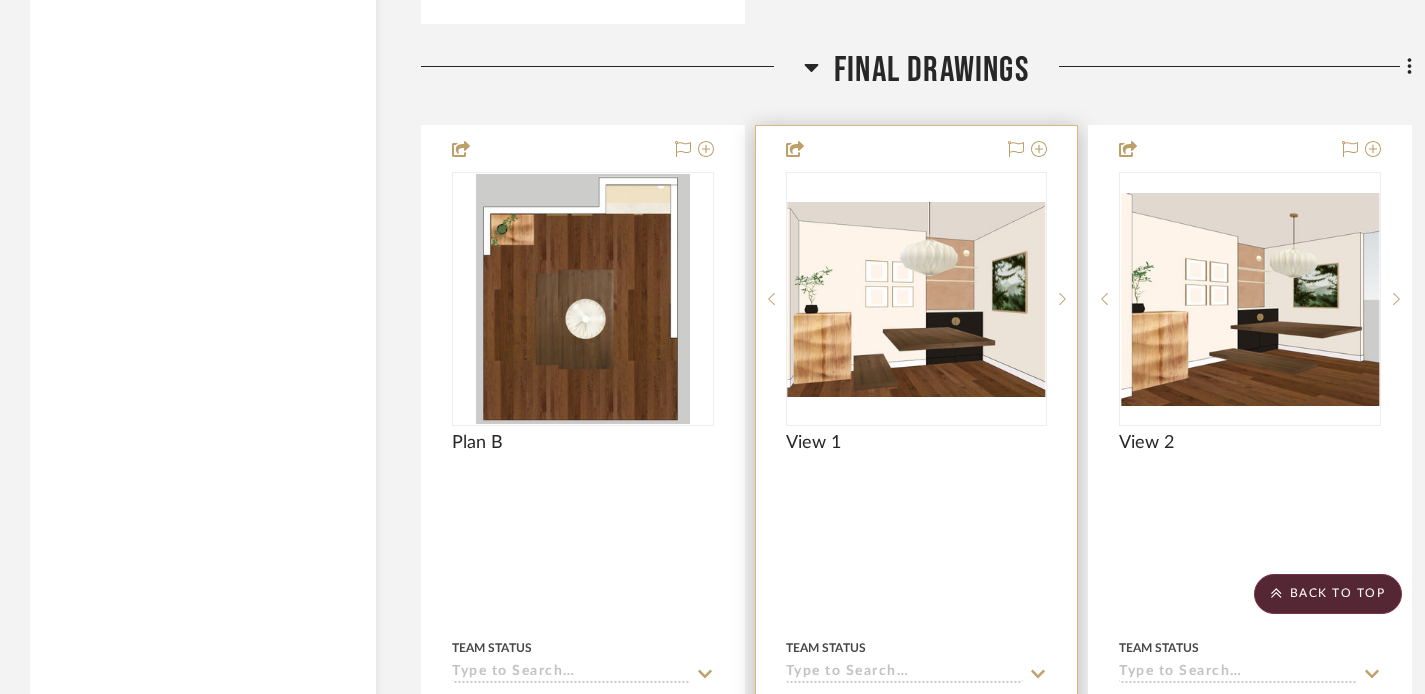 click at bounding box center (917, 299) 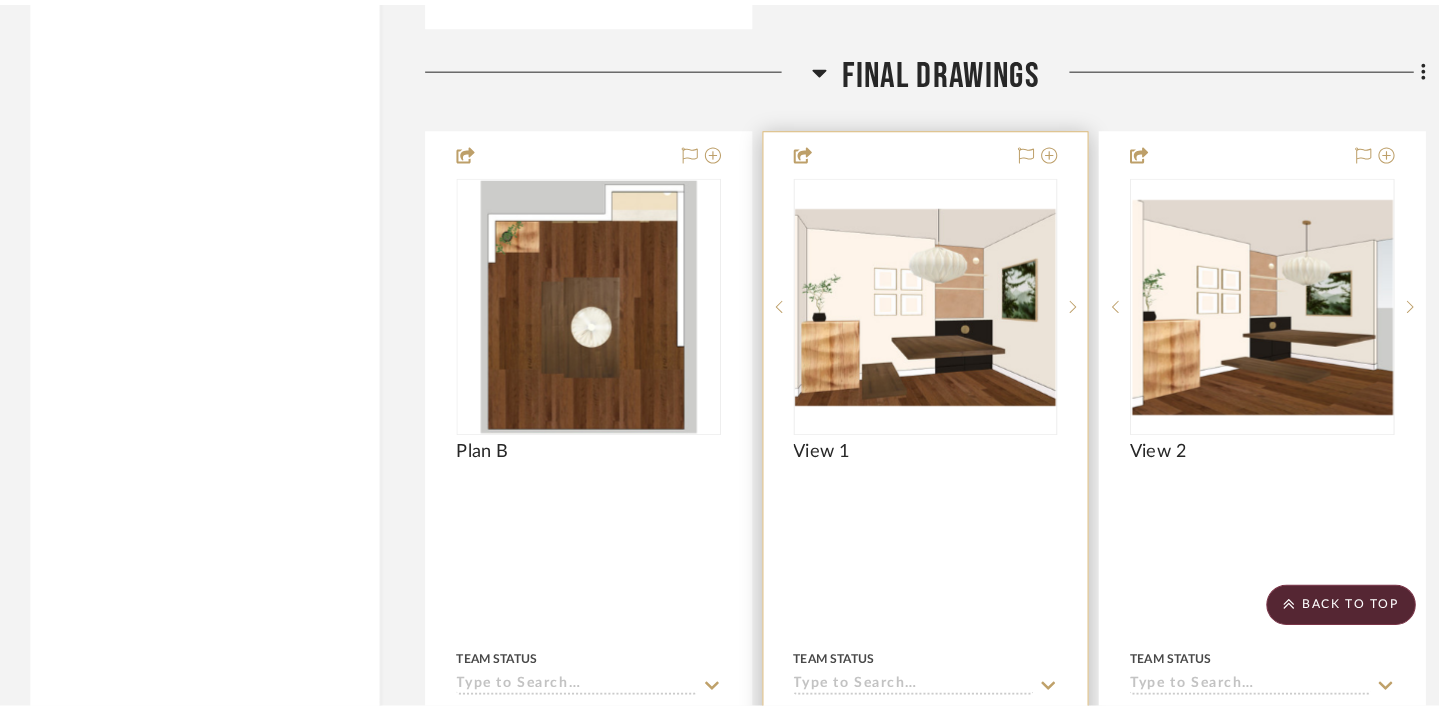 scroll, scrollTop: 0, scrollLeft: 0, axis: both 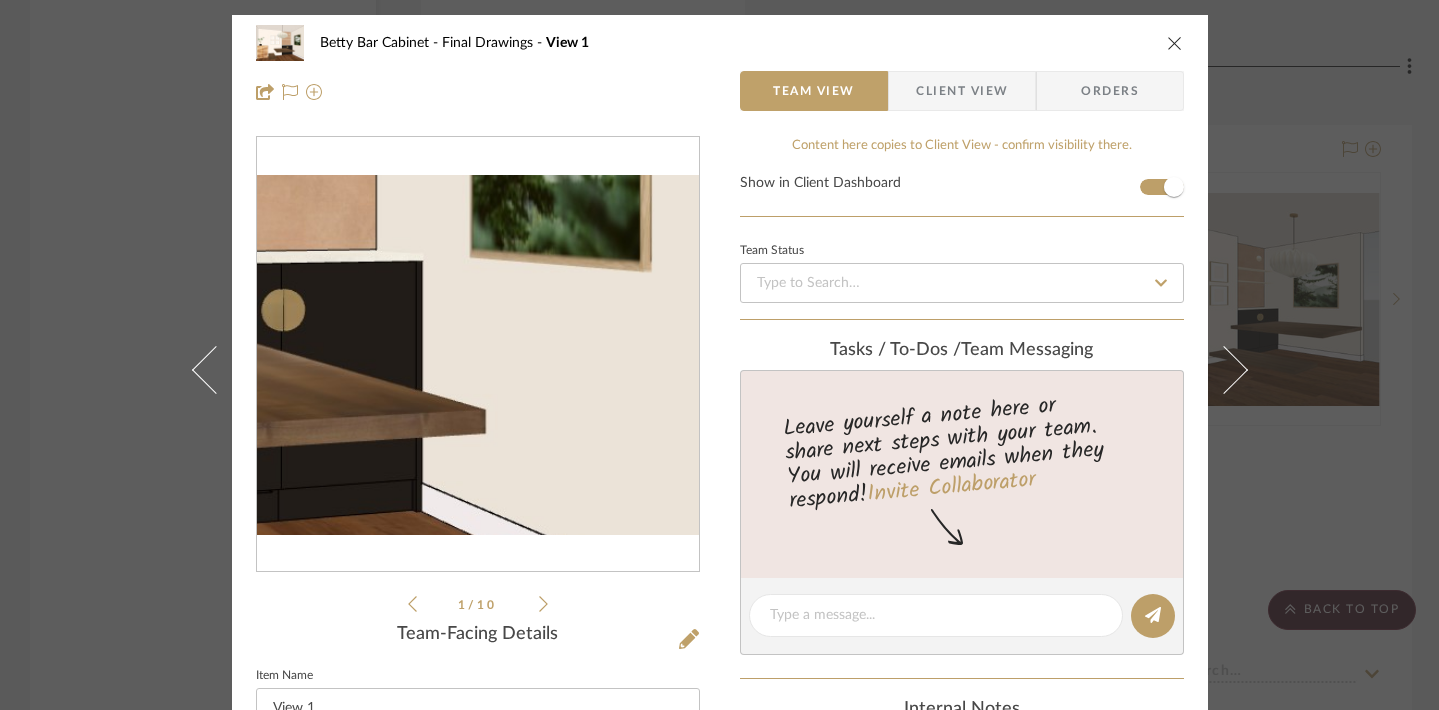 click at bounding box center (478, 355) 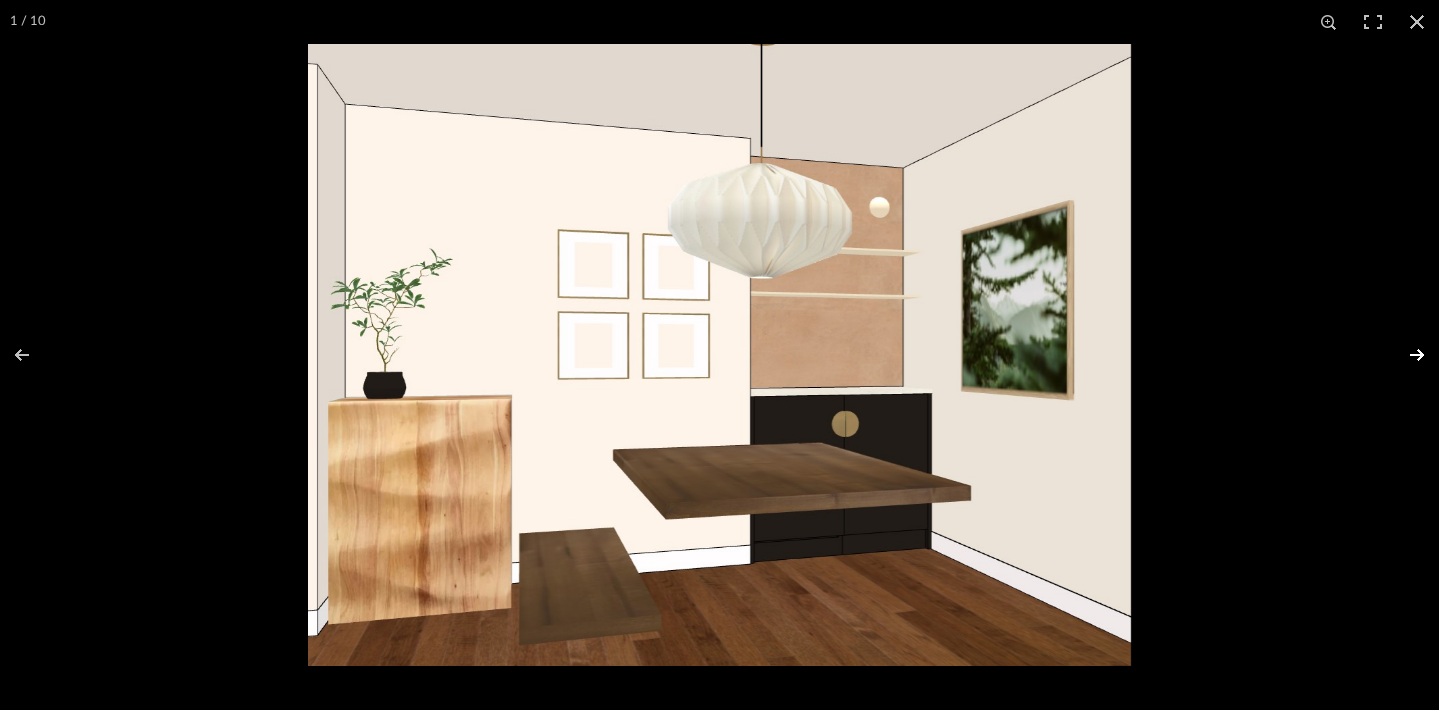 click at bounding box center (1404, 355) 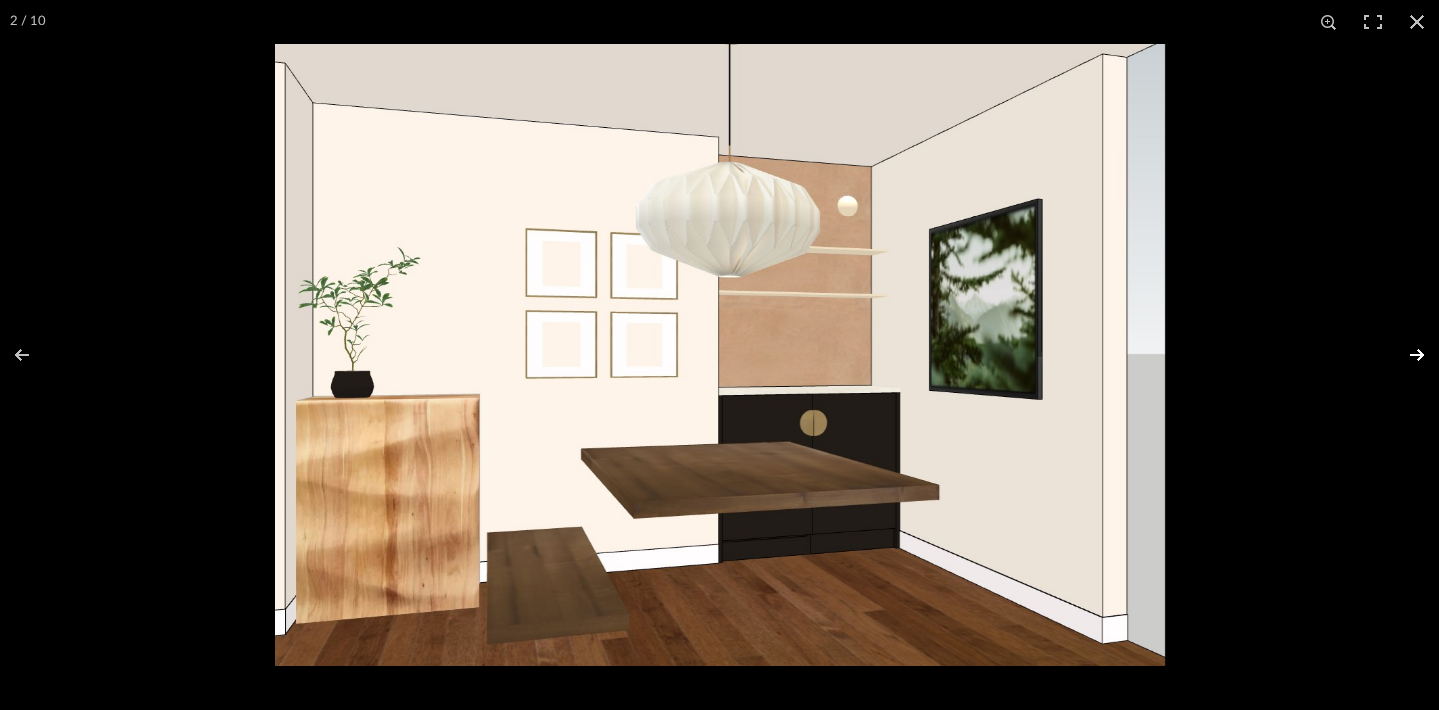 click at bounding box center (1404, 355) 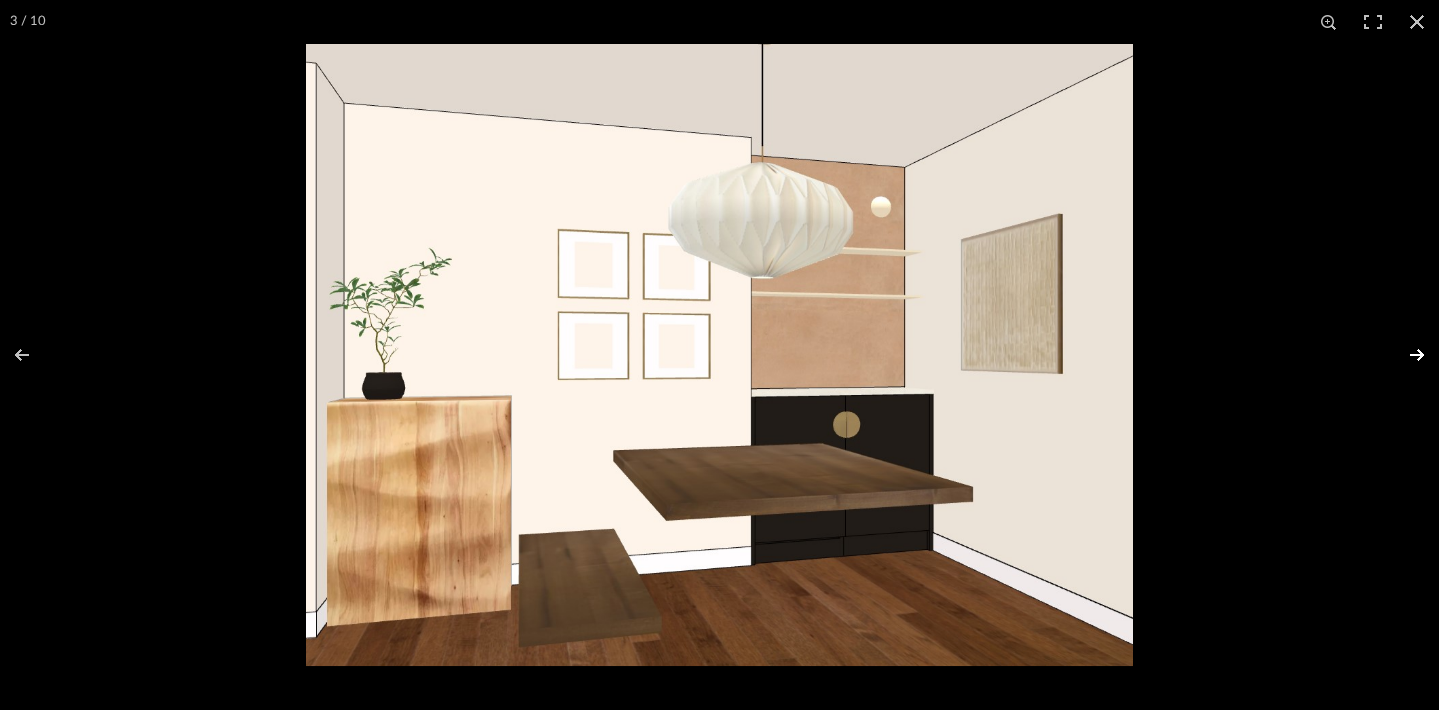 click at bounding box center [1404, 355] 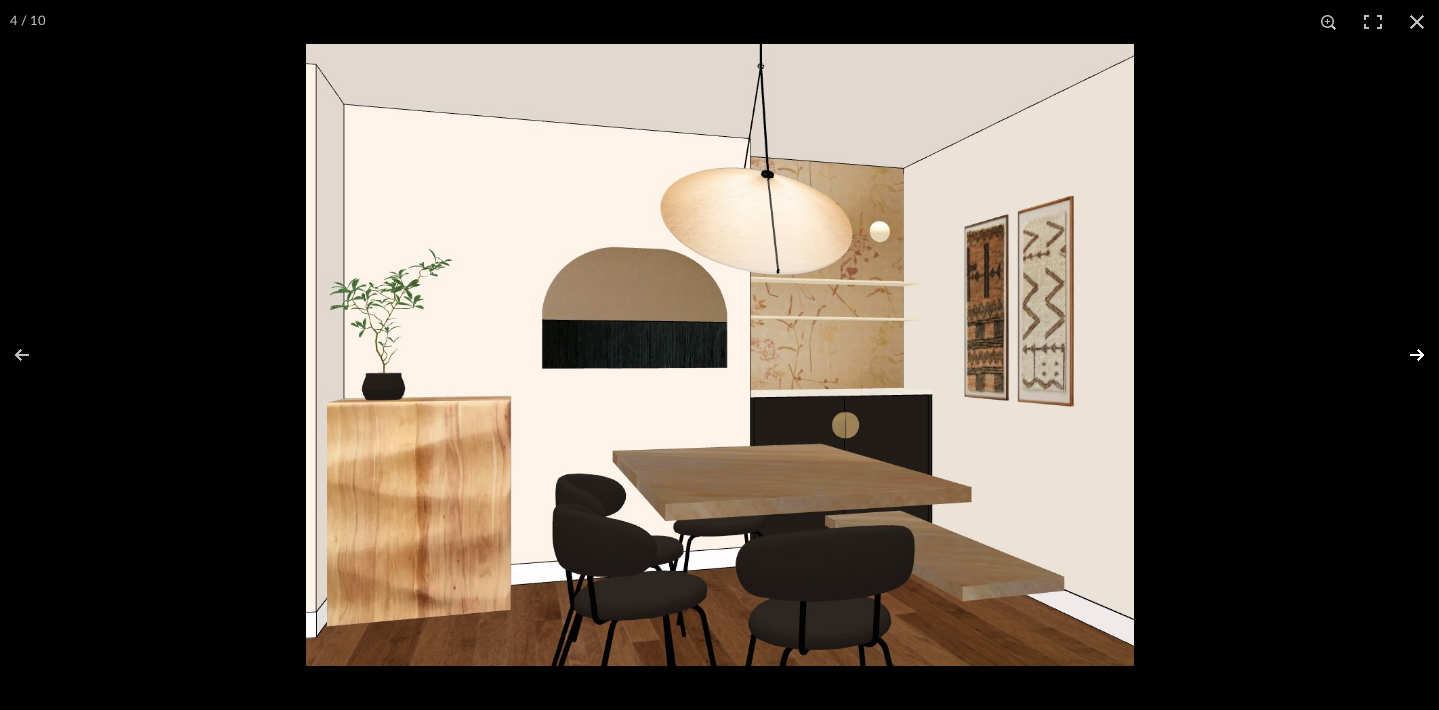 click at bounding box center (1404, 355) 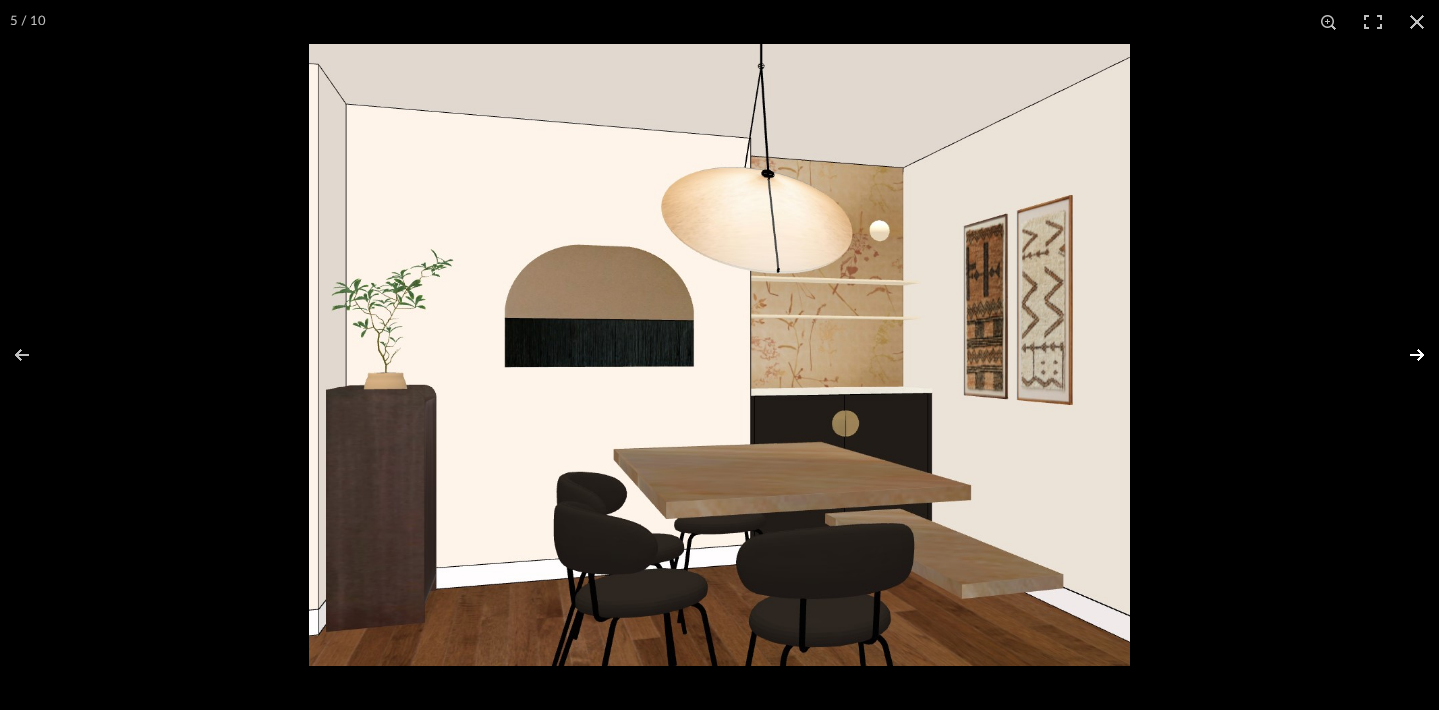 click at bounding box center (1404, 355) 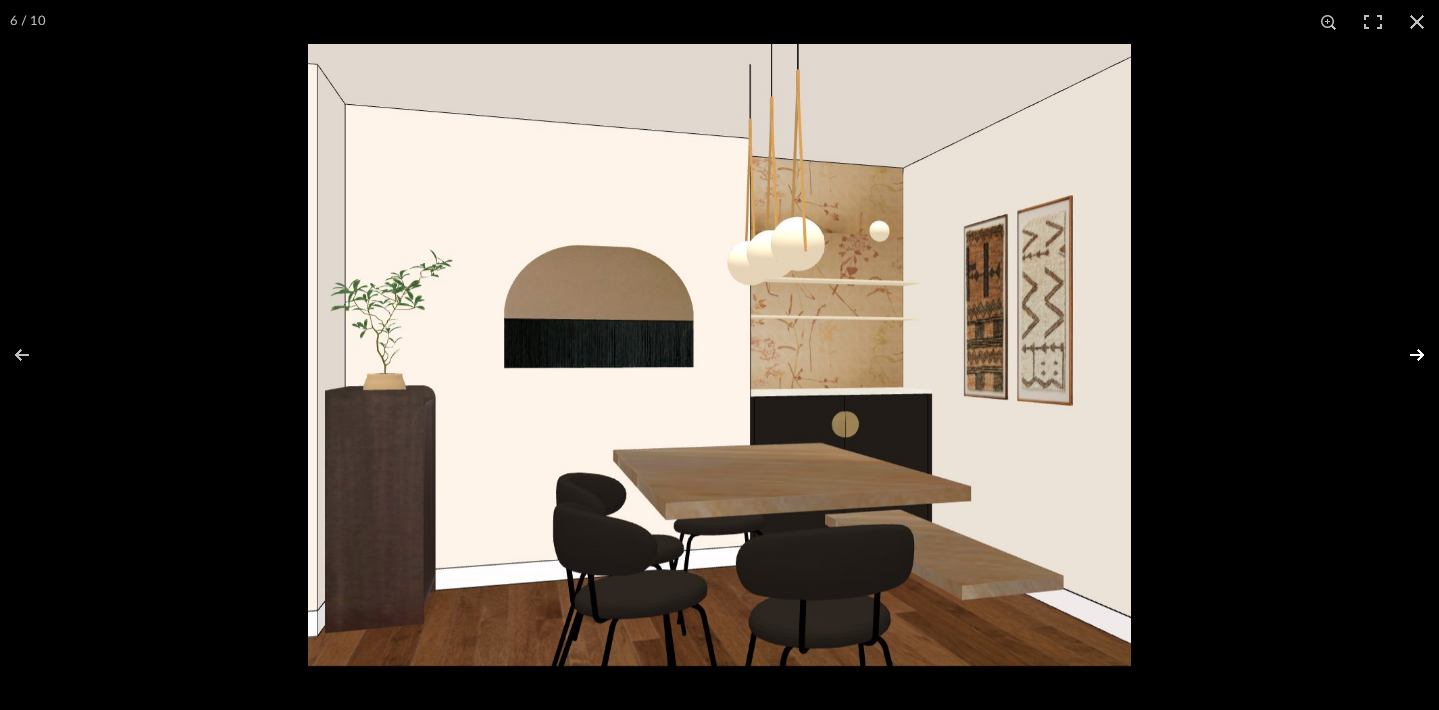 click at bounding box center (1404, 355) 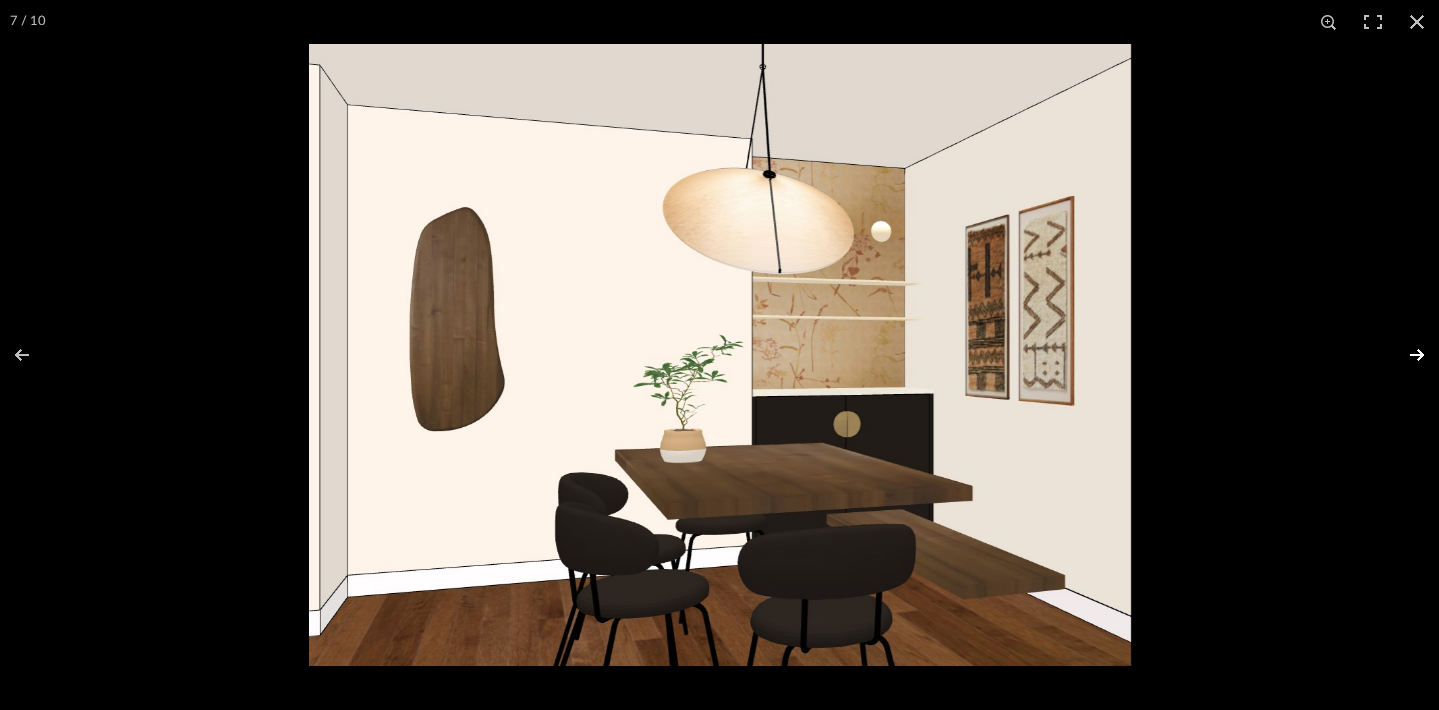 click at bounding box center (1404, 355) 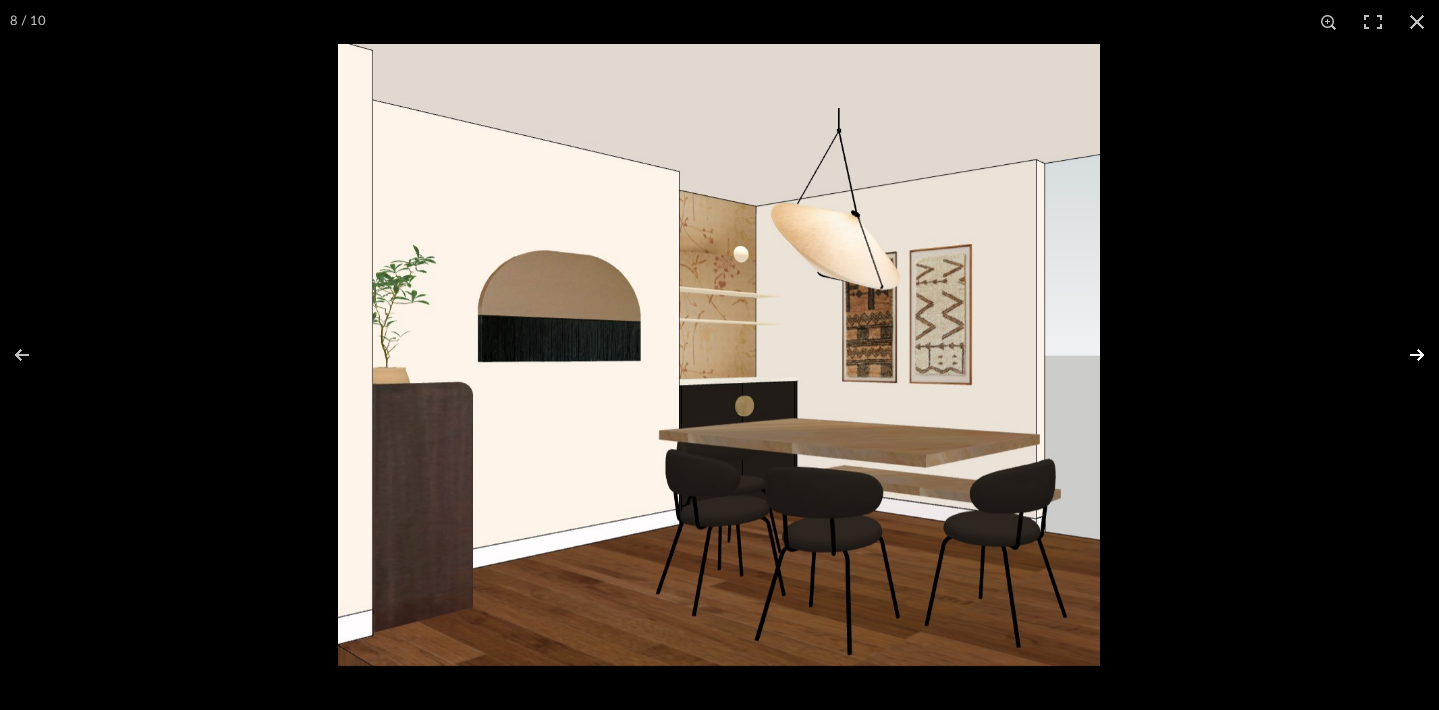 click at bounding box center [1404, 355] 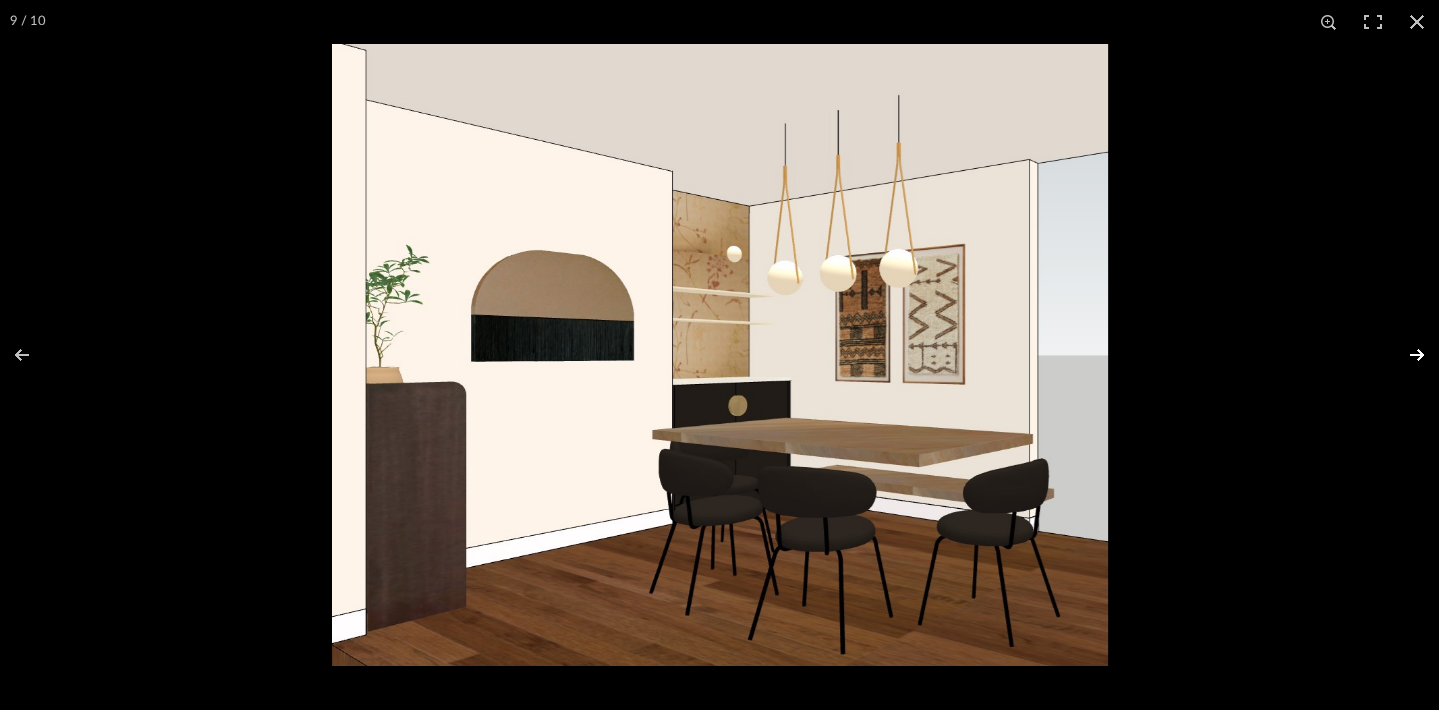 click at bounding box center [1404, 355] 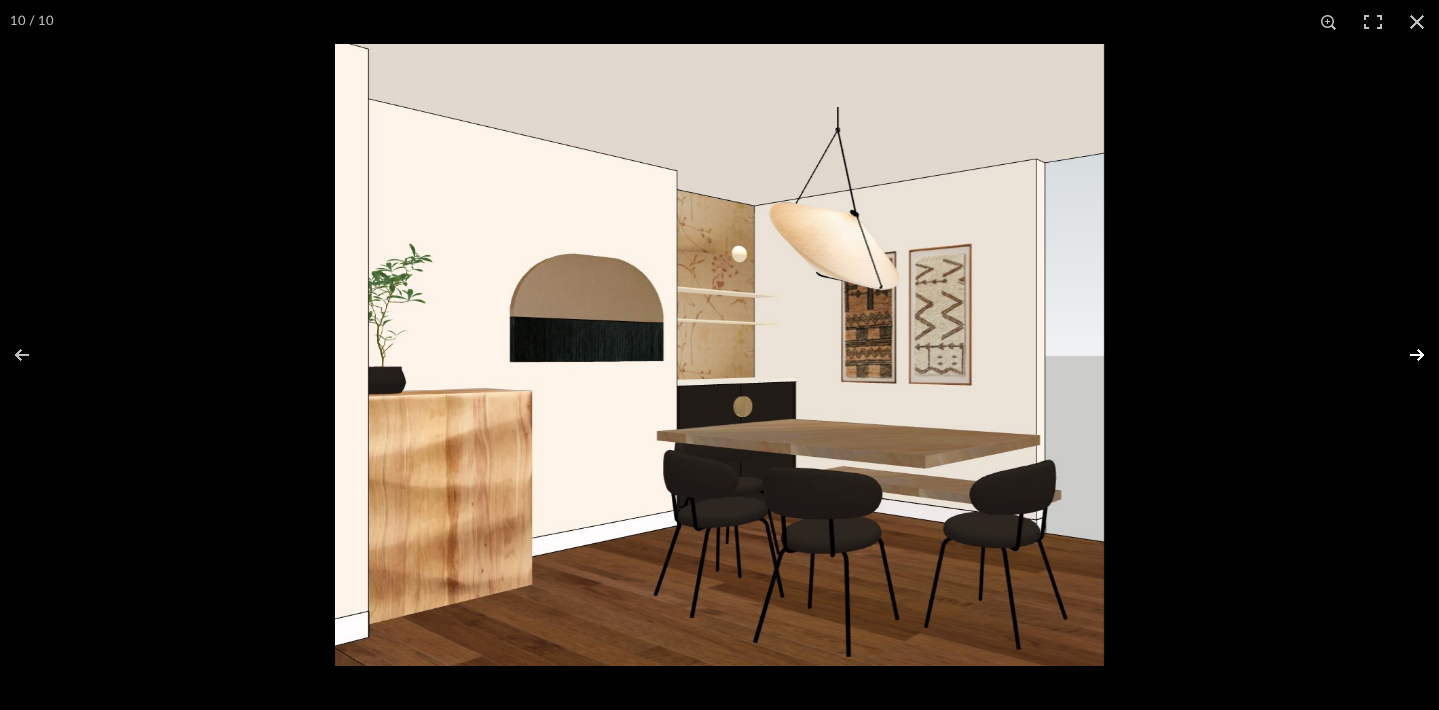 click at bounding box center [1404, 355] 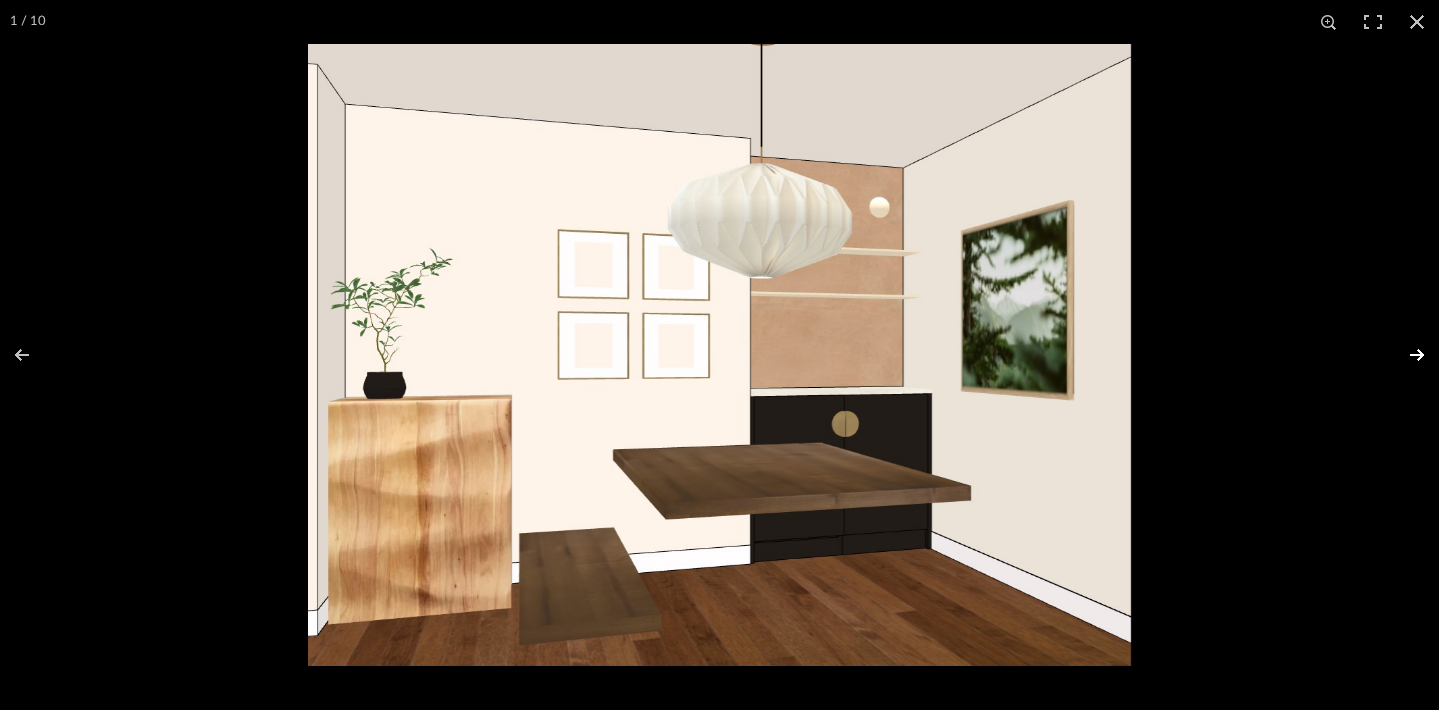 click at bounding box center [1404, 355] 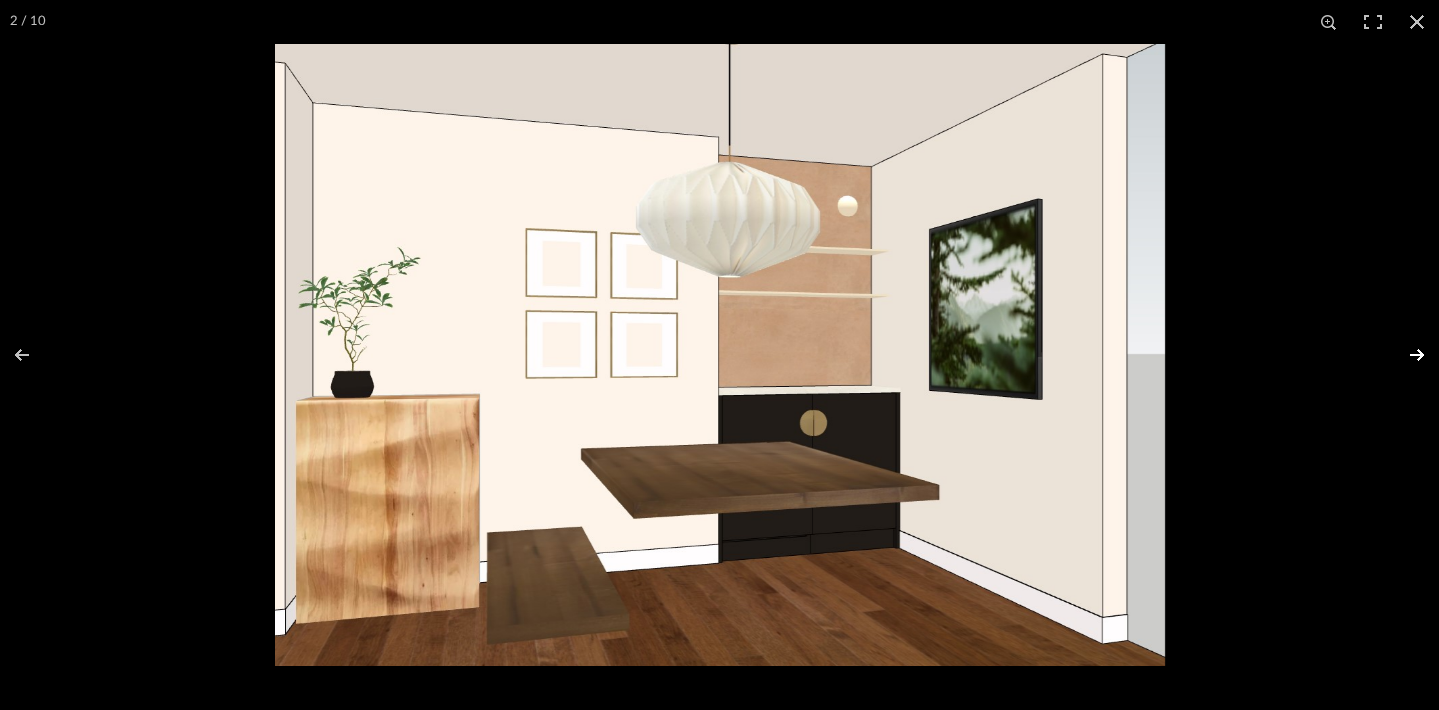 click at bounding box center (1404, 355) 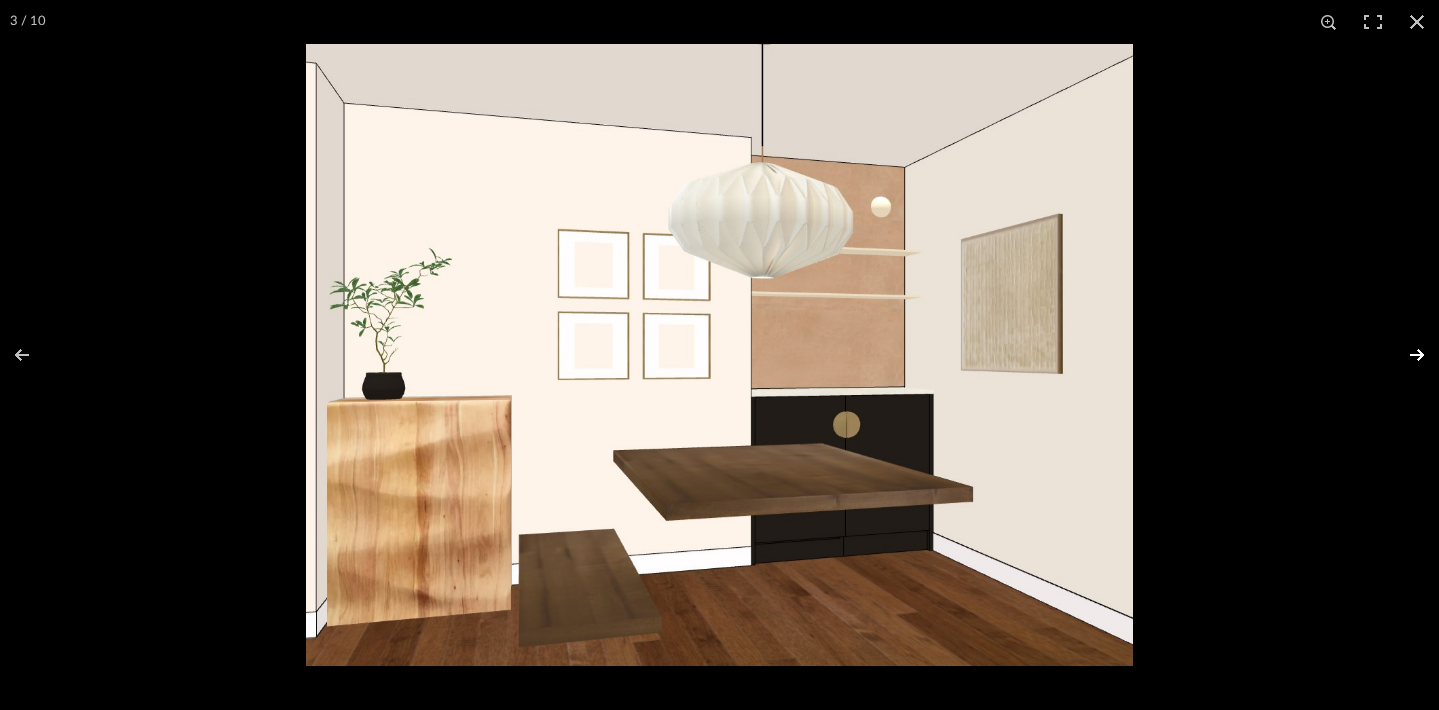 click at bounding box center (1404, 355) 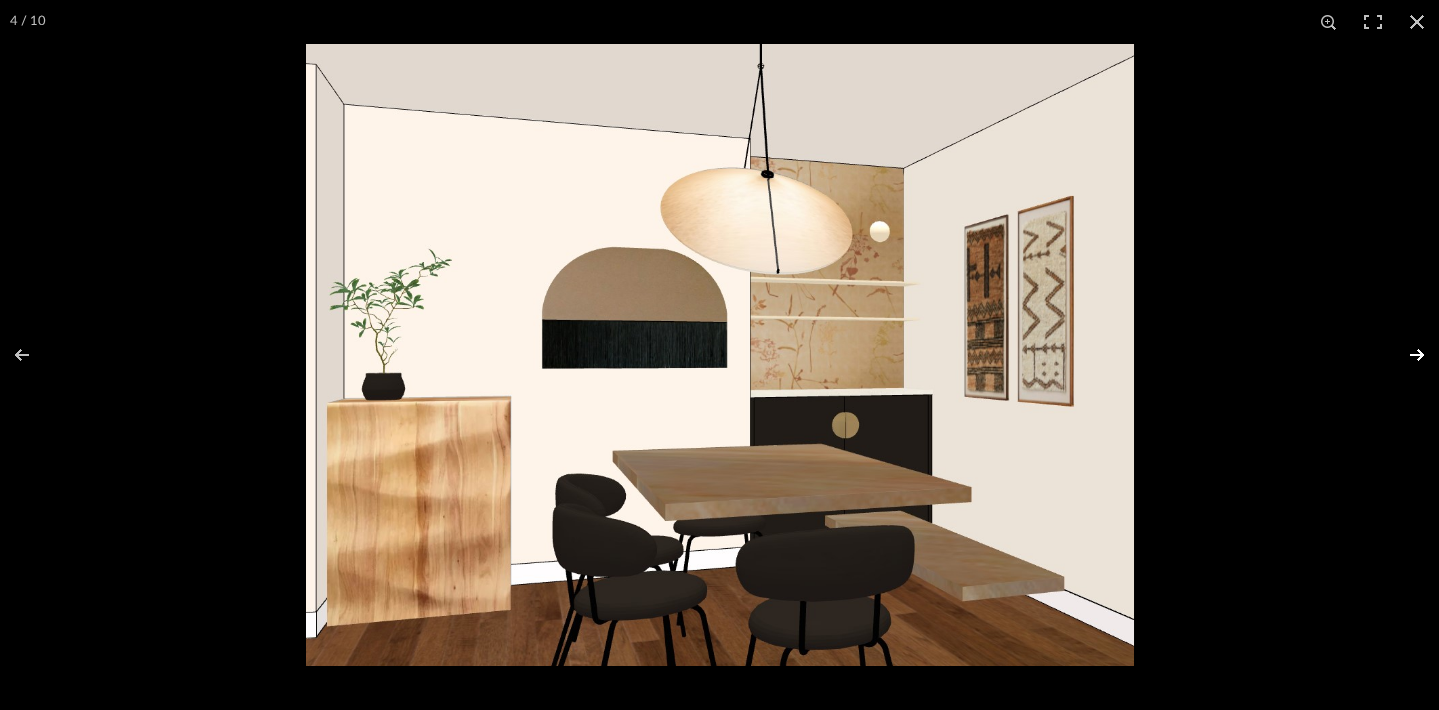 click at bounding box center [1404, 355] 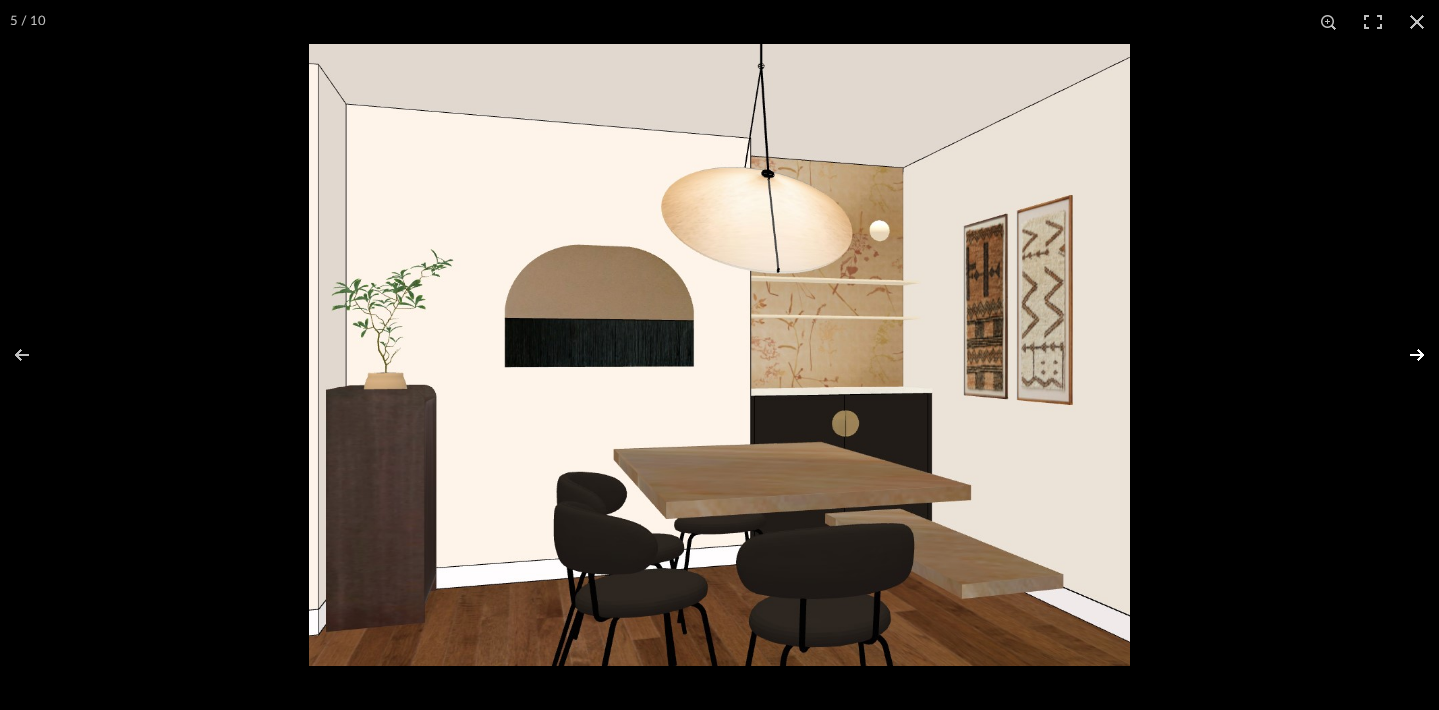 click at bounding box center [1404, 355] 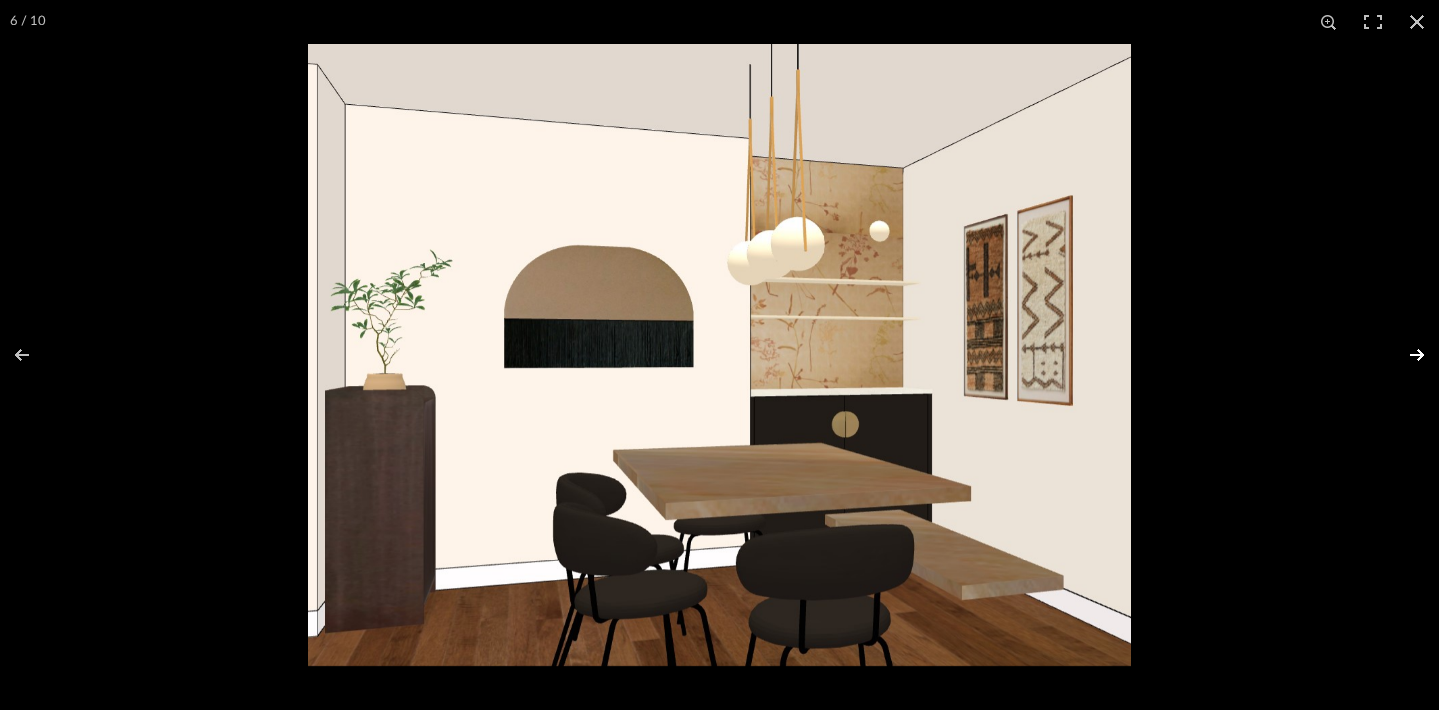 click at bounding box center (1404, 355) 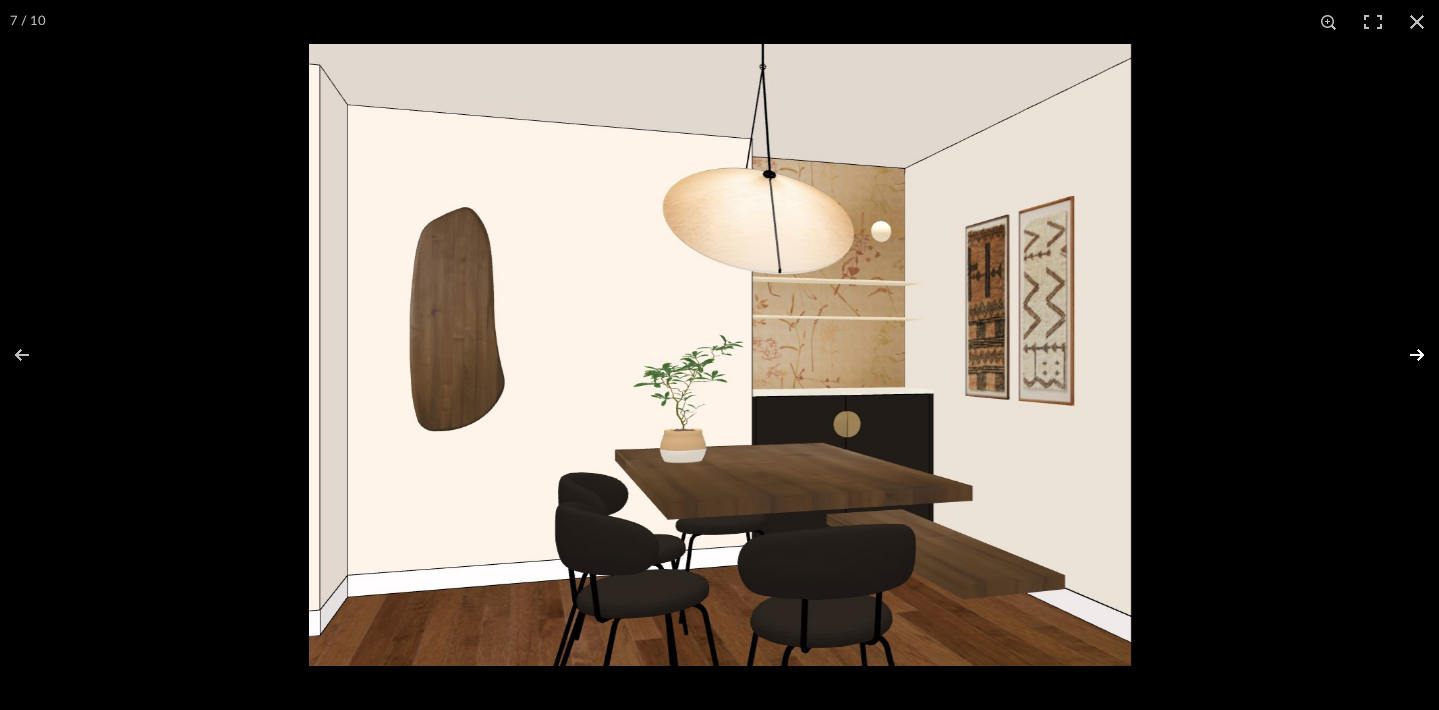 click at bounding box center [1404, 355] 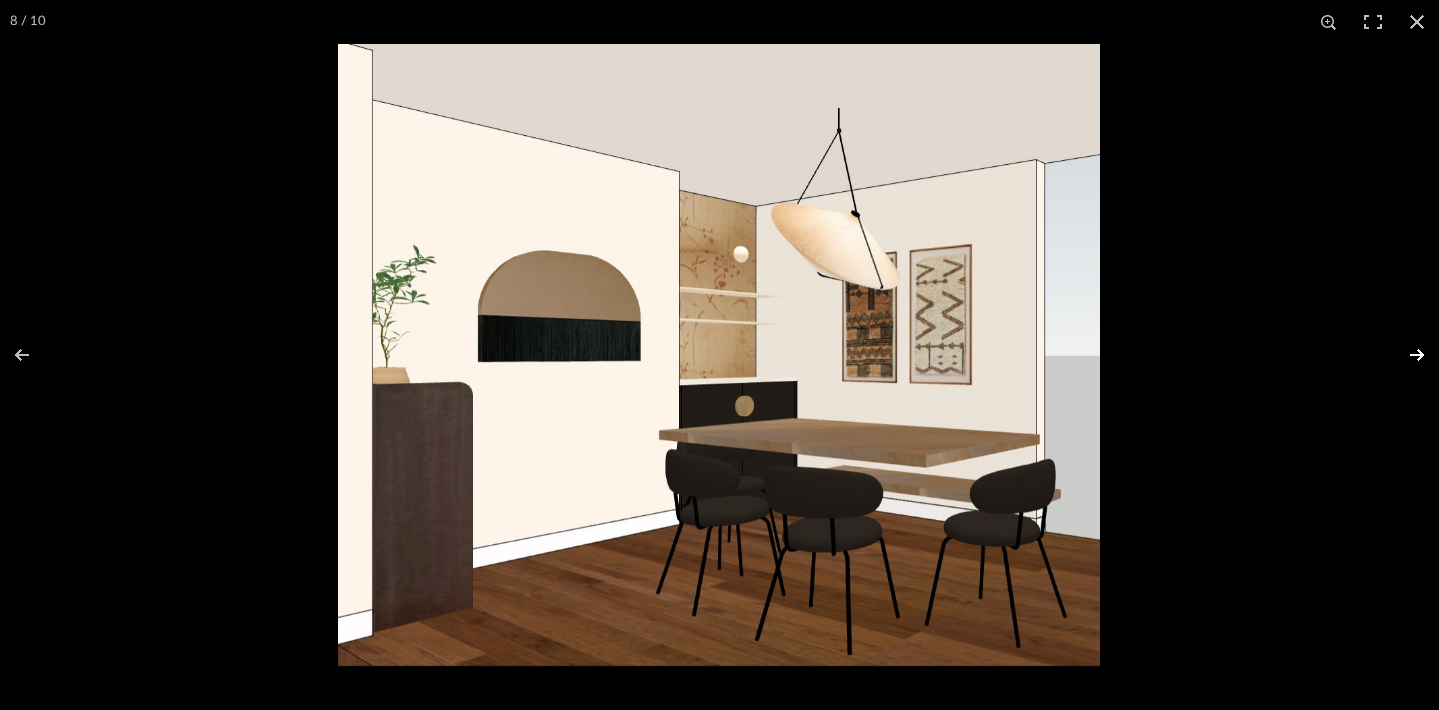 click at bounding box center (1404, 355) 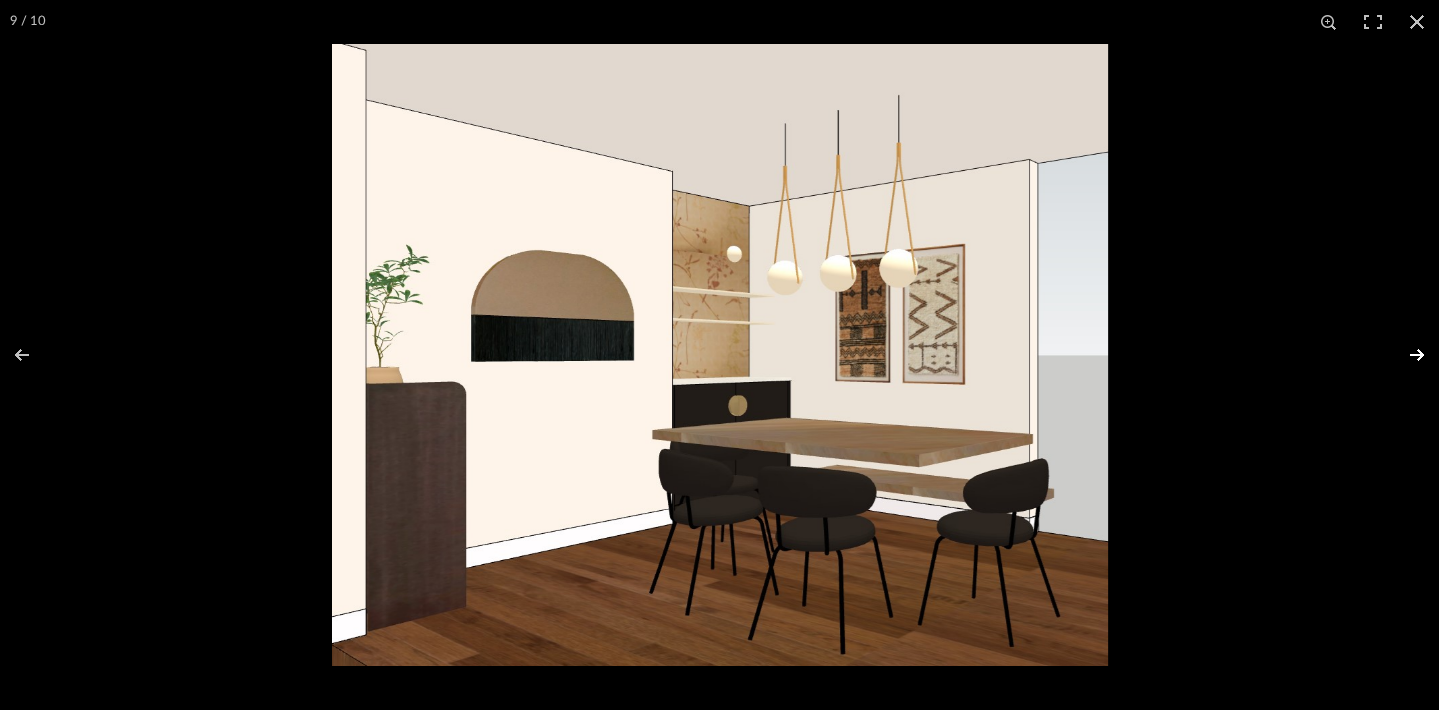 click at bounding box center (1404, 355) 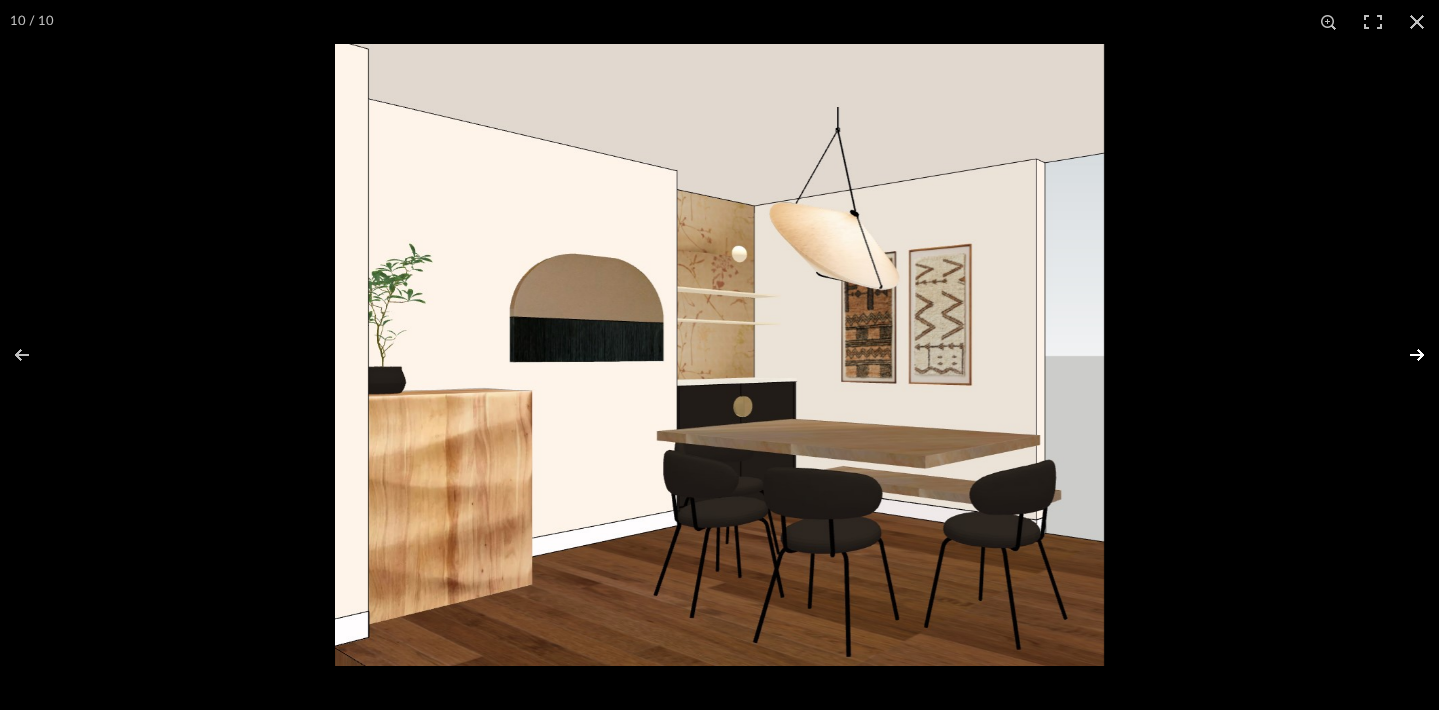 click at bounding box center [1404, 355] 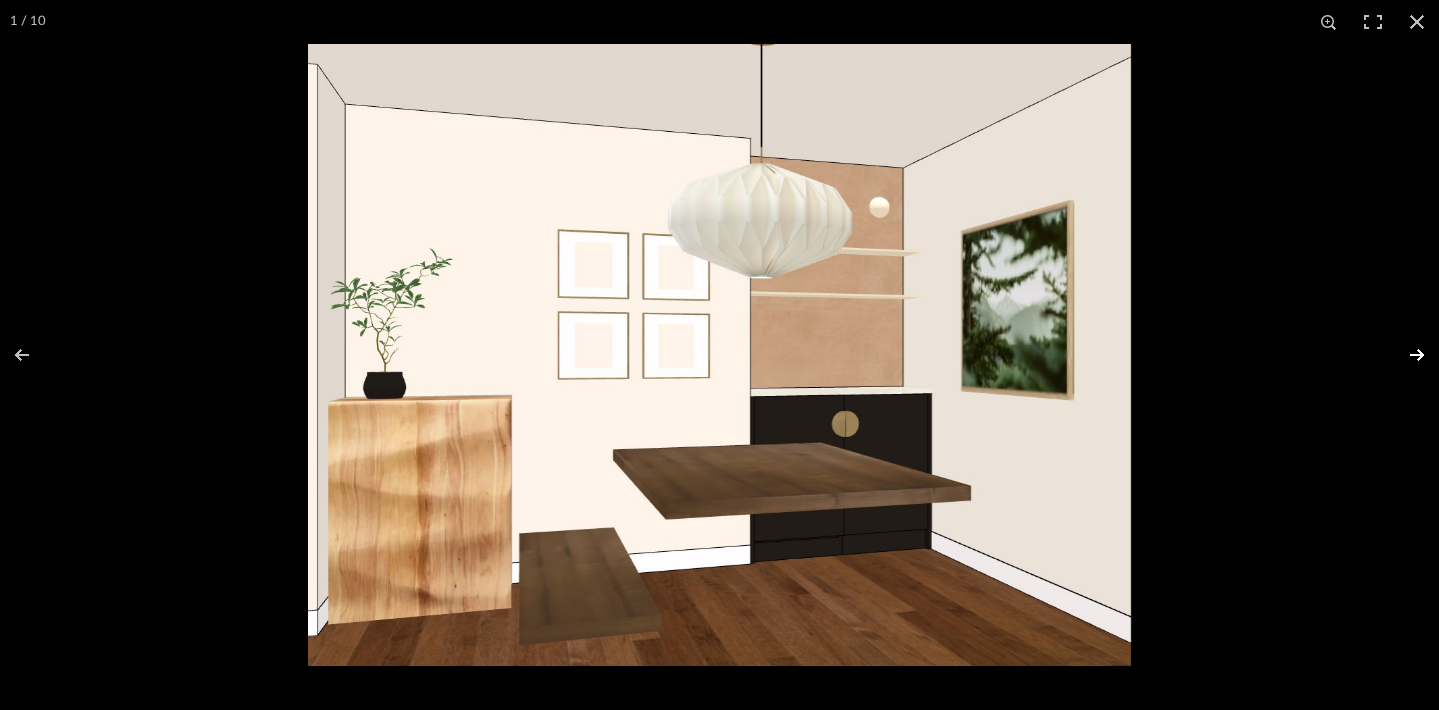 click at bounding box center (1404, 355) 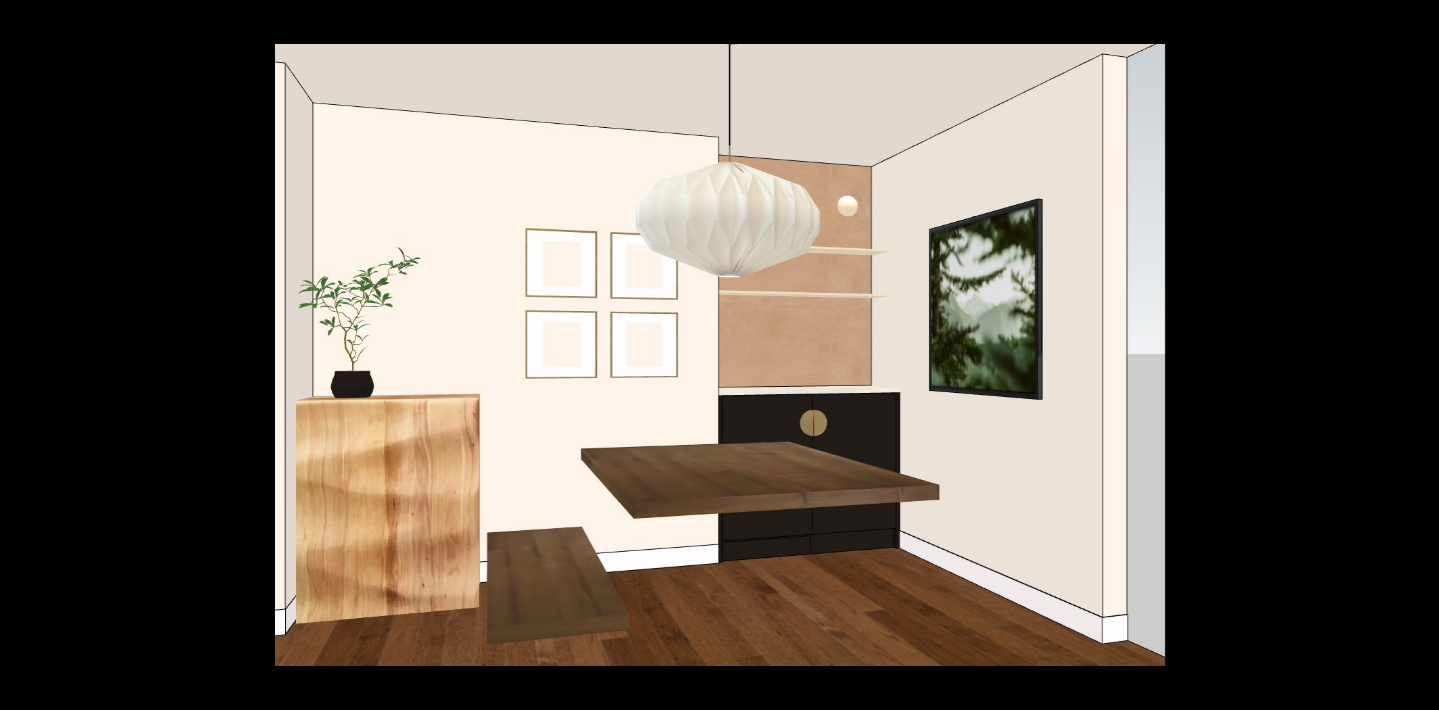 click at bounding box center [1404, 355] 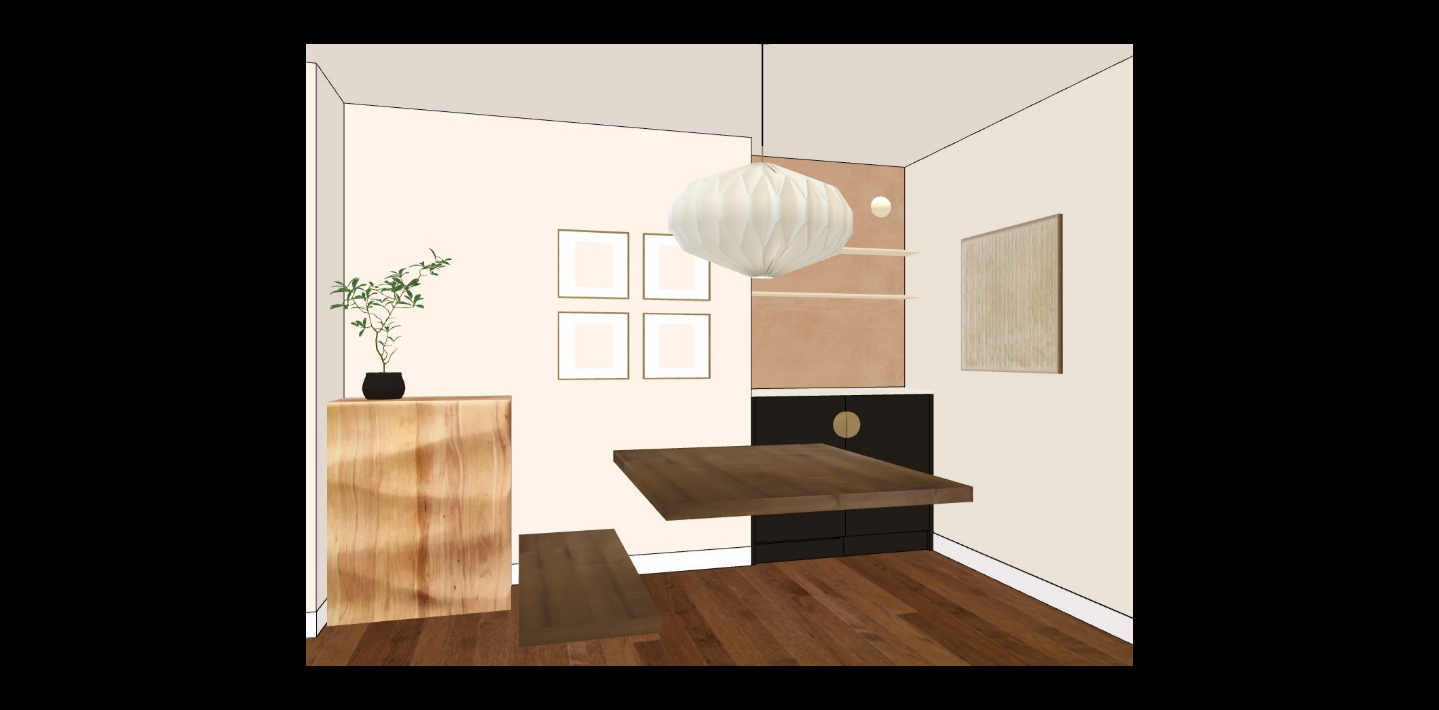 click at bounding box center [1404, 355] 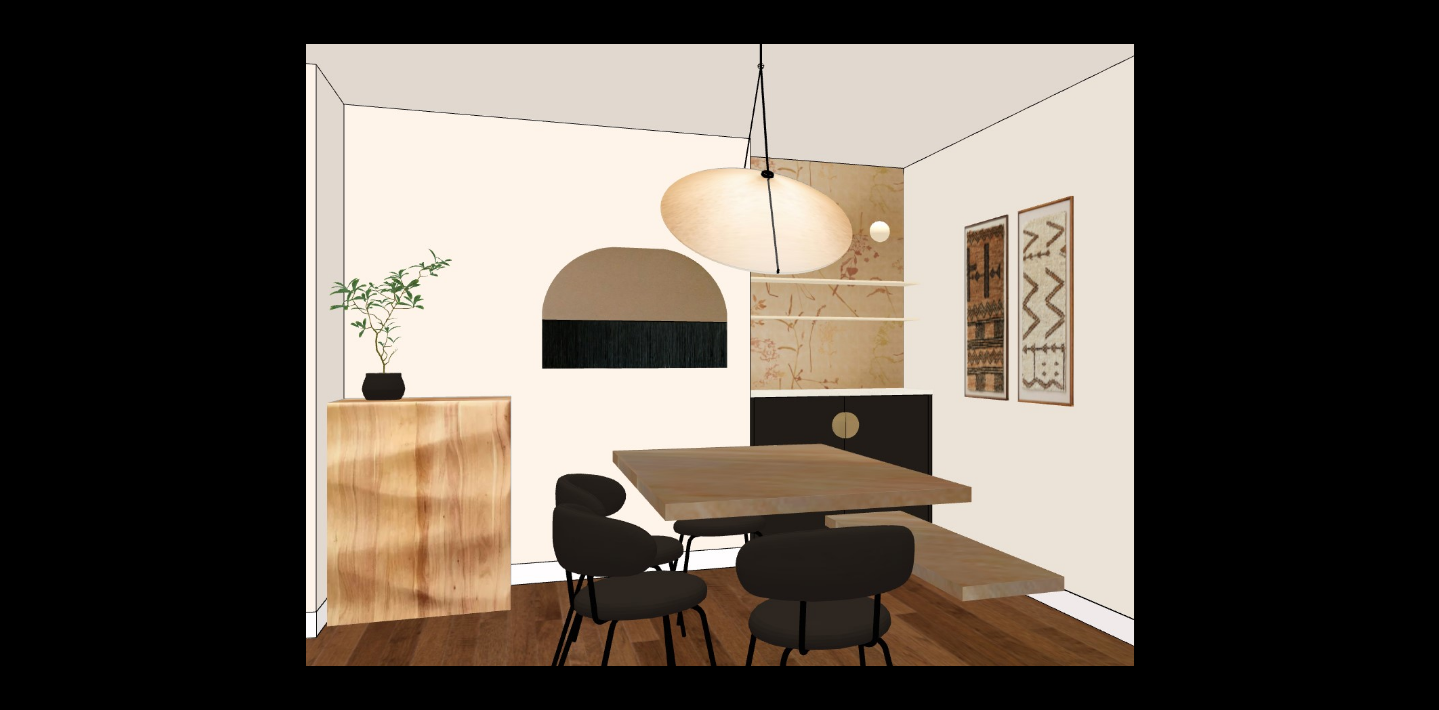 click at bounding box center (1404, 355) 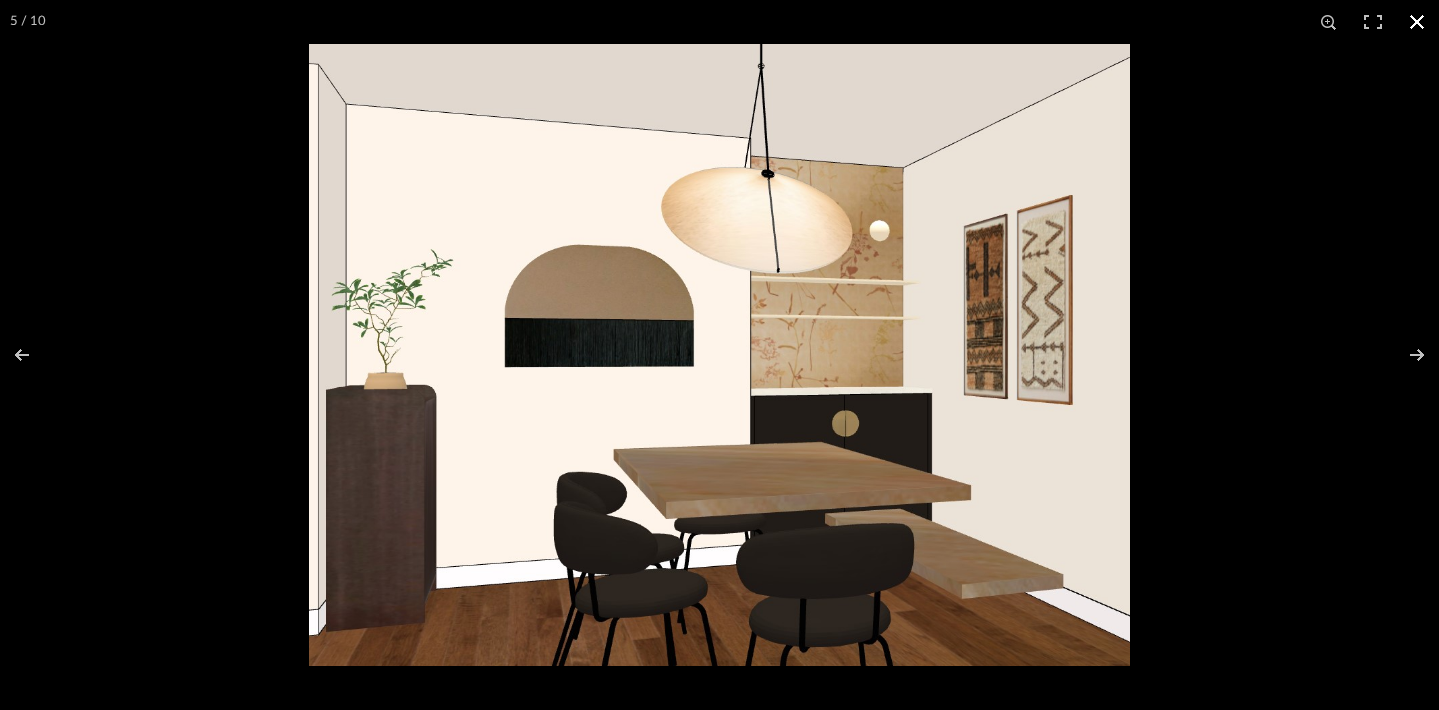 click at bounding box center (1028, 399) 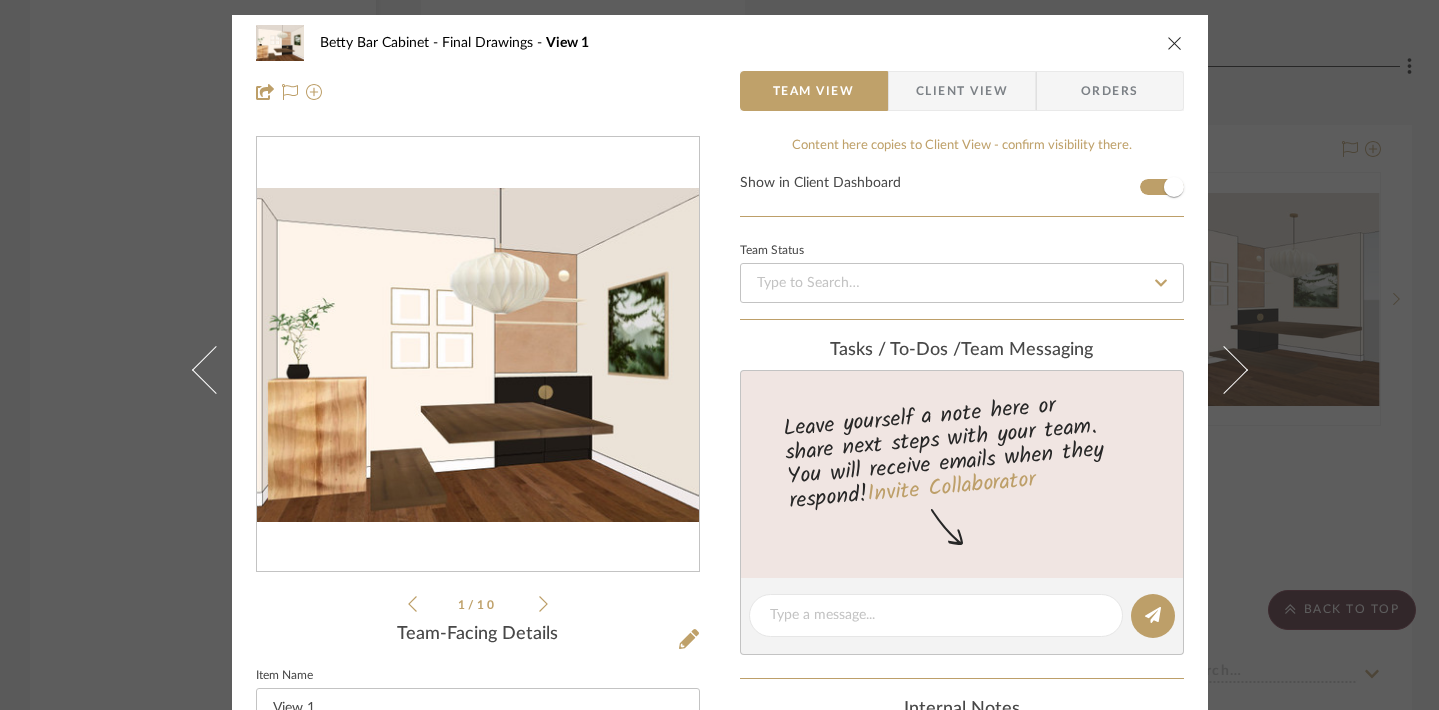 click at bounding box center (1175, 43) 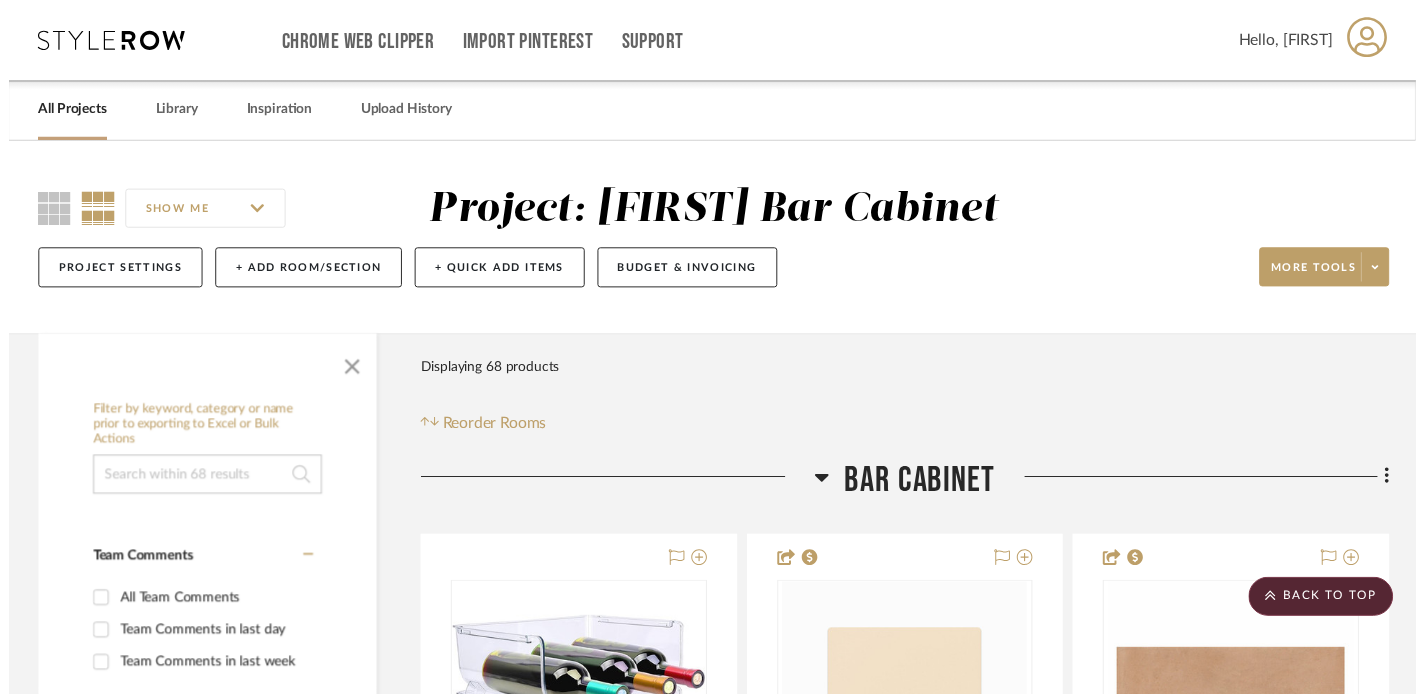 scroll, scrollTop: 7063, scrollLeft: 0, axis: vertical 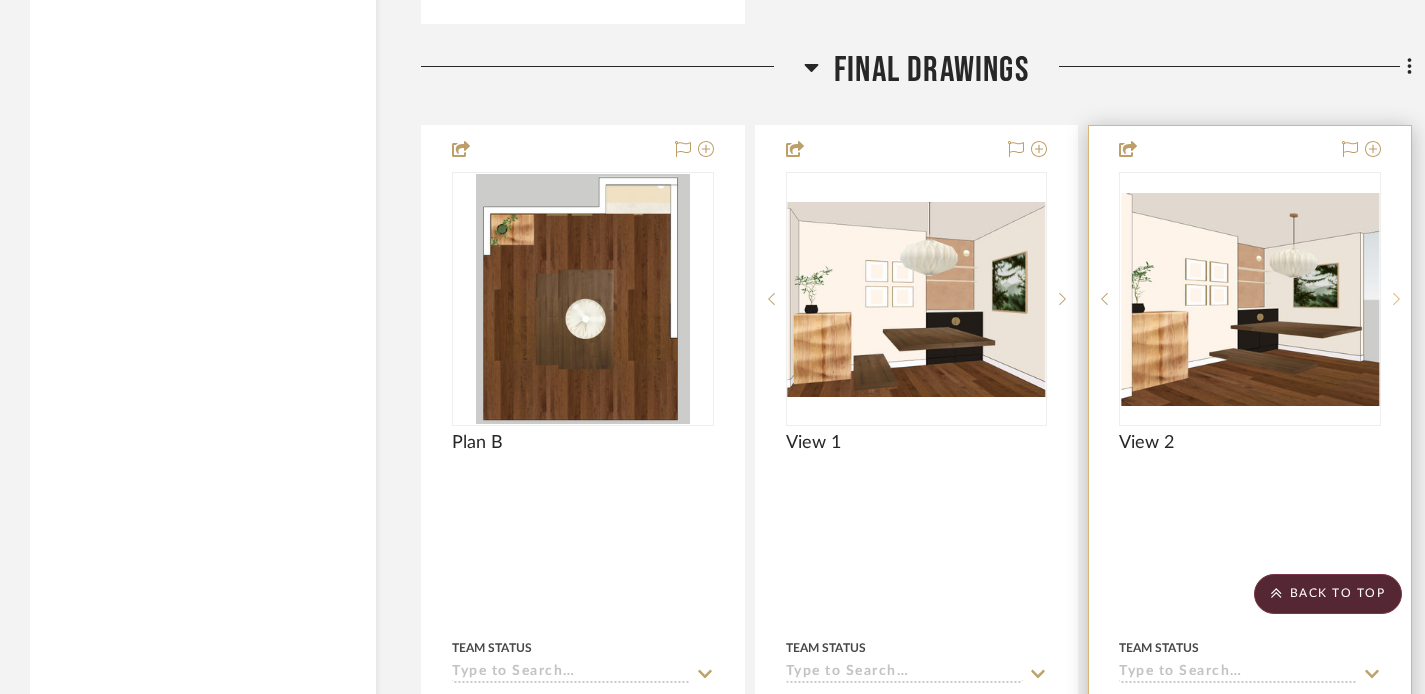 click at bounding box center [1396, 299] 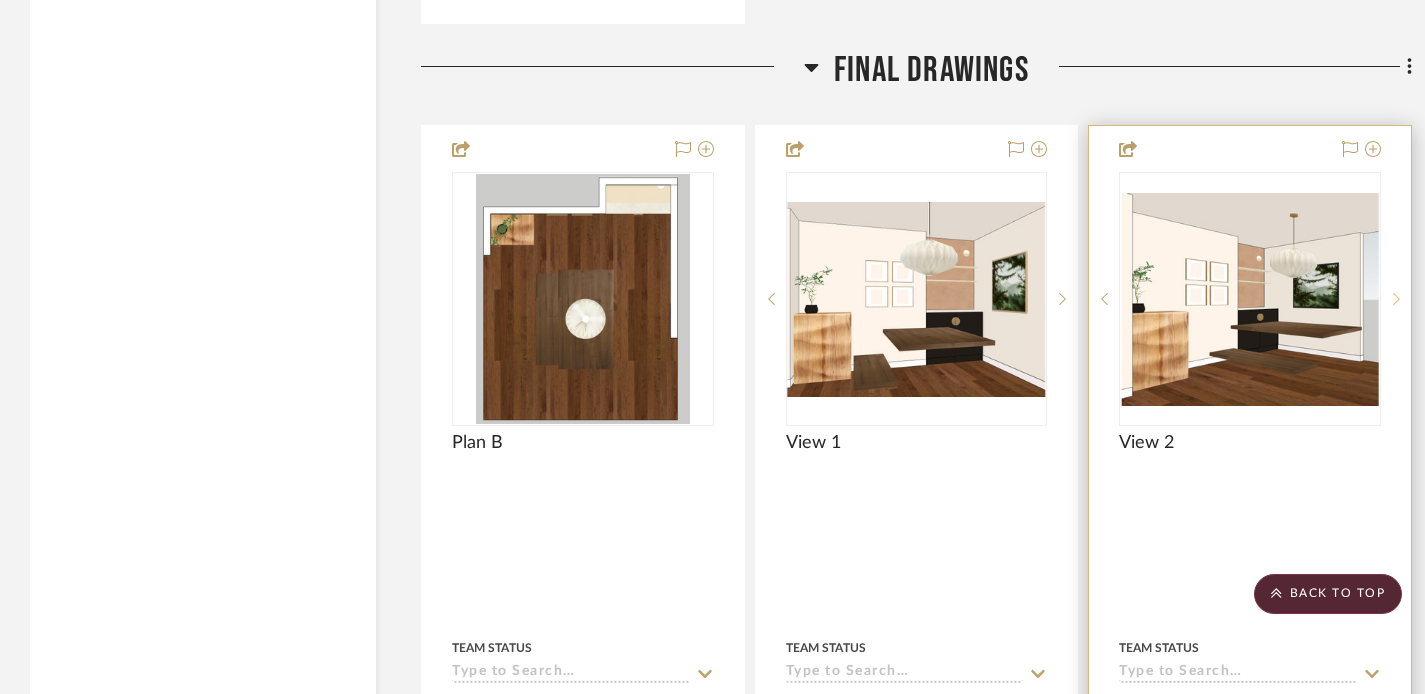 click at bounding box center (1396, 299) 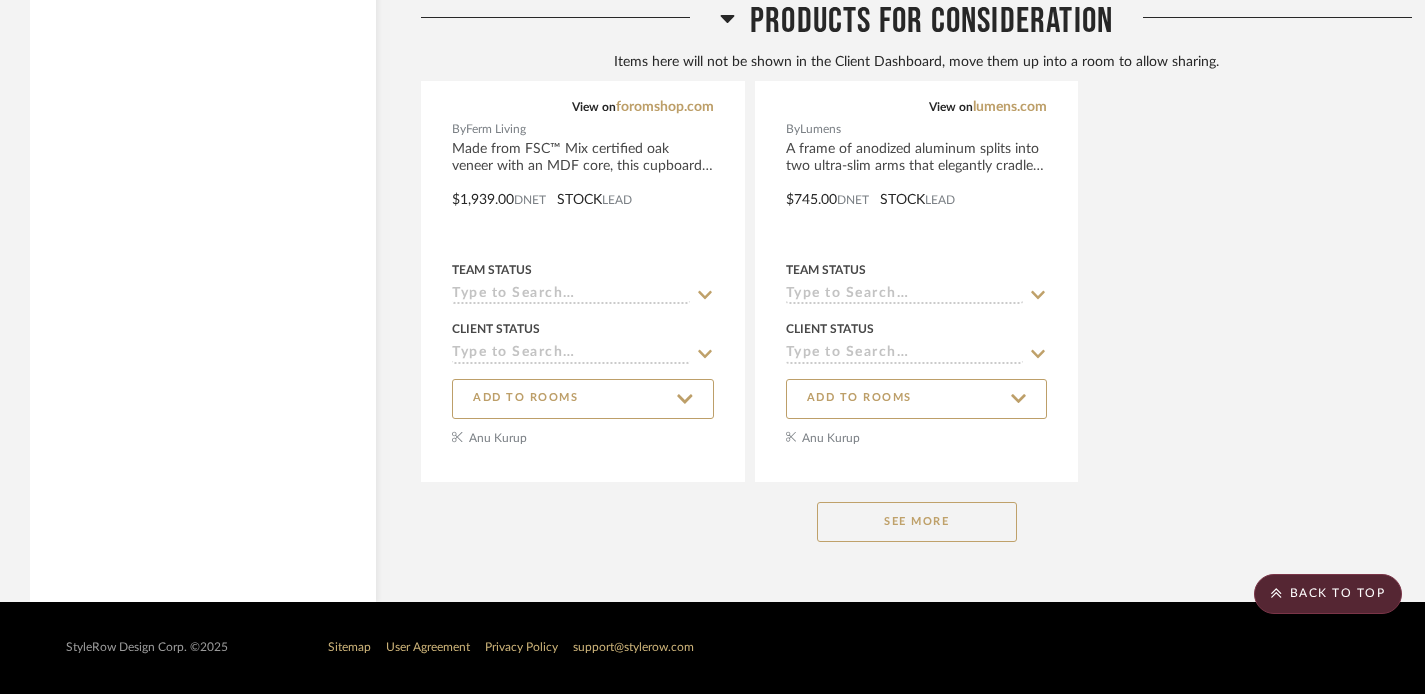scroll, scrollTop: 13660, scrollLeft: 0, axis: vertical 